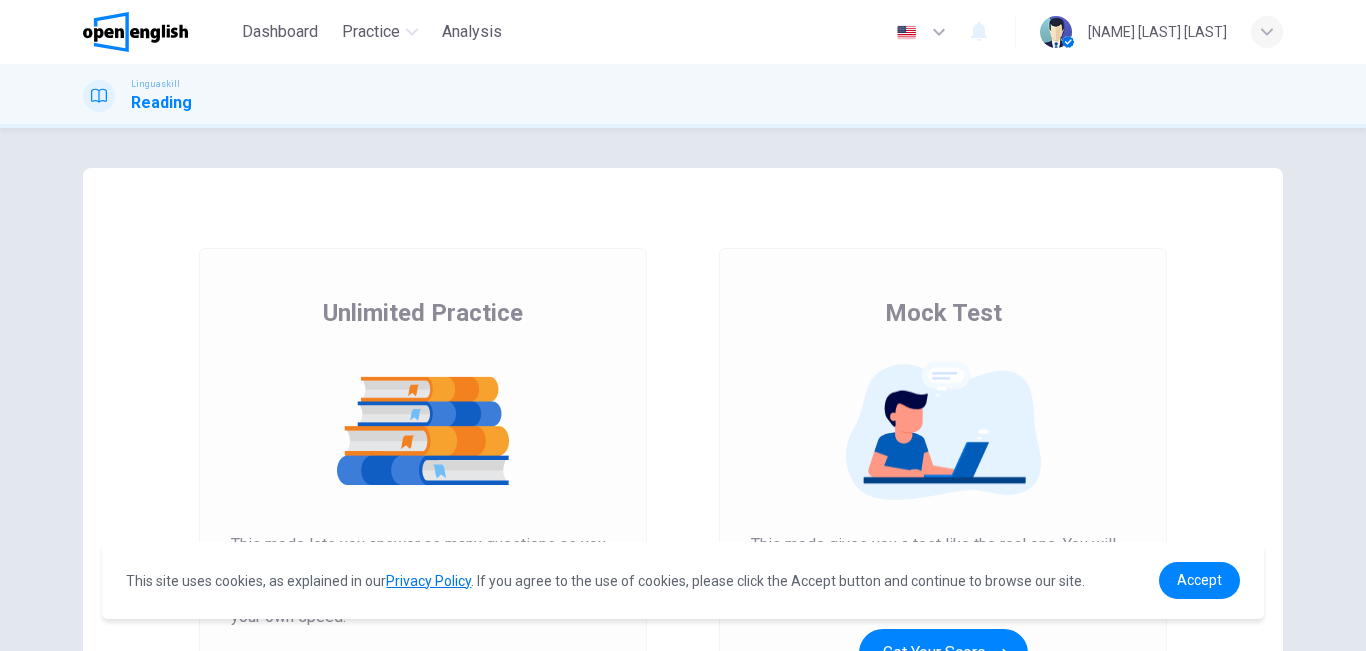 scroll, scrollTop: 0, scrollLeft: 0, axis: both 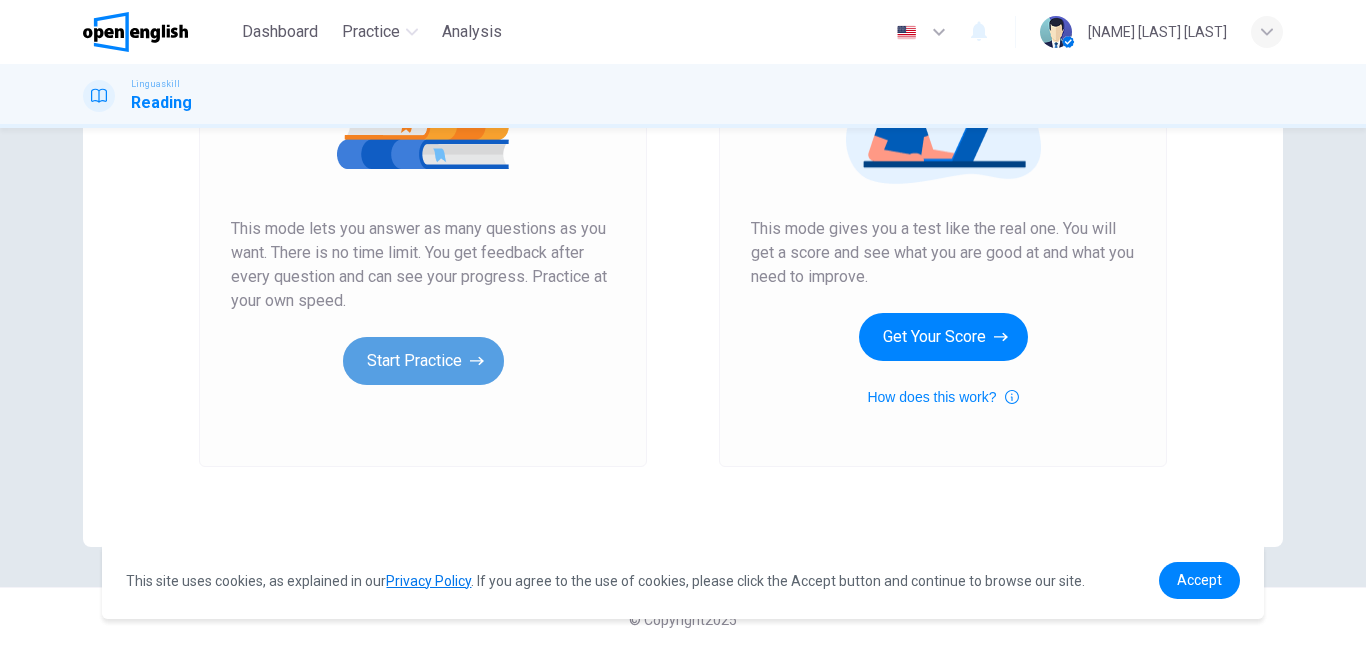 click on "Start Practice" at bounding box center (423, 361) 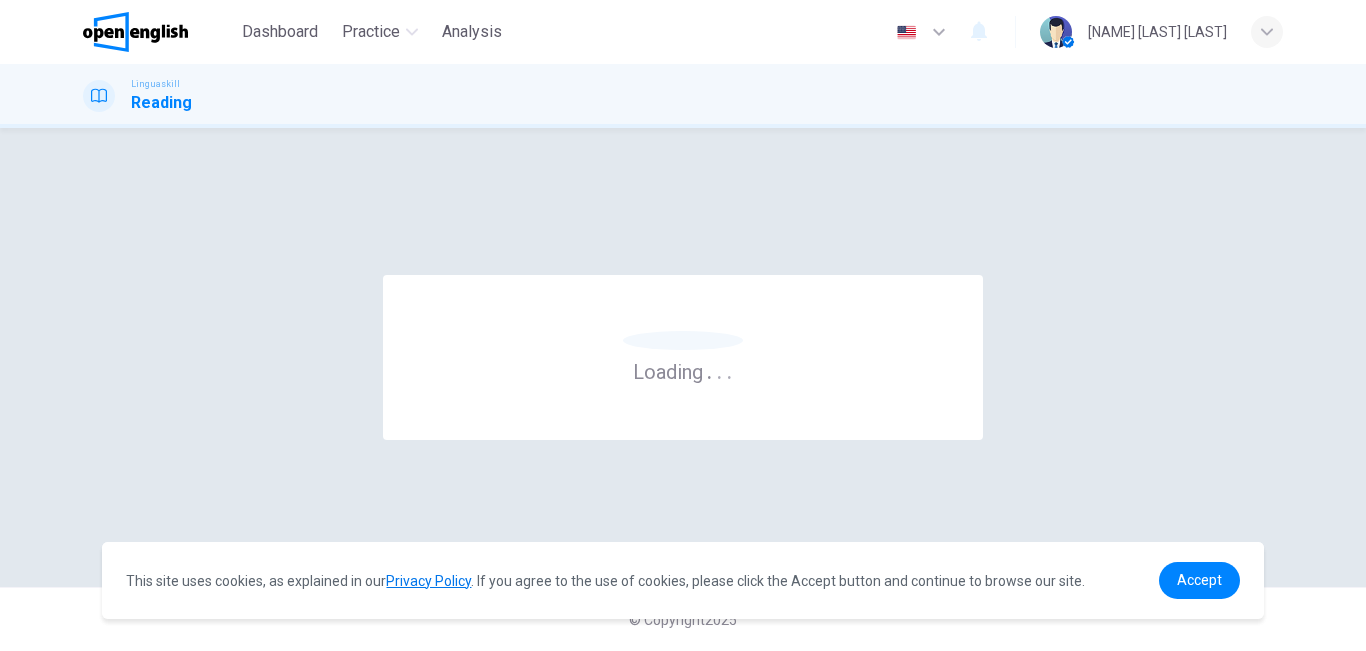 scroll, scrollTop: 0, scrollLeft: 0, axis: both 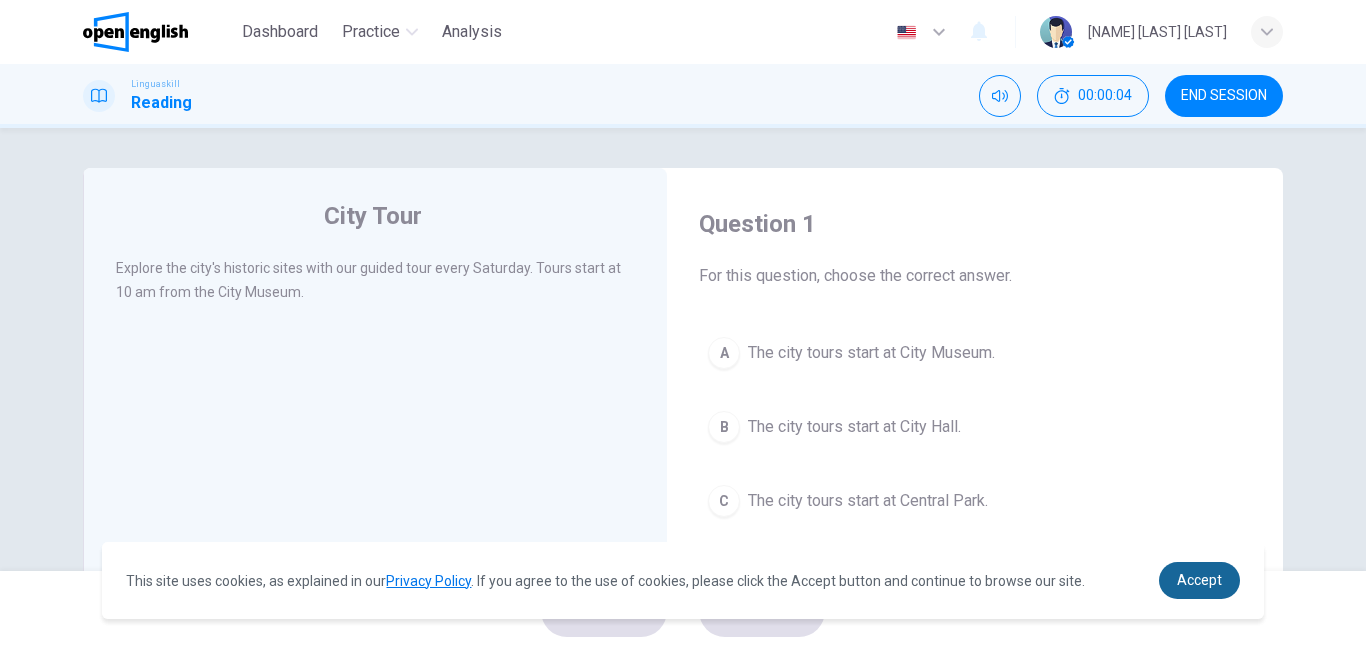 click on "Accept" at bounding box center (1199, 580) 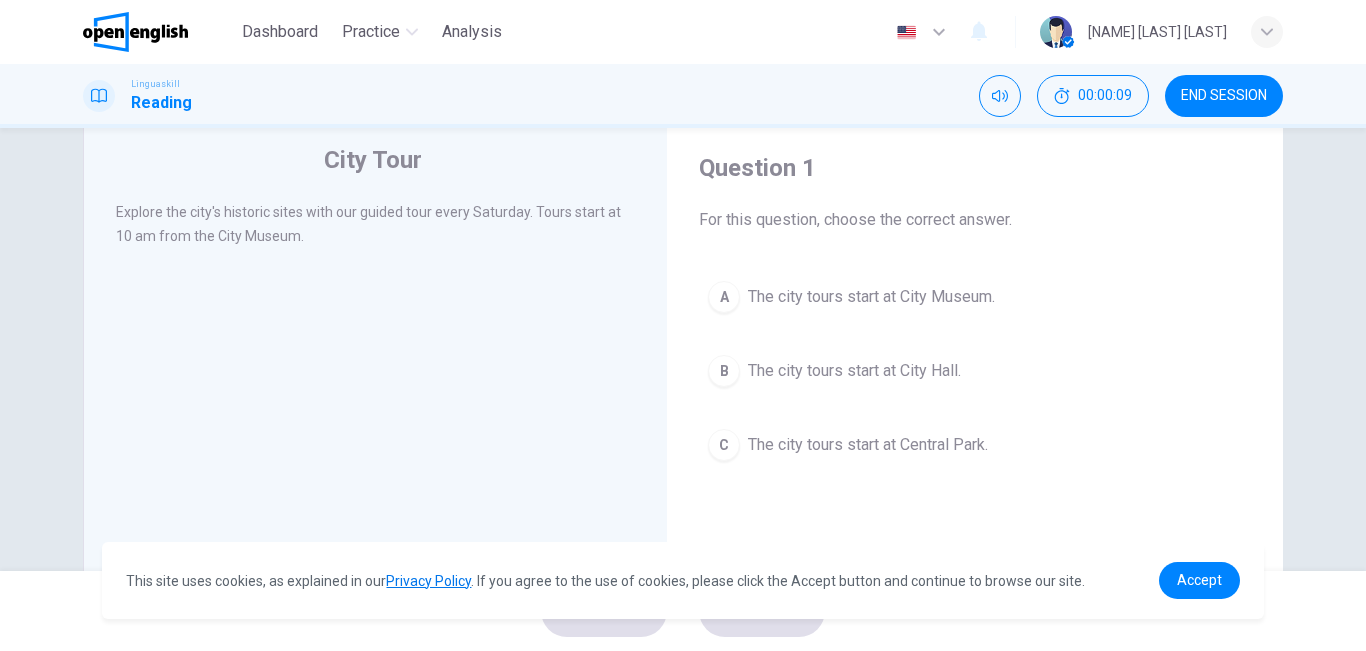 scroll, scrollTop: 56, scrollLeft: 0, axis: vertical 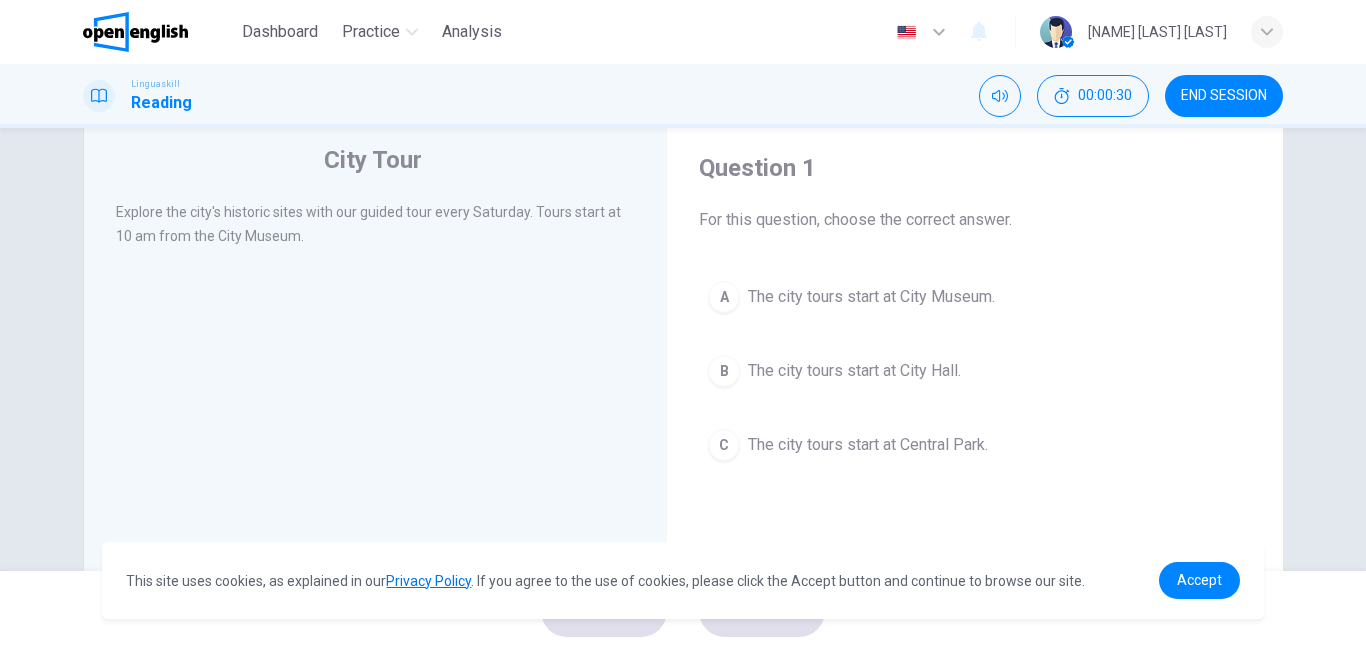 click on "A The city tours start at City Museum. B The city tours start at City Hall. C The city tours start at Central Park." at bounding box center [975, 371] 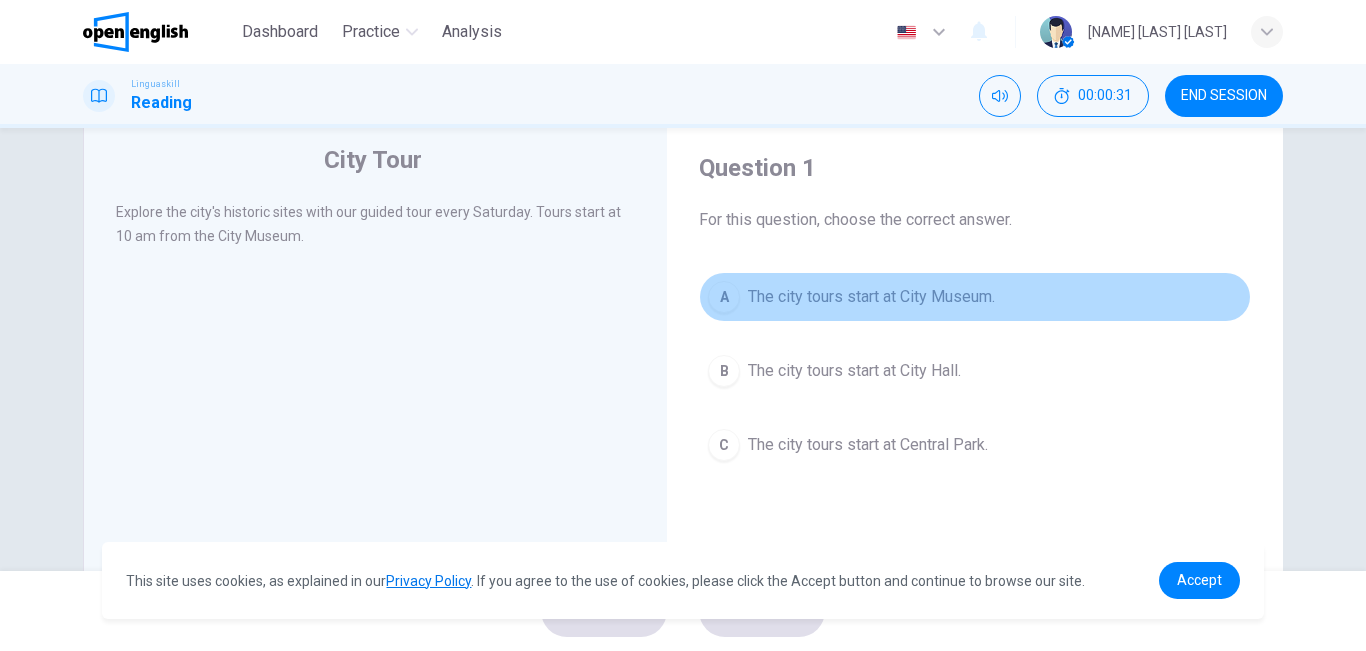 click on "A" at bounding box center [724, 297] 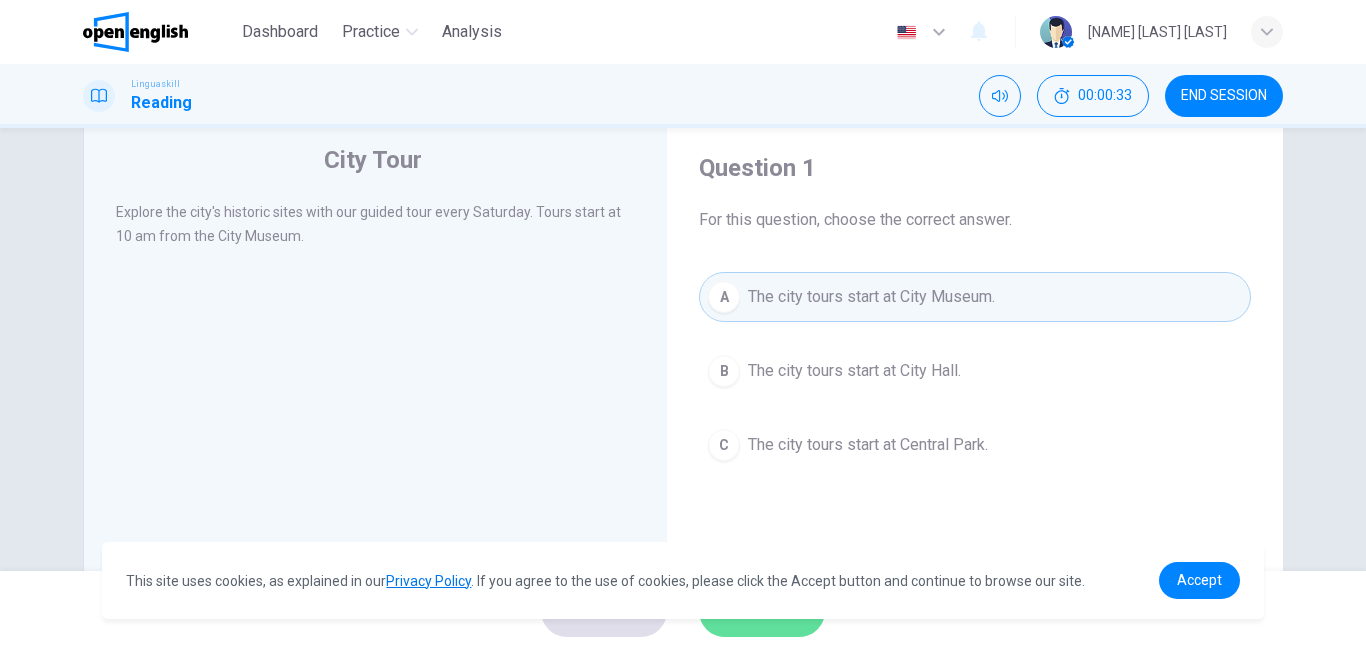 click on "SUBMIT" at bounding box center [762, 611] 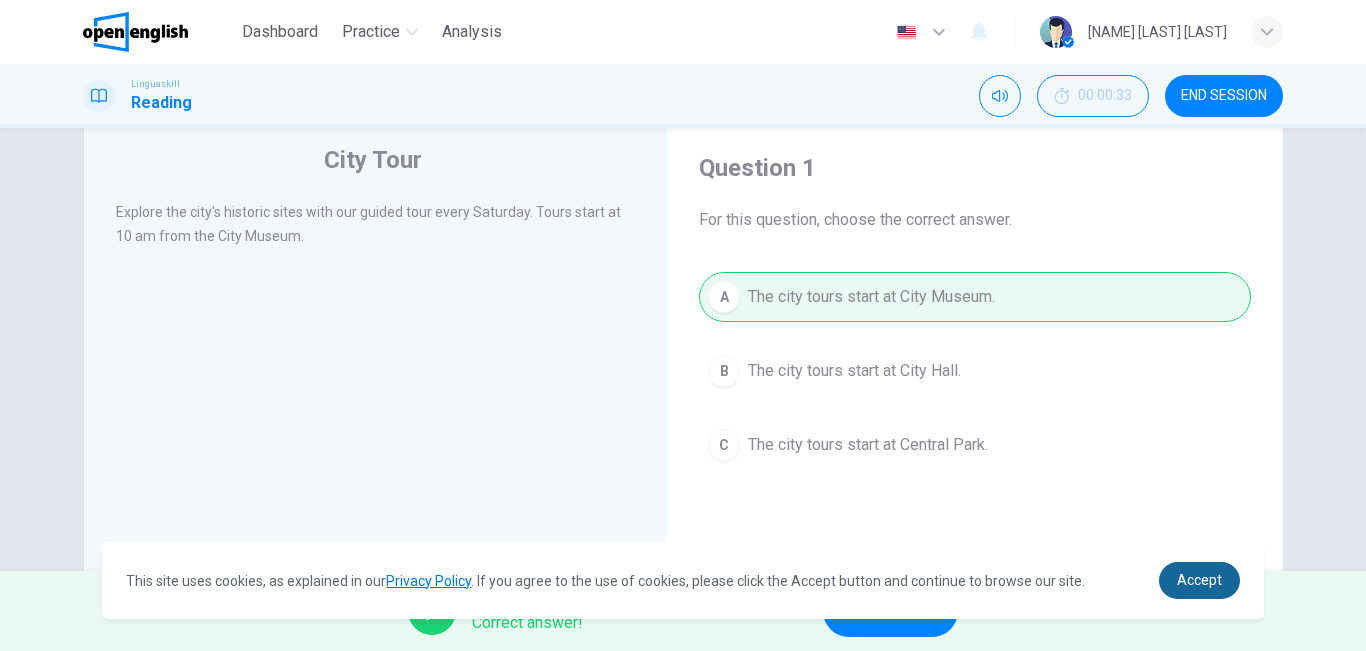 click on "Accept" at bounding box center [1199, 580] 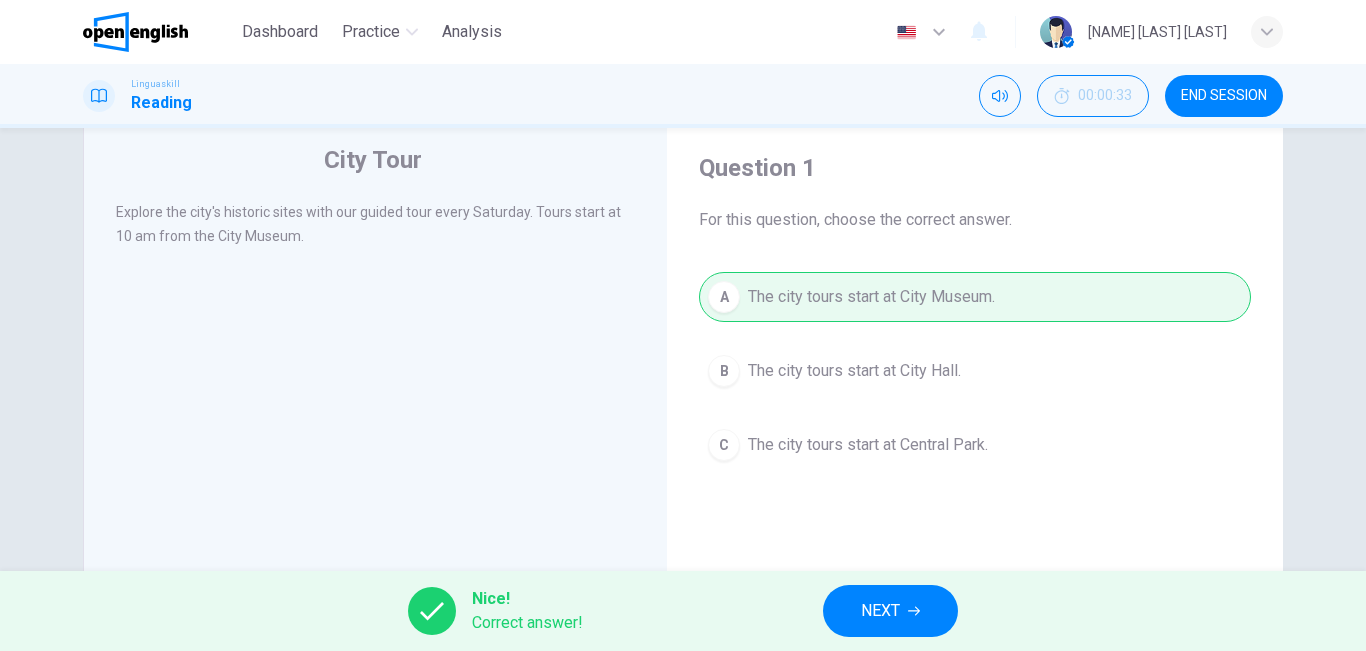 click on "Nice! Correct answer! NEXT" at bounding box center (683, 611) 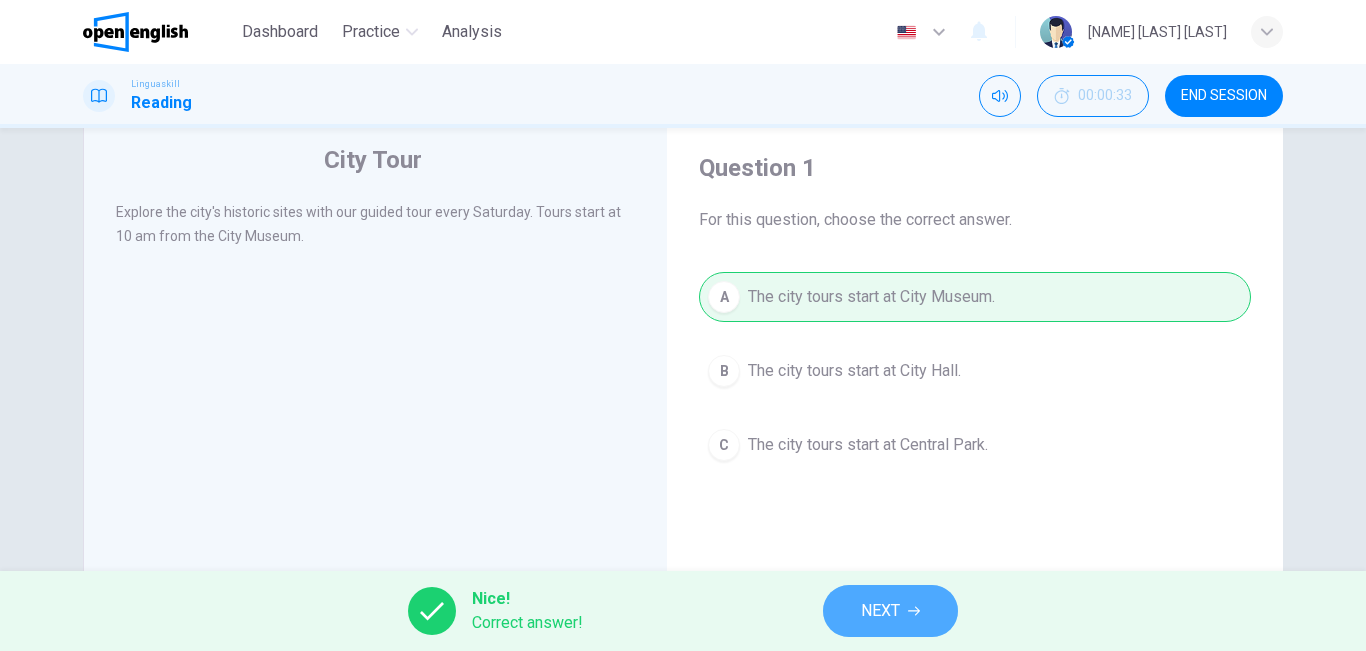 click on "NEXT" at bounding box center [880, 611] 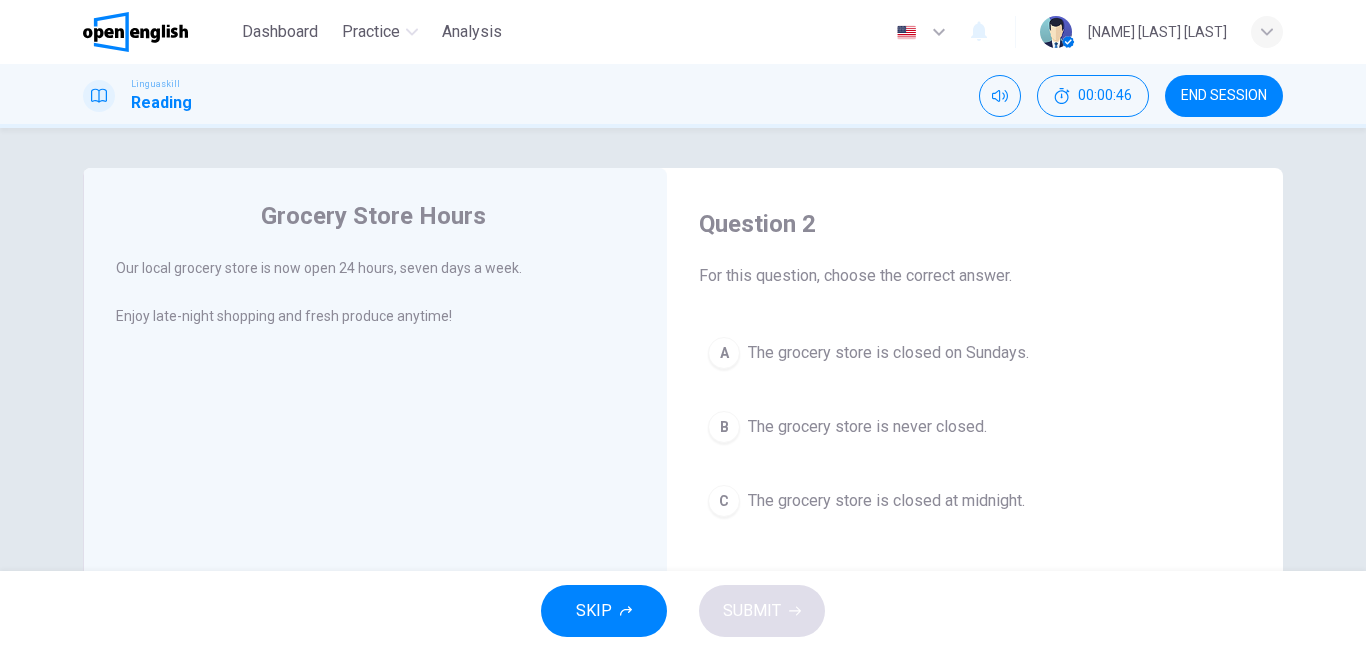 click on "B" at bounding box center [724, 427] 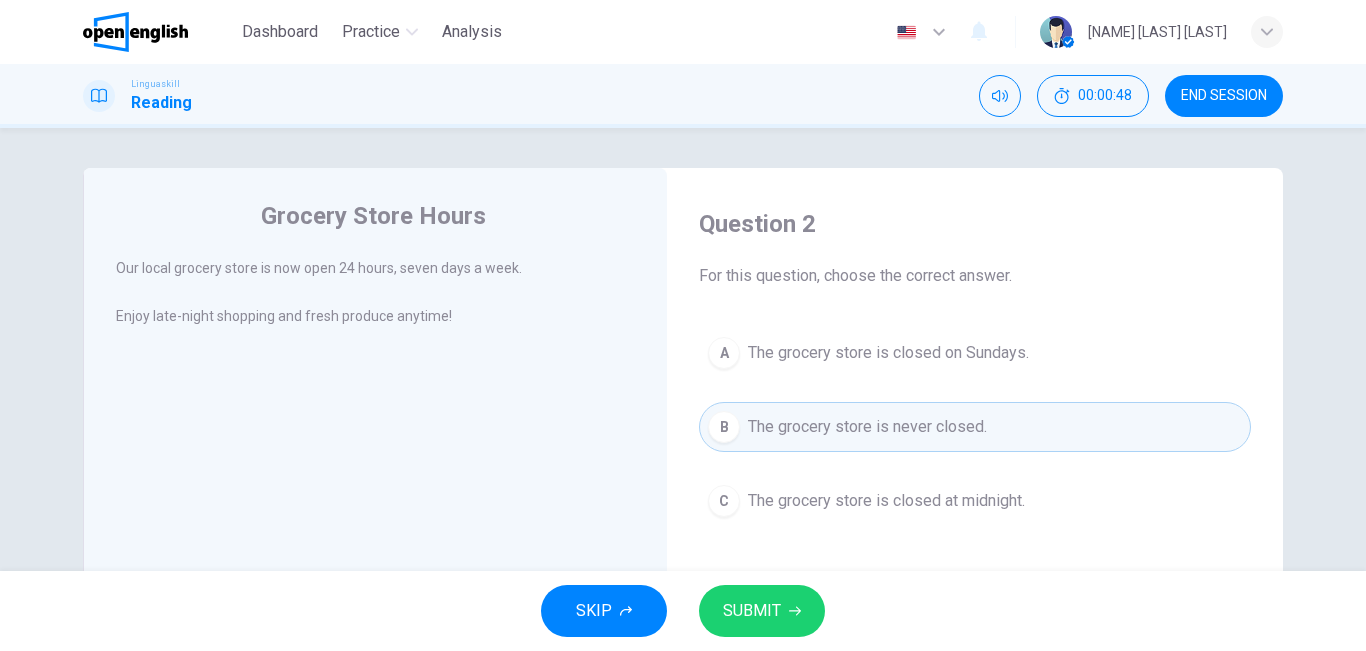 click on "SUBMIT" at bounding box center [762, 611] 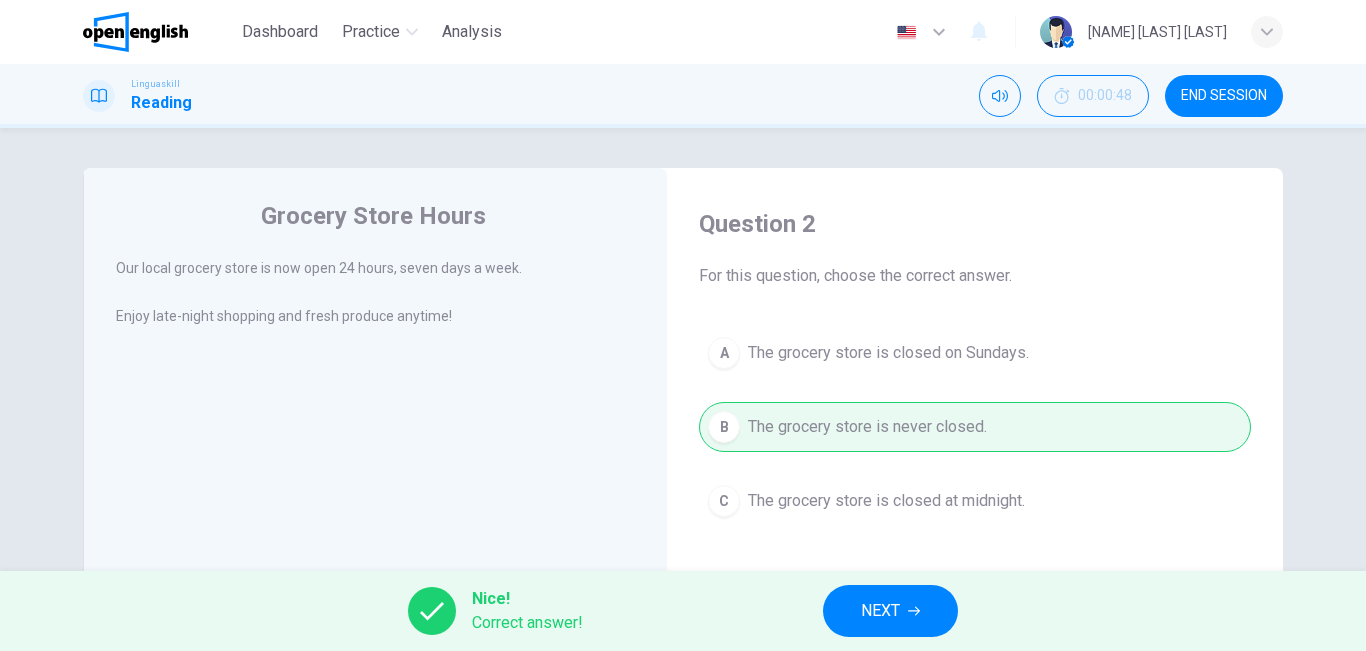 click 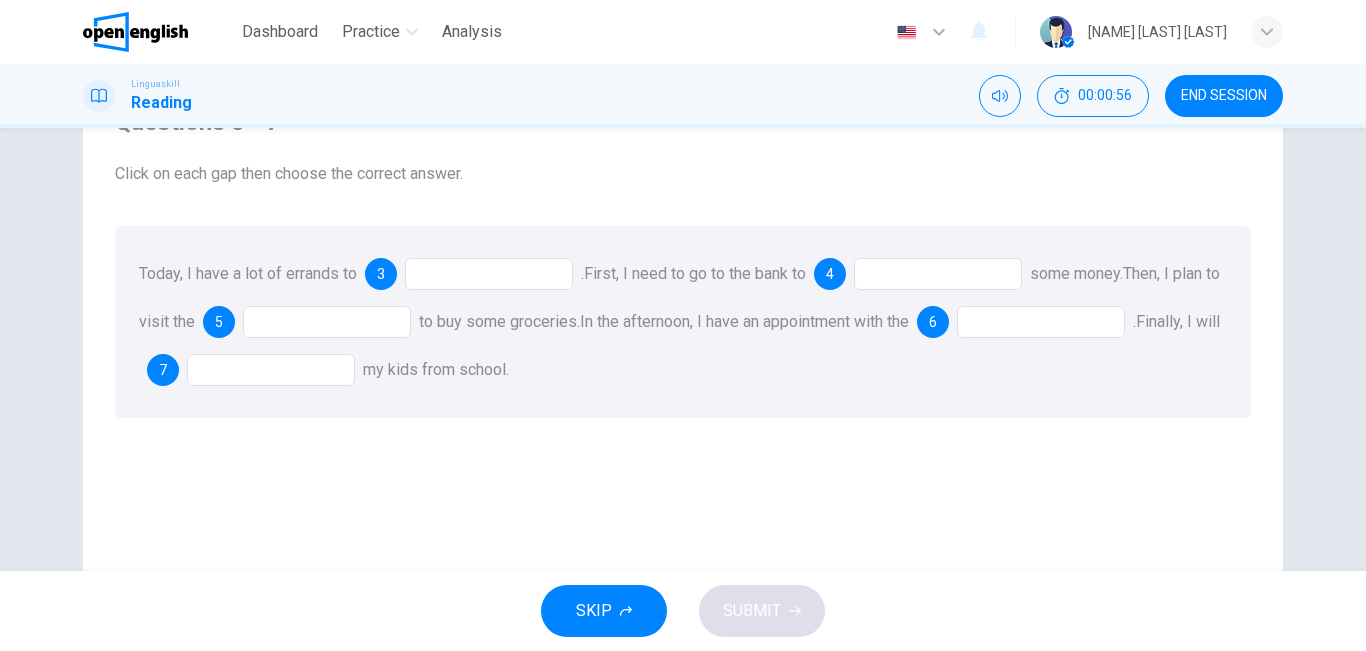 scroll, scrollTop: 89, scrollLeft: 0, axis: vertical 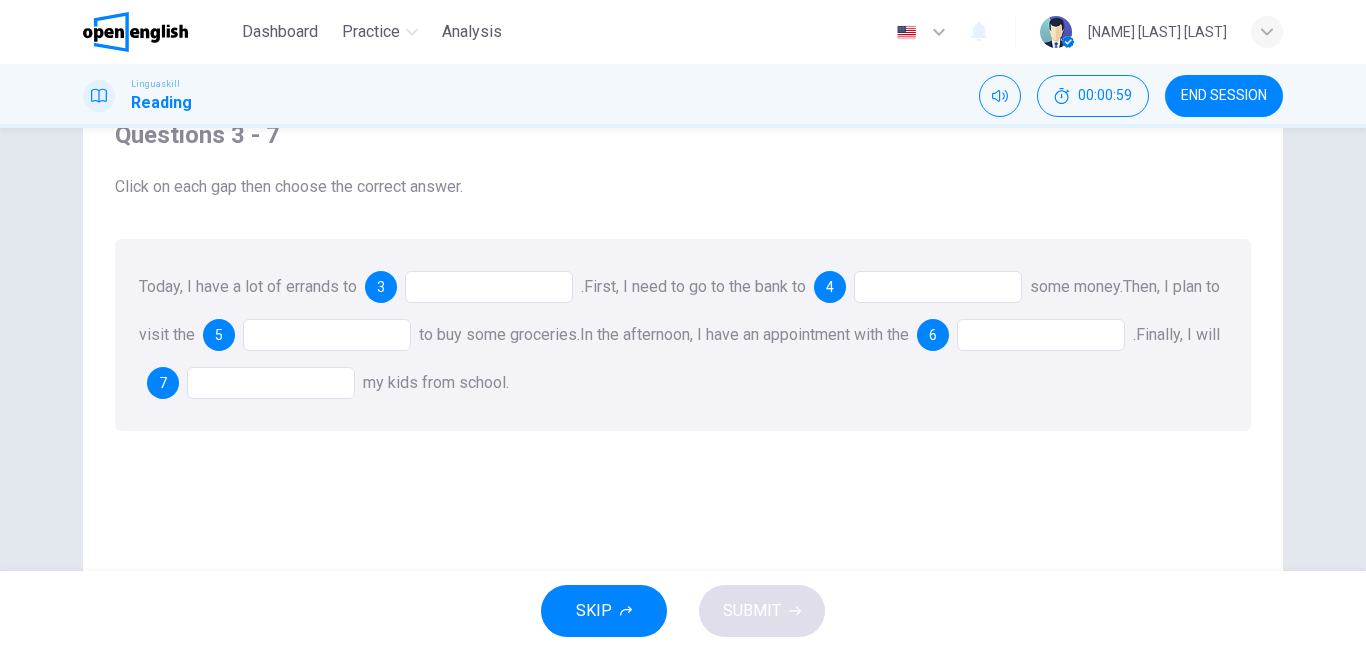 click at bounding box center [489, 287] 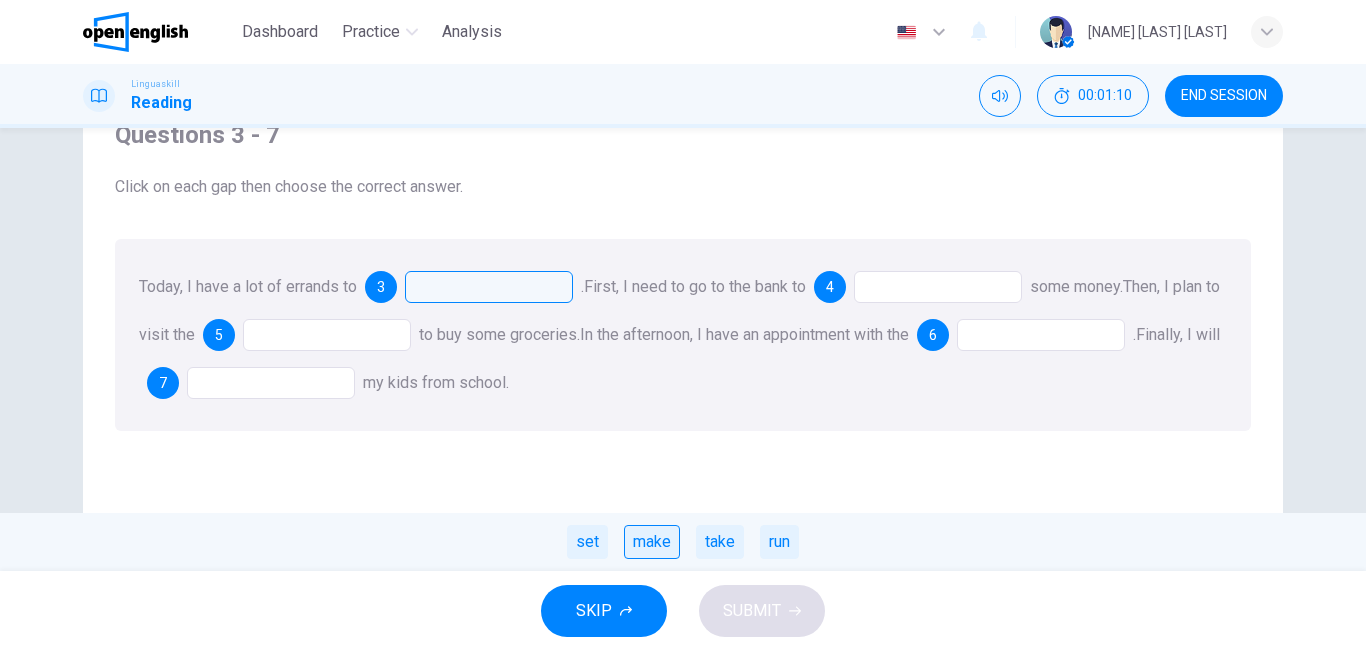 click on "make" at bounding box center [652, 542] 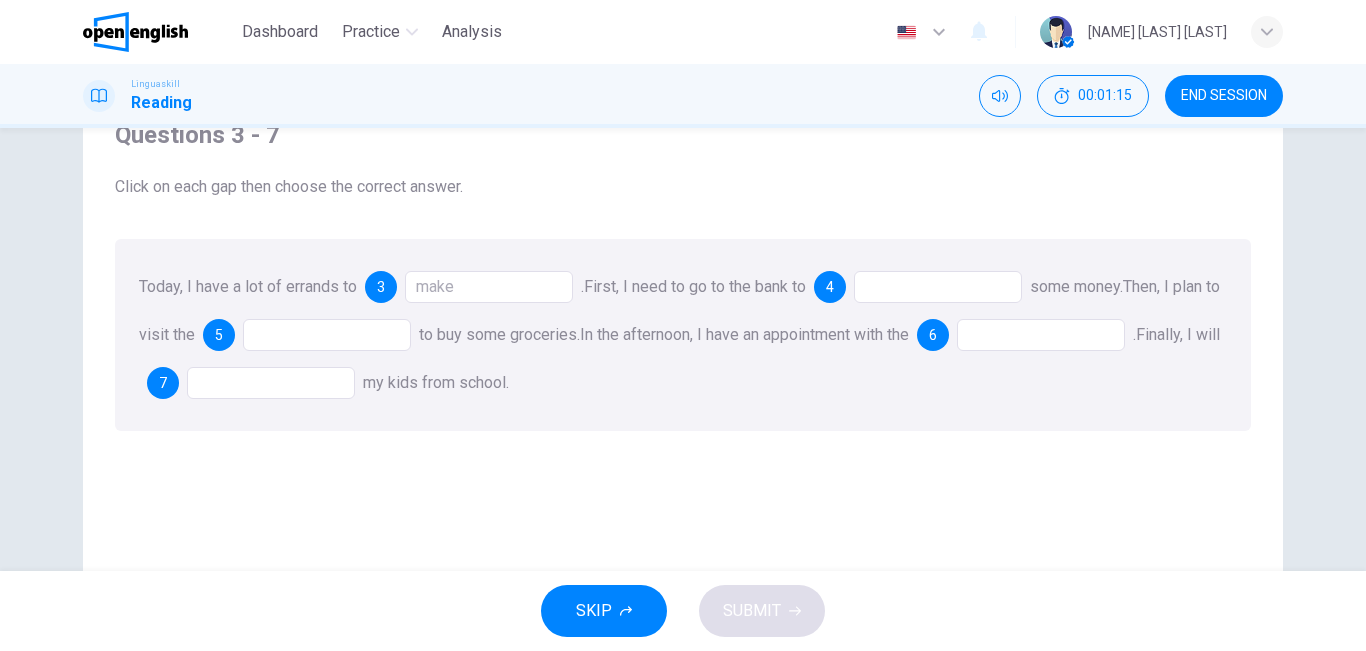 click at bounding box center (938, 287) 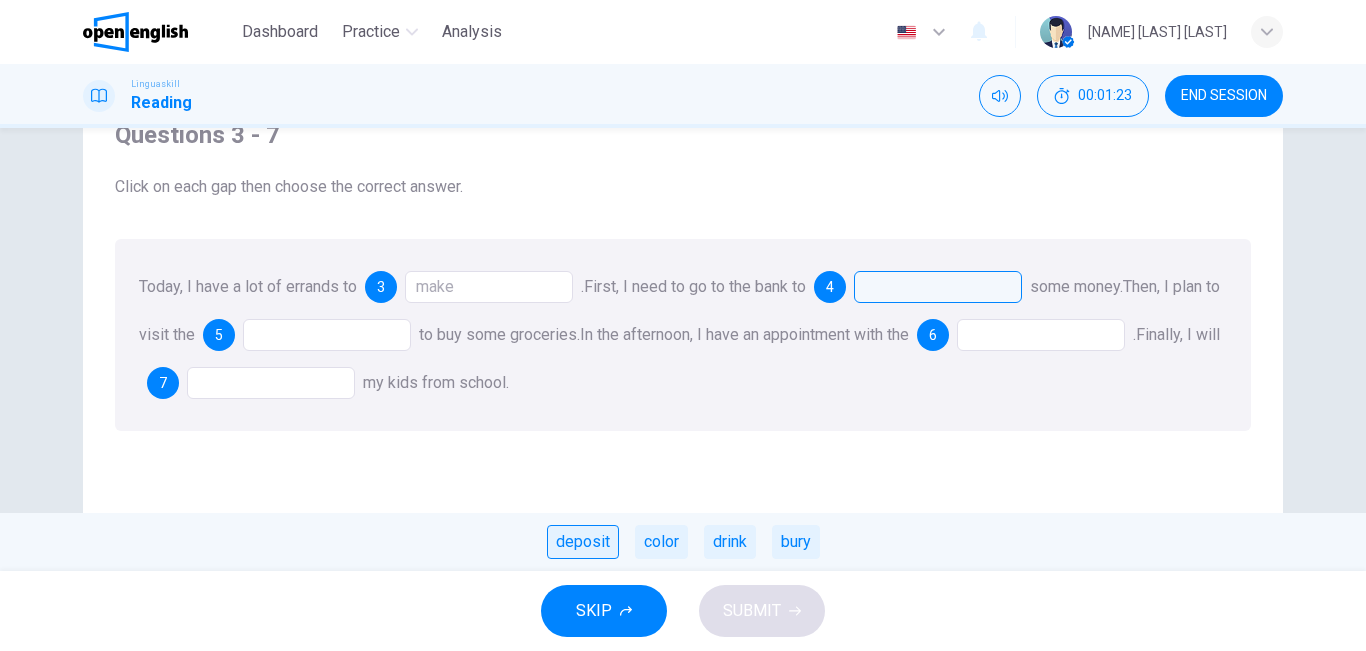 click on "deposit" at bounding box center [583, 542] 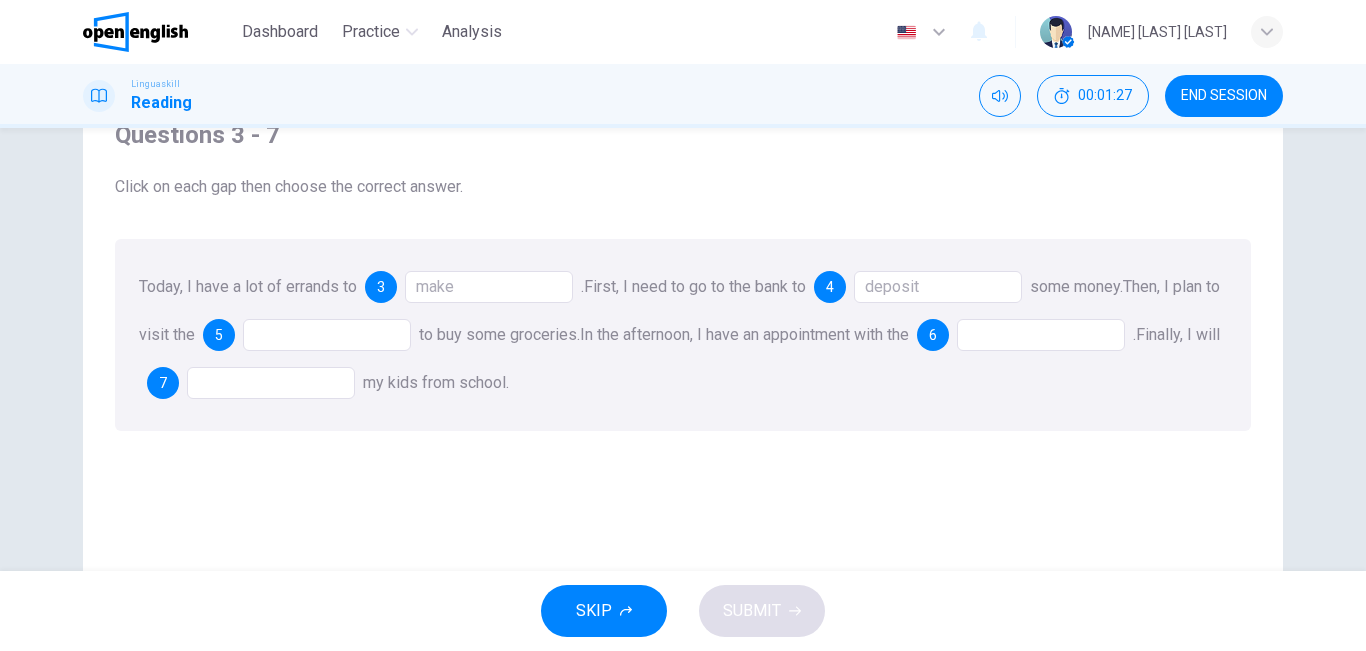 click at bounding box center [327, 335] 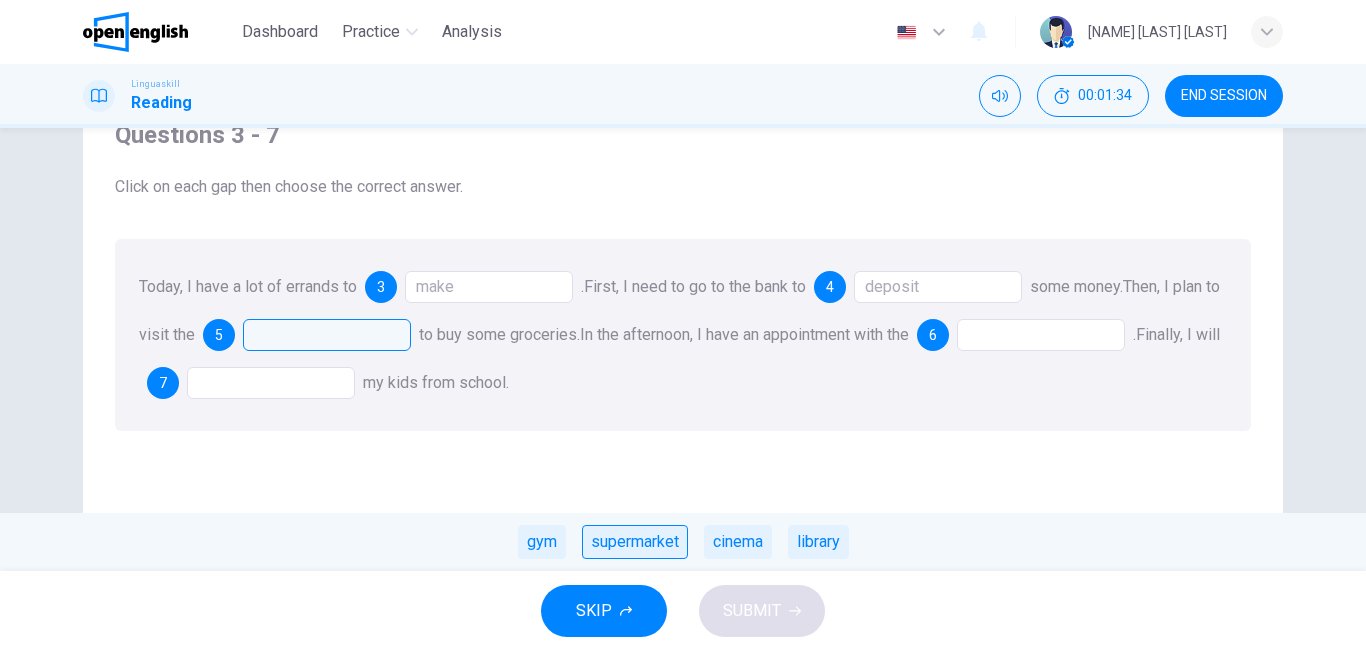 click on "supermarket" at bounding box center [635, 542] 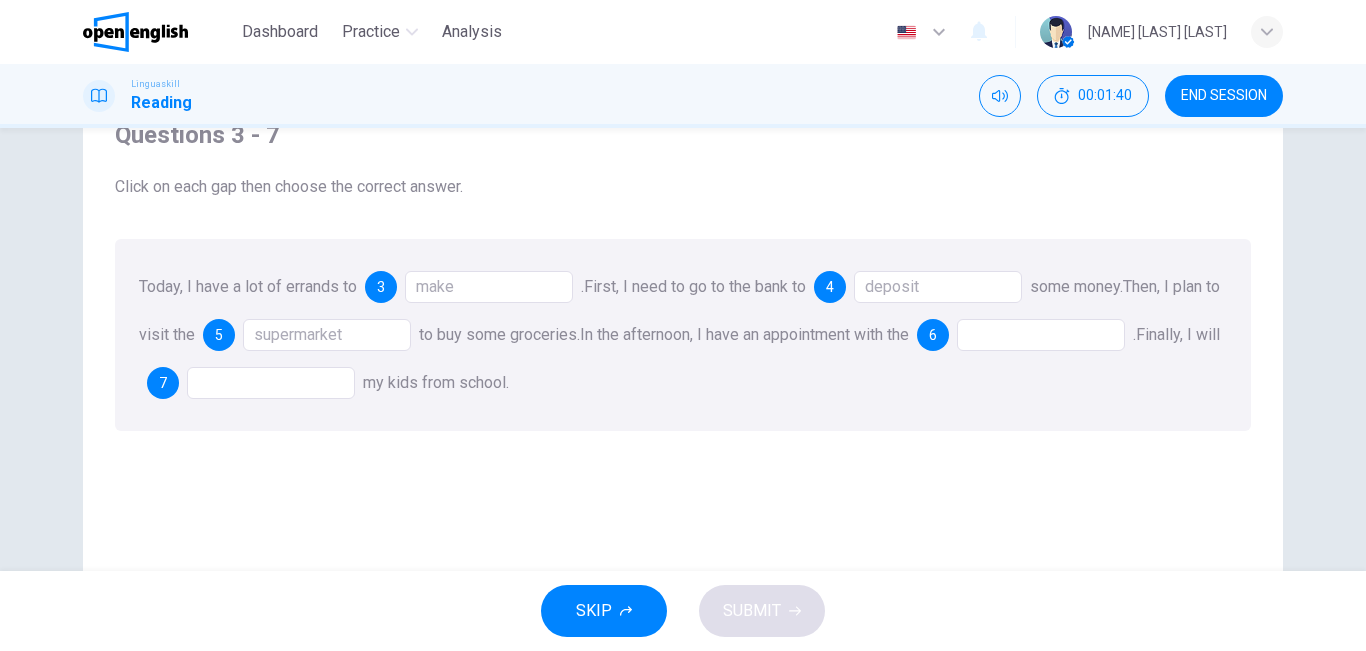 click at bounding box center [1041, 335] 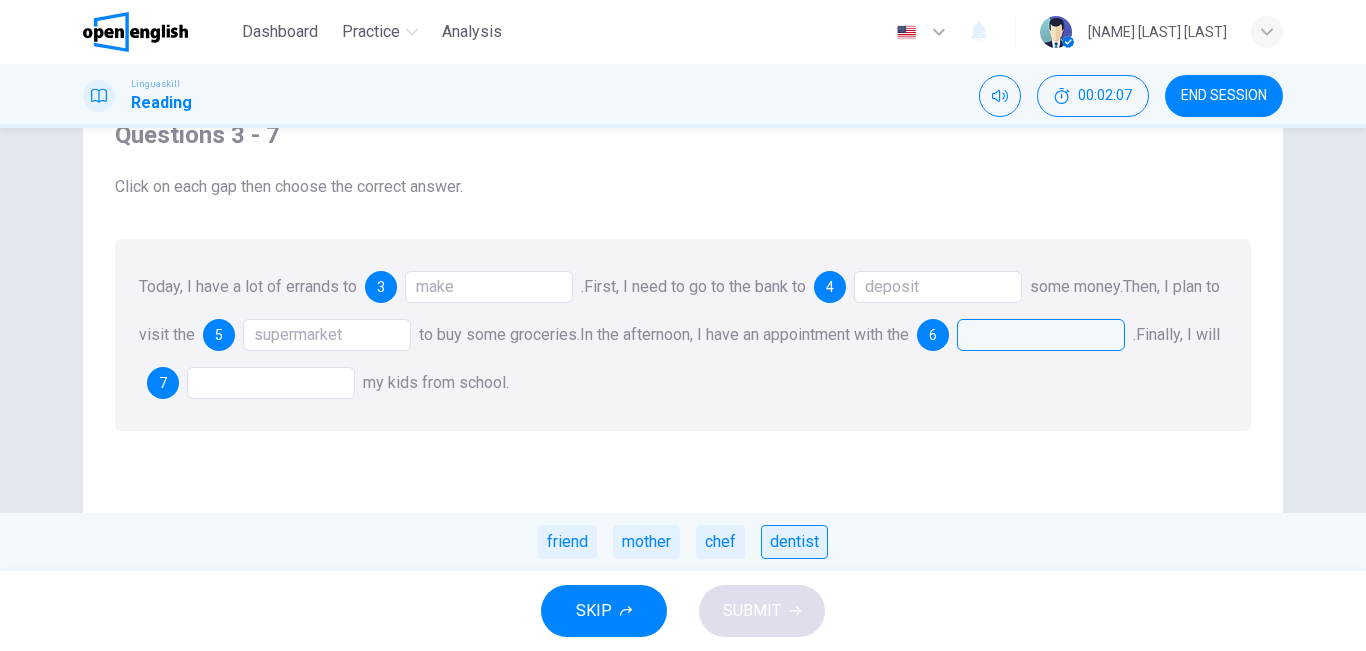 click on "dentist" at bounding box center [794, 542] 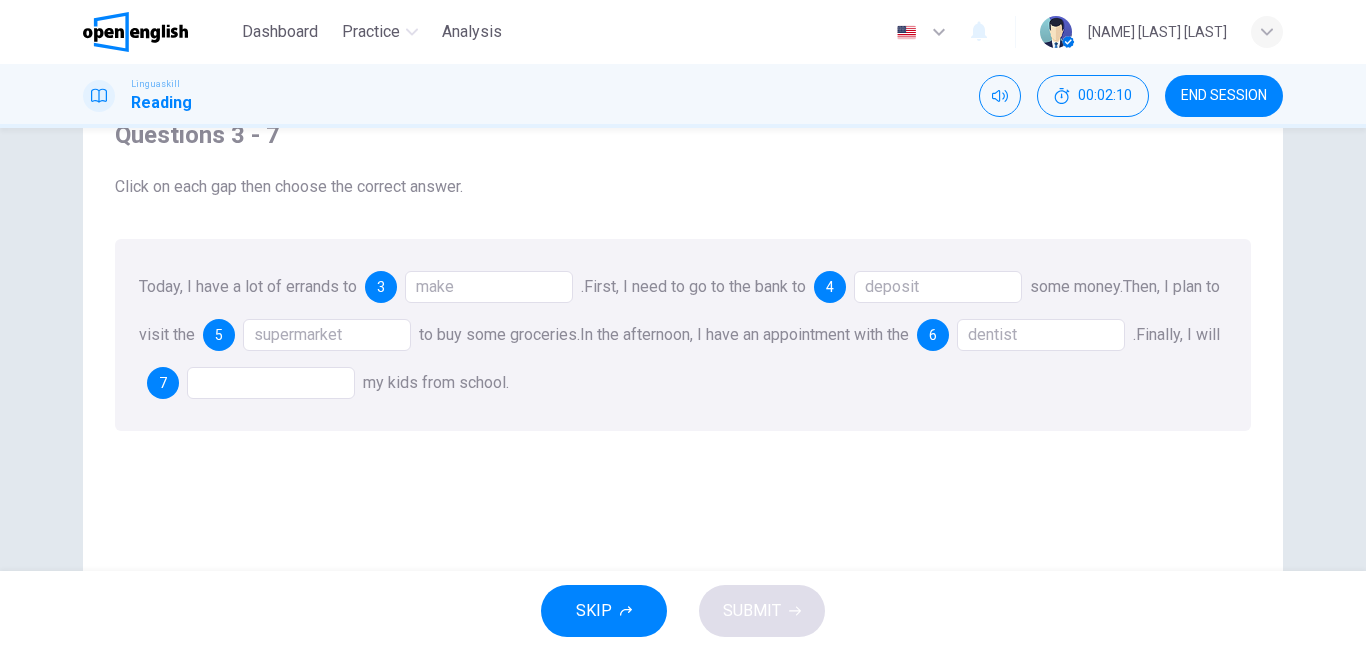 click at bounding box center (271, 383) 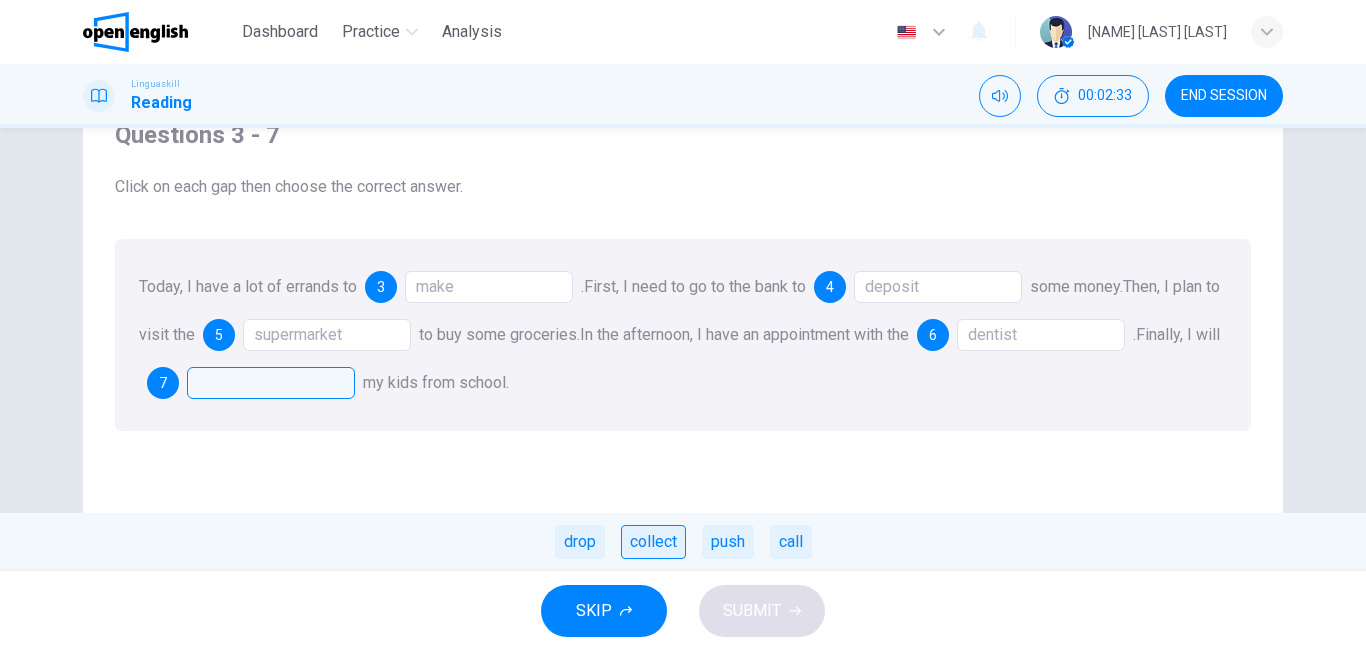 click on "collect" at bounding box center (653, 542) 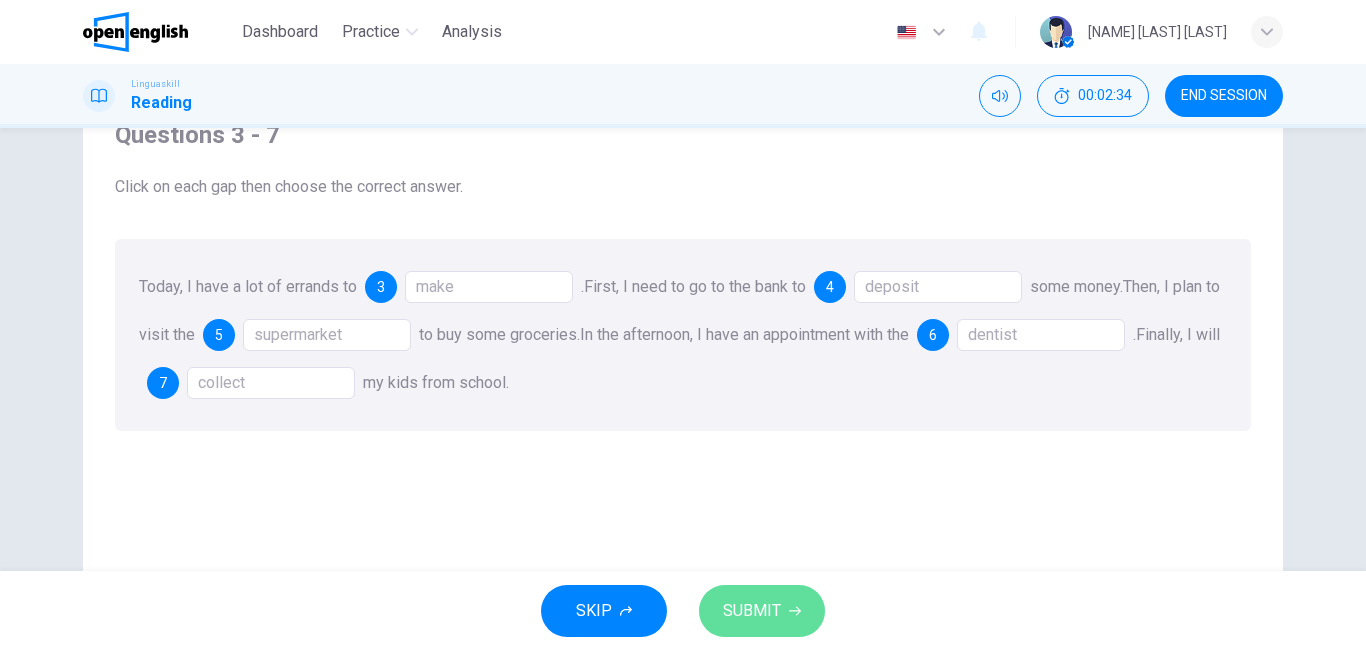 click on "SUBMIT" at bounding box center (752, 611) 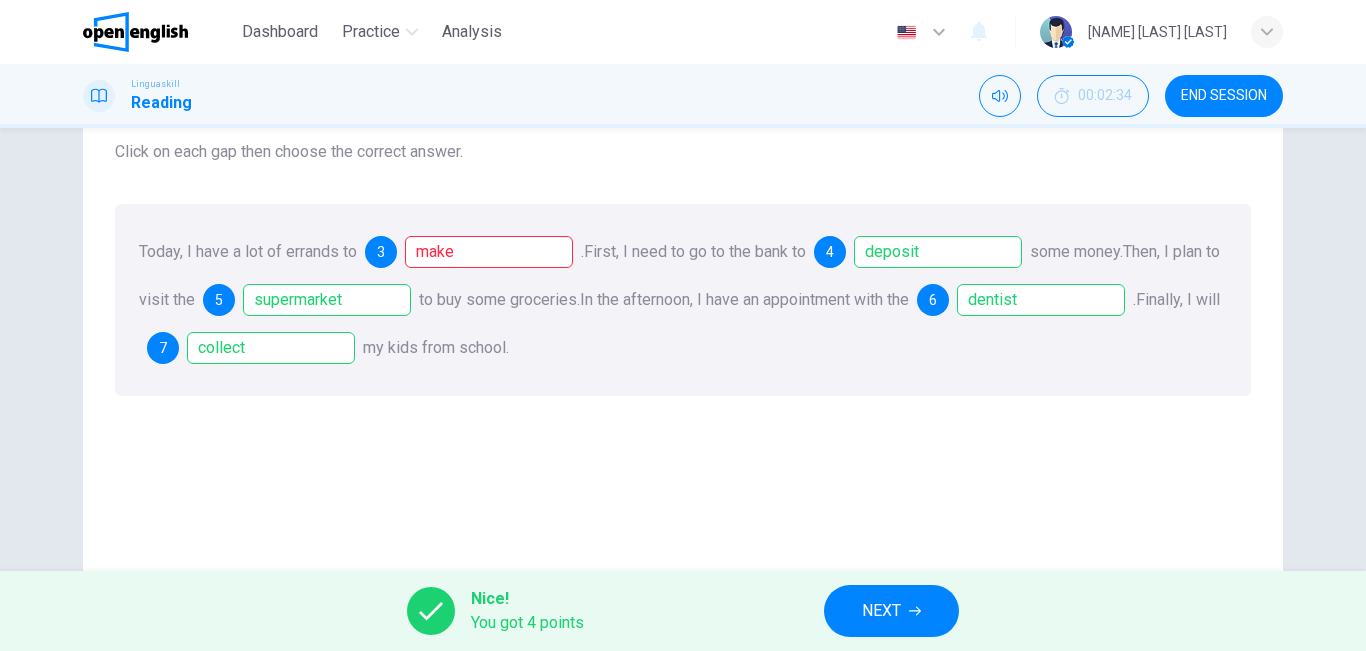 scroll, scrollTop: 121, scrollLeft: 0, axis: vertical 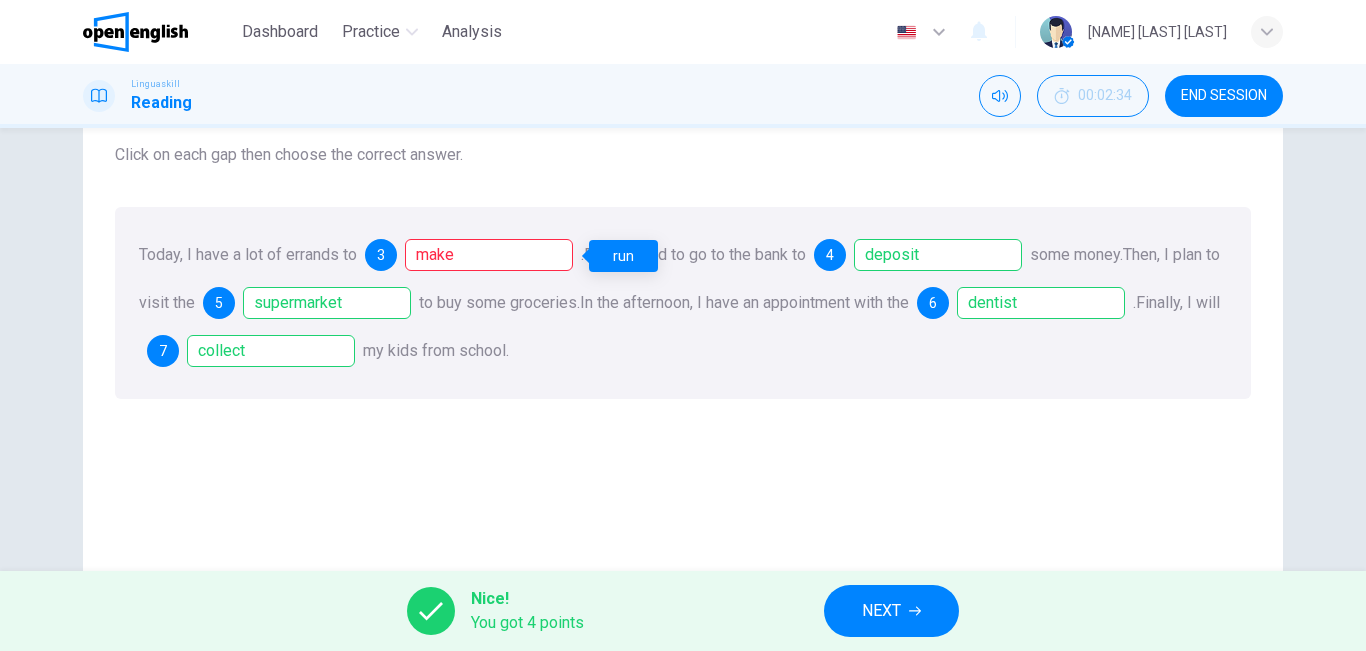 click on "make" at bounding box center [489, 255] 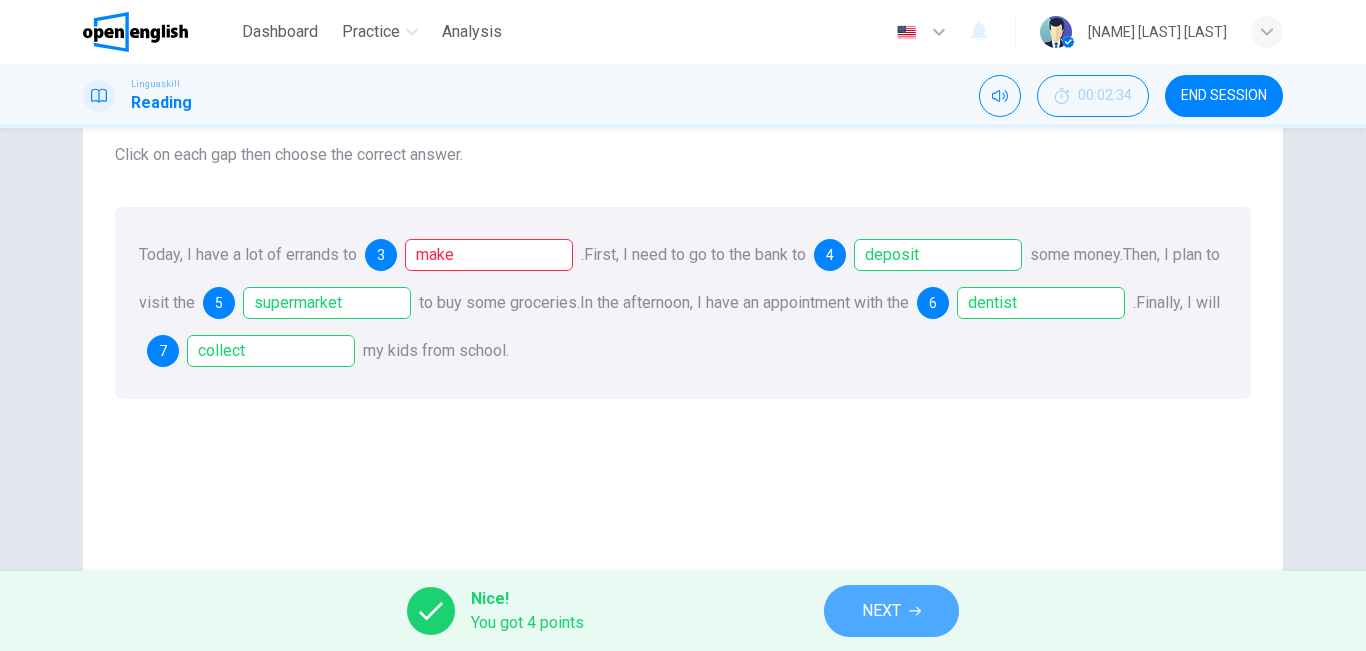 click on "NEXT" at bounding box center [881, 611] 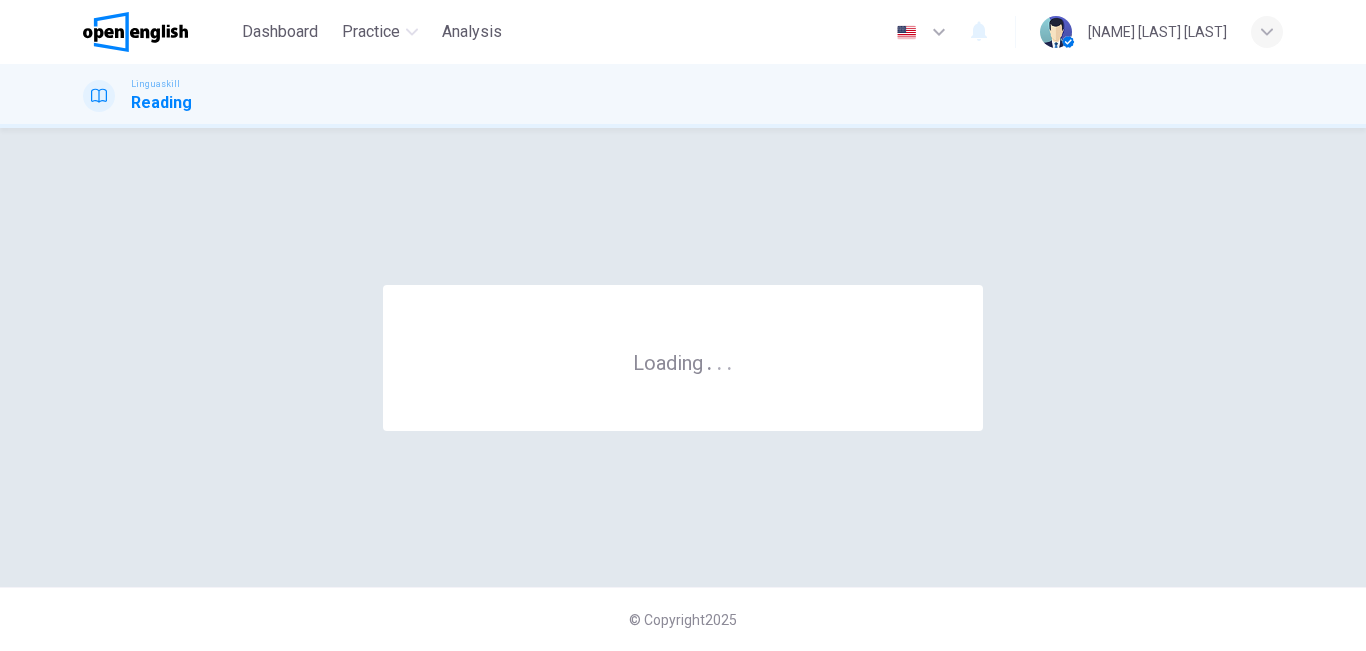 scroll, scrollTop: 0, scrollLeft: 0, axis: both 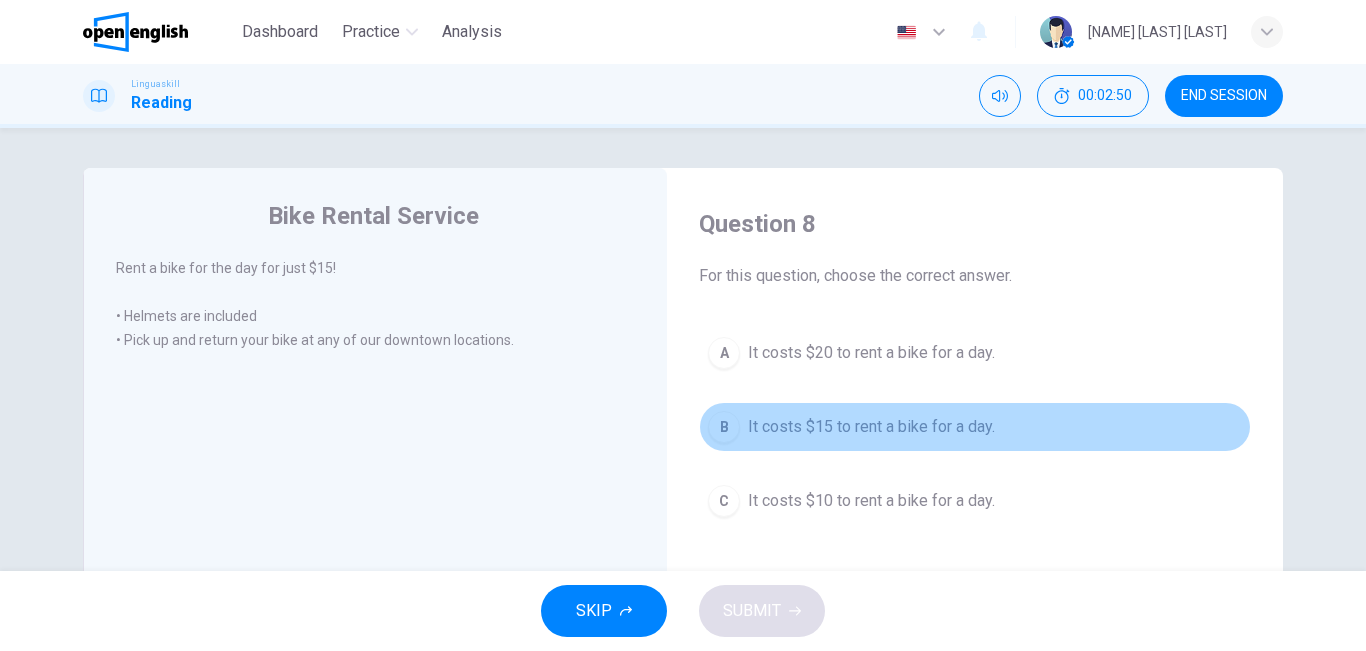 click on "B" at bounding box center (724, 427) 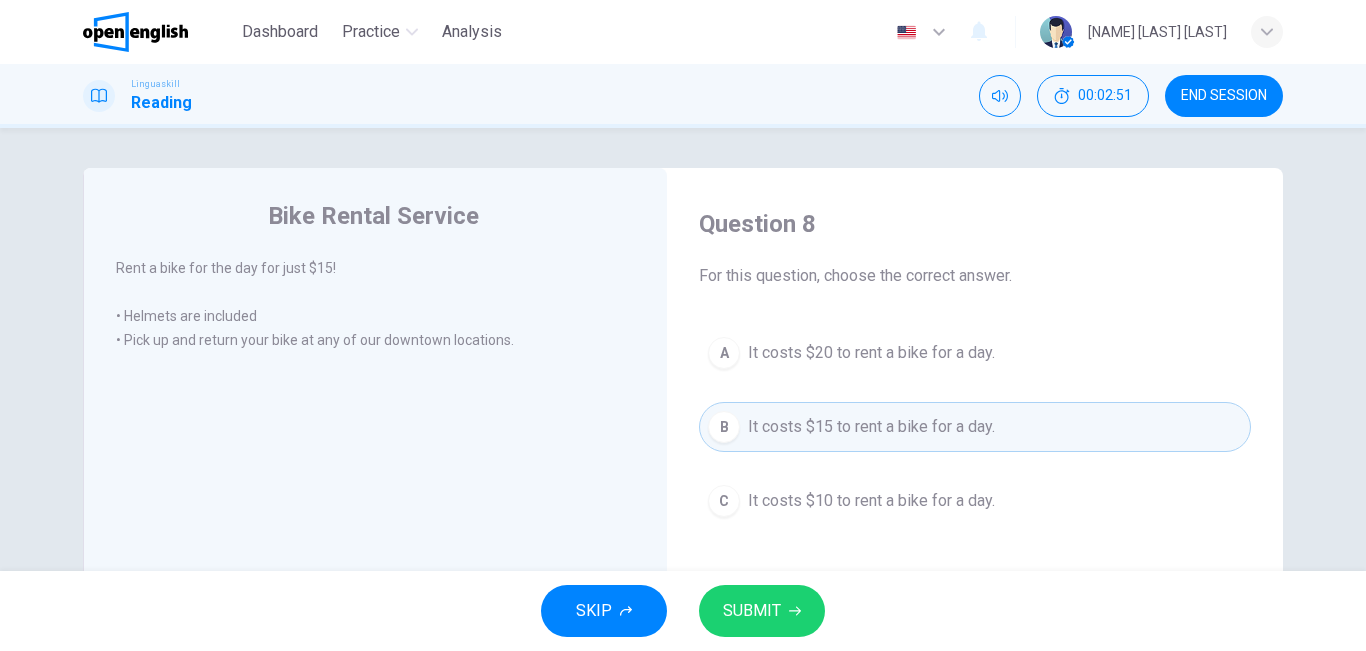 click on "SUBMIT" at bounding box center (752, 611) 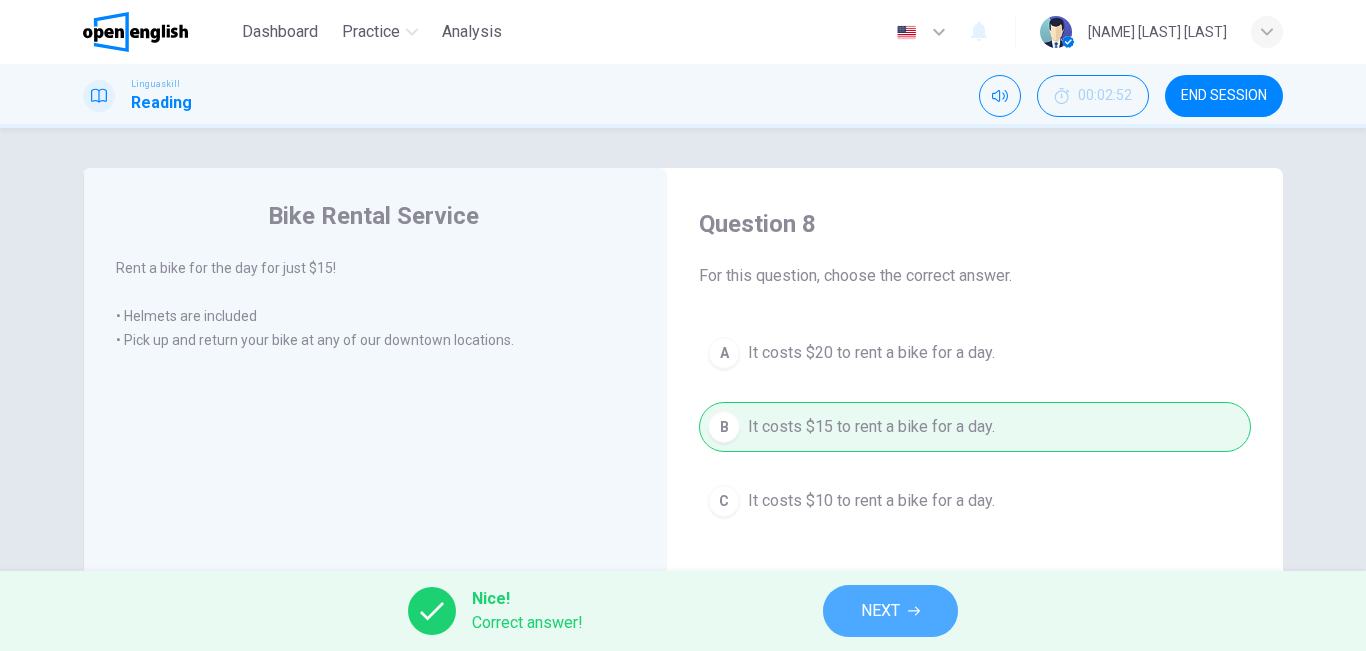 click on "NEXT" at bounding box center [880, 611] 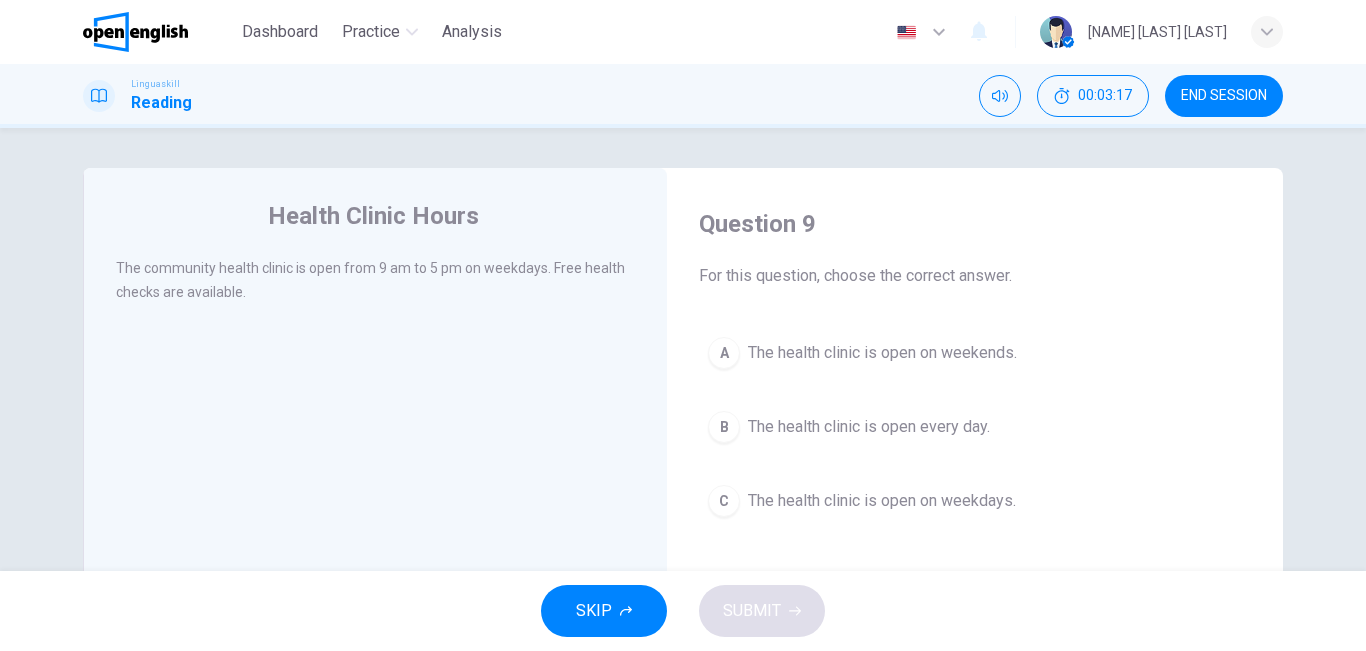 click on "The health clinic is open on weekdays." at bounding box center [882, 501] 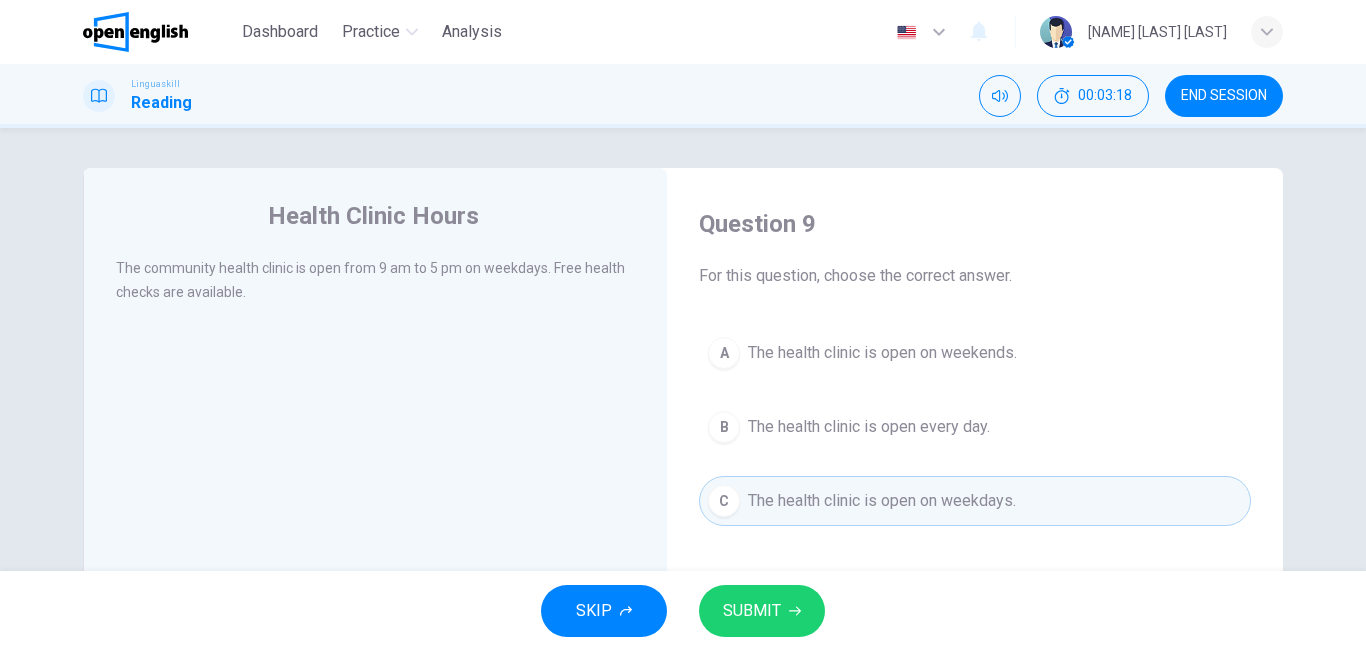 click on "SUBMIT" at bounding box center [752, 611] 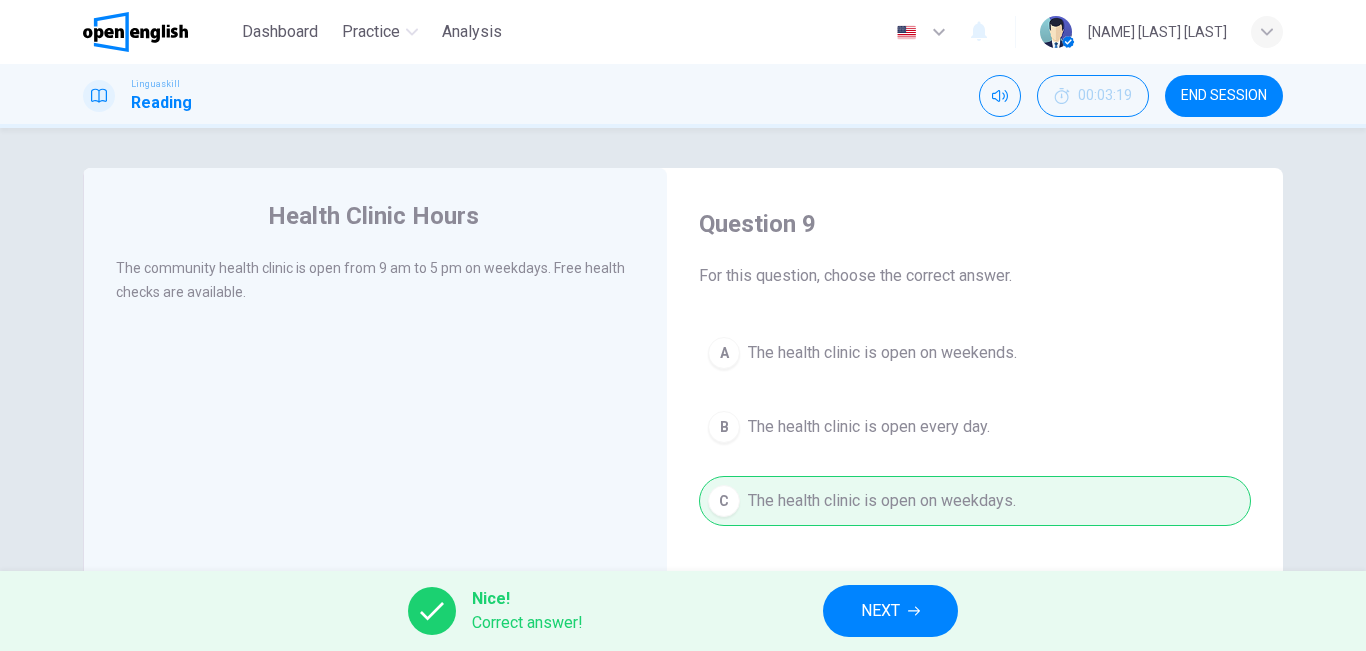 click on "NEXT" at bounding box center [890, 611] 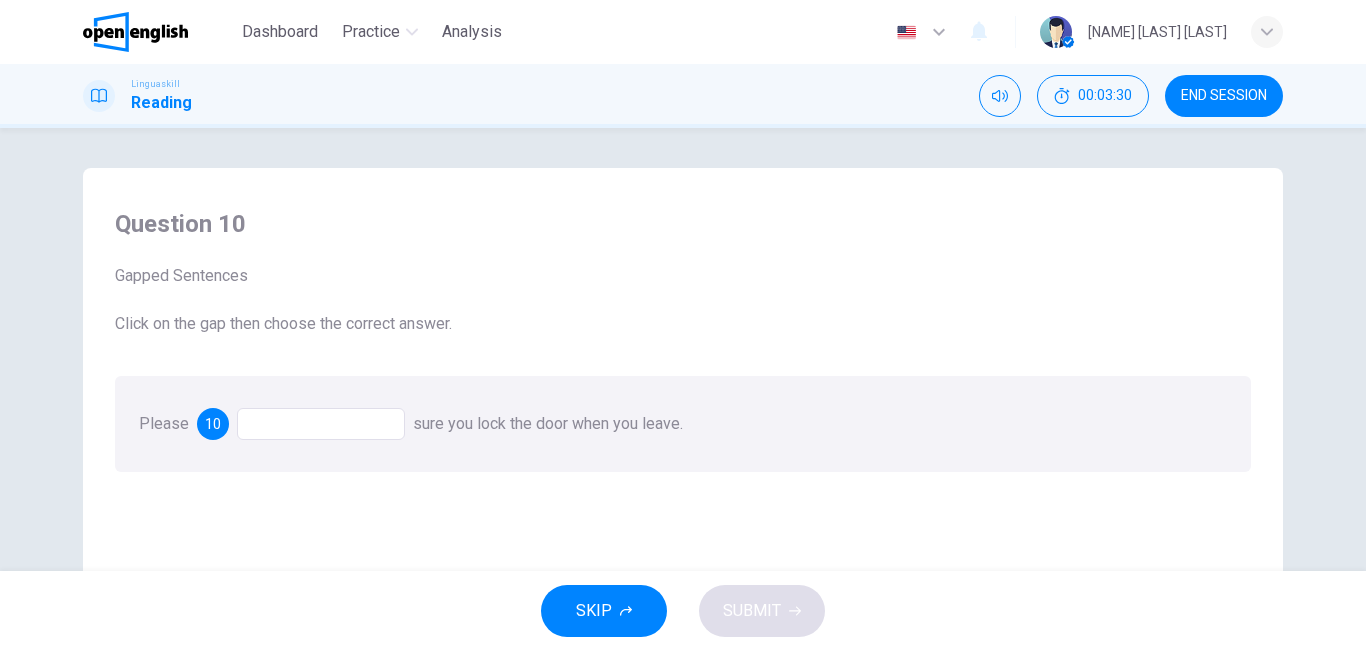 click at bounding box center (321, 424) 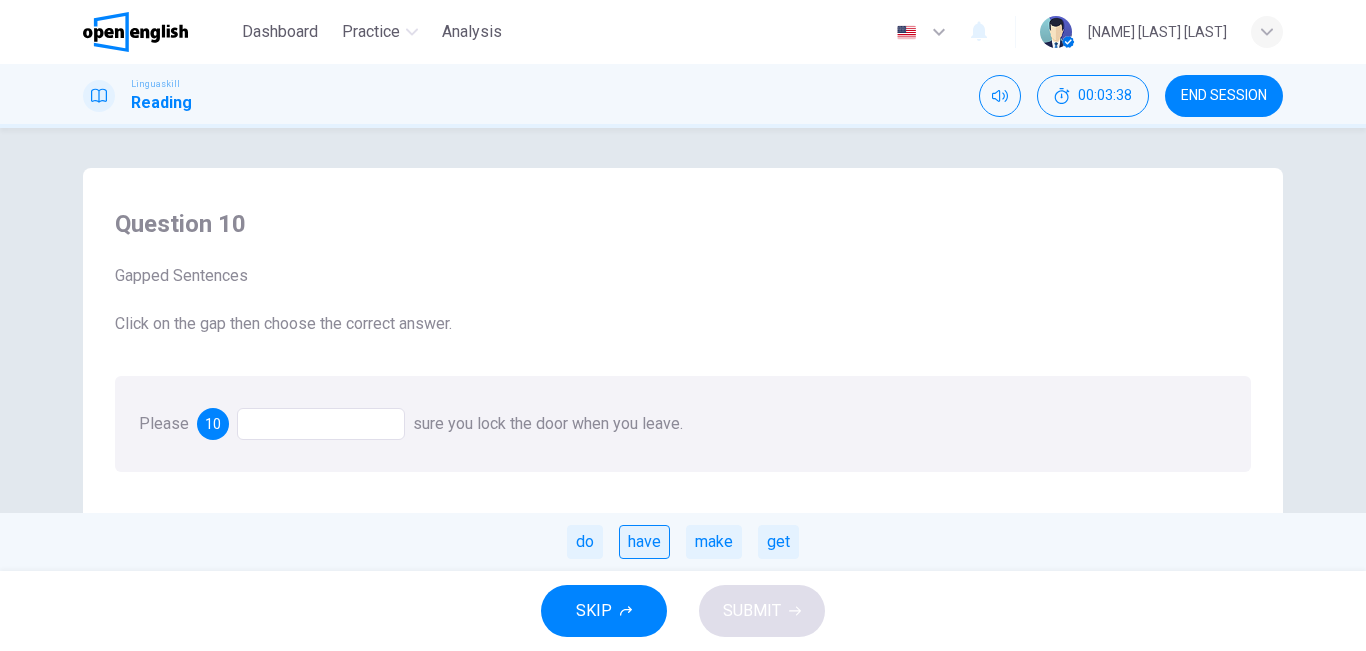 click on "have" at bounding box center (644, 542) 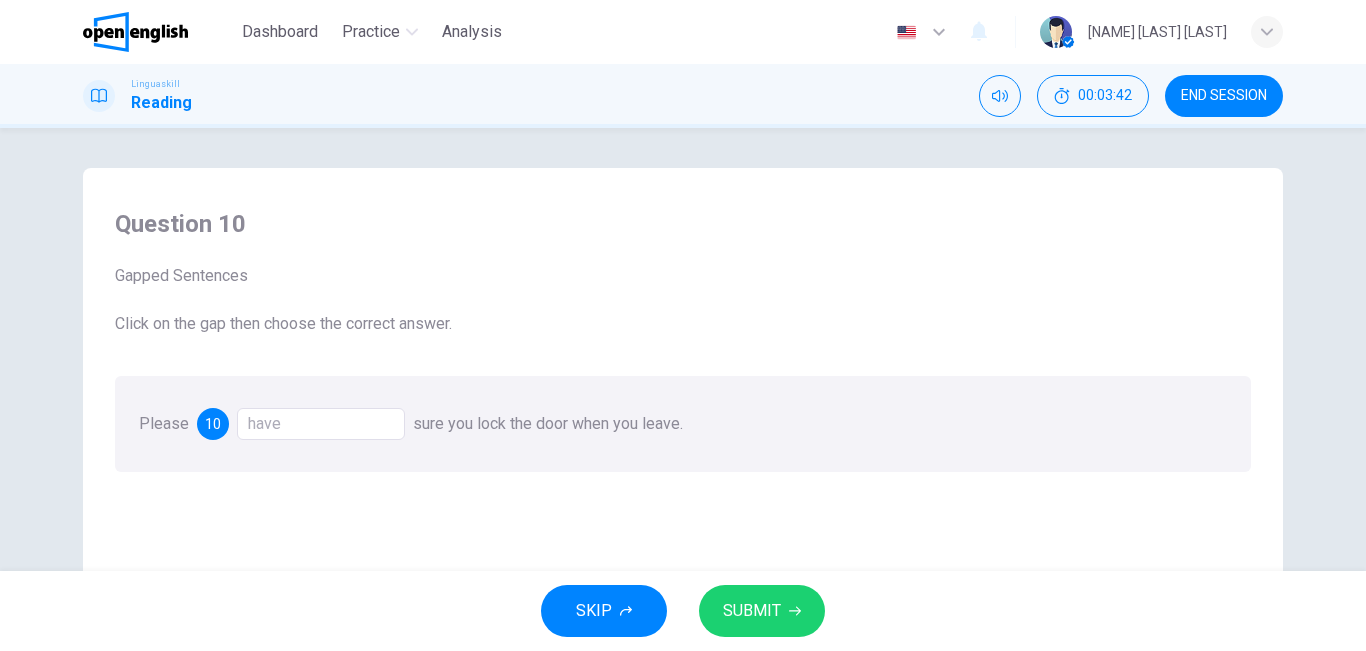 click on "have" at bounding box center (321, 424) 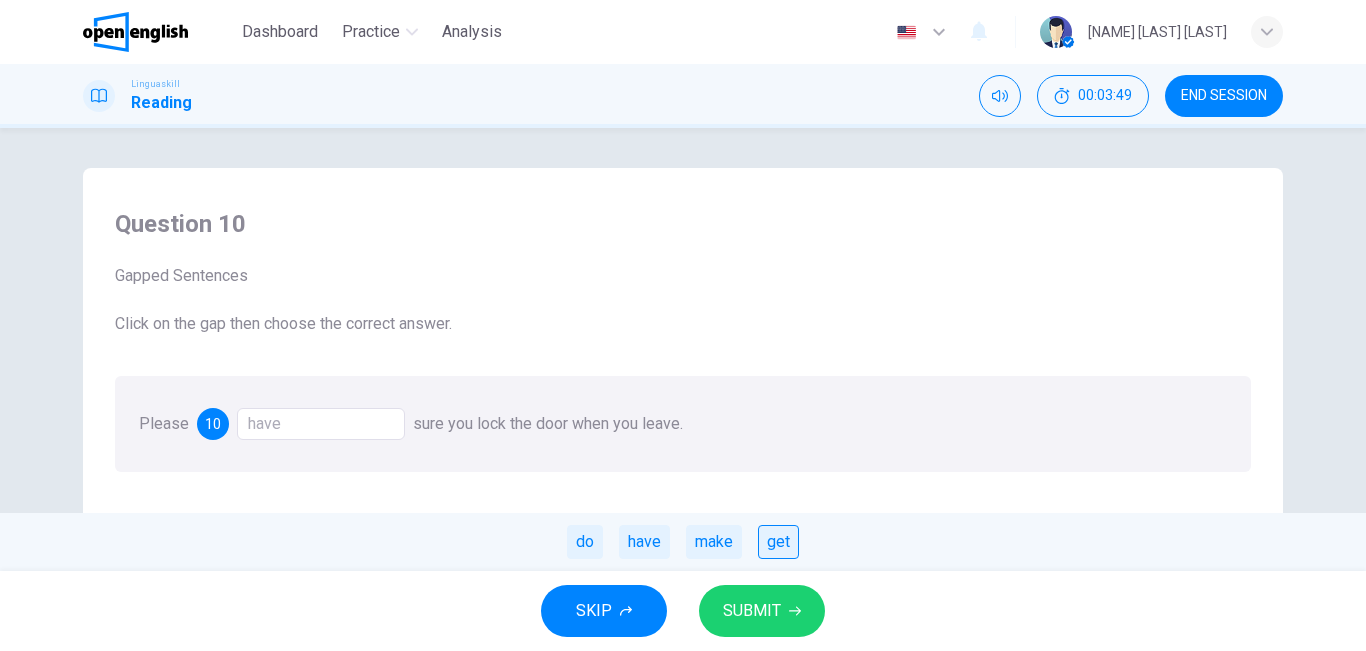 click on "get" at bounding box center [778, 542] 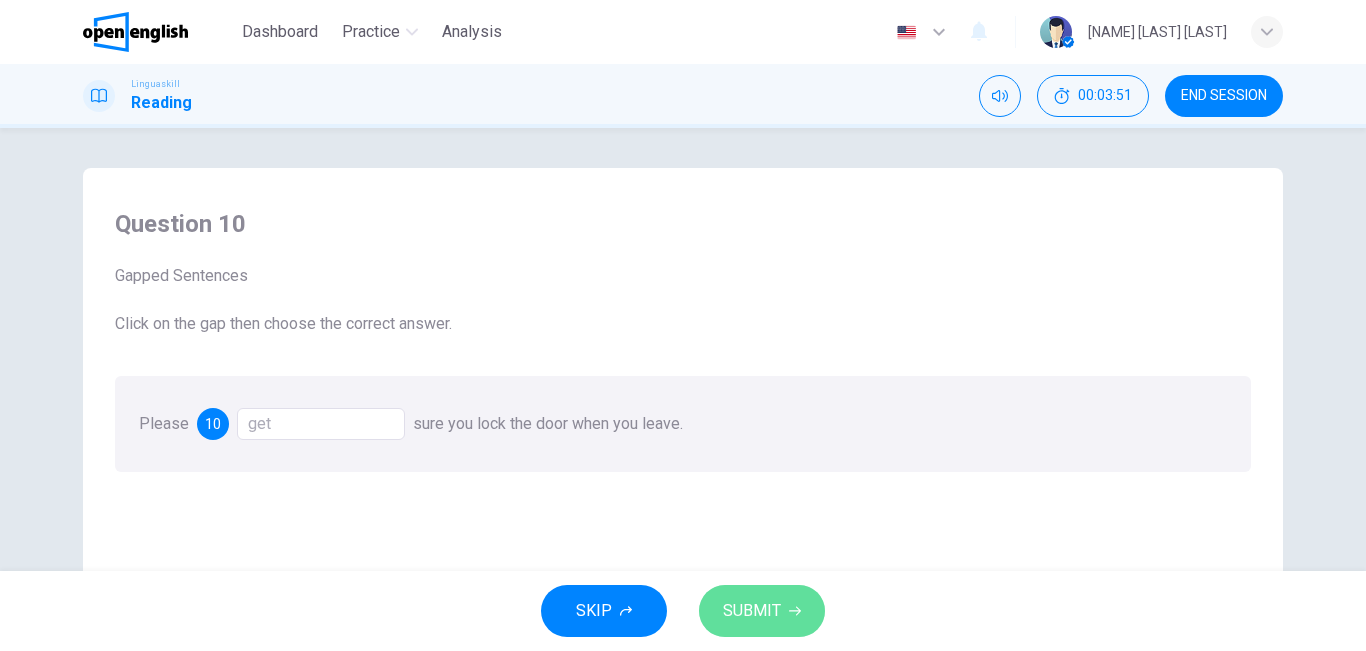 click on "SUBMIT" at bounding box center [752, 611] 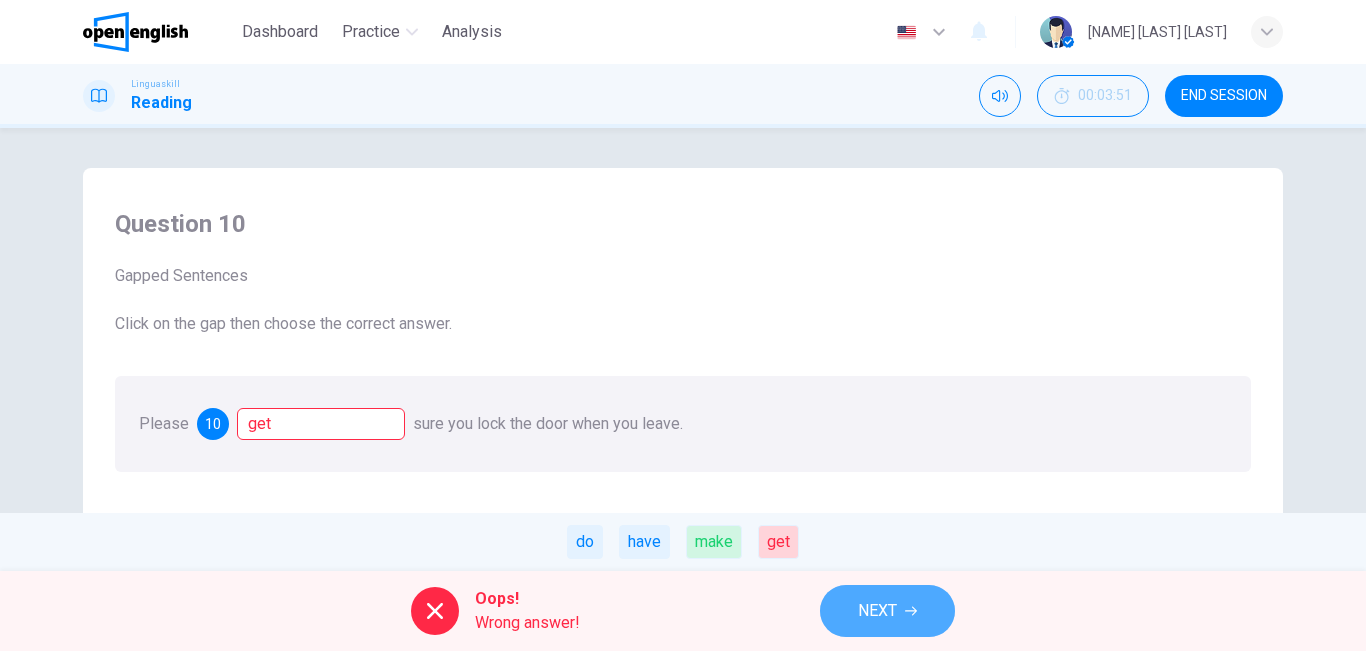 click on "NEXT" at bounding box center (877, 611) 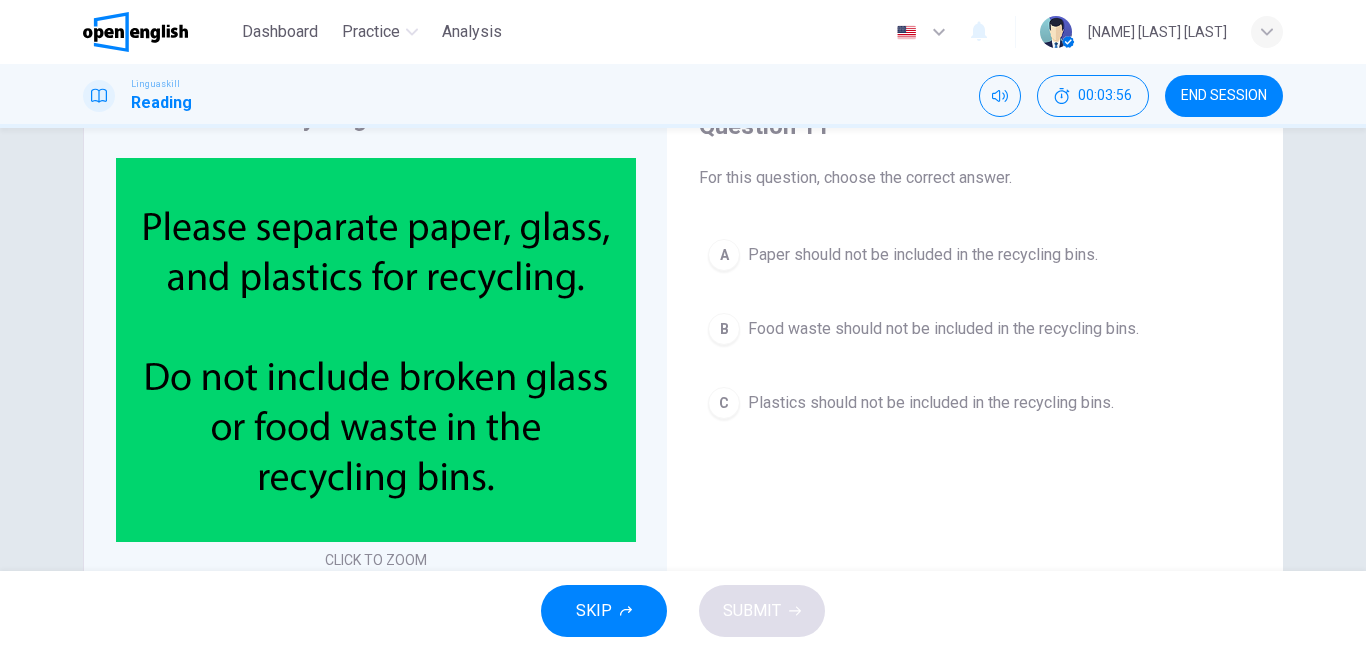 scroll, scrollTop: 96, scrollLeft: 0, axis: vertical 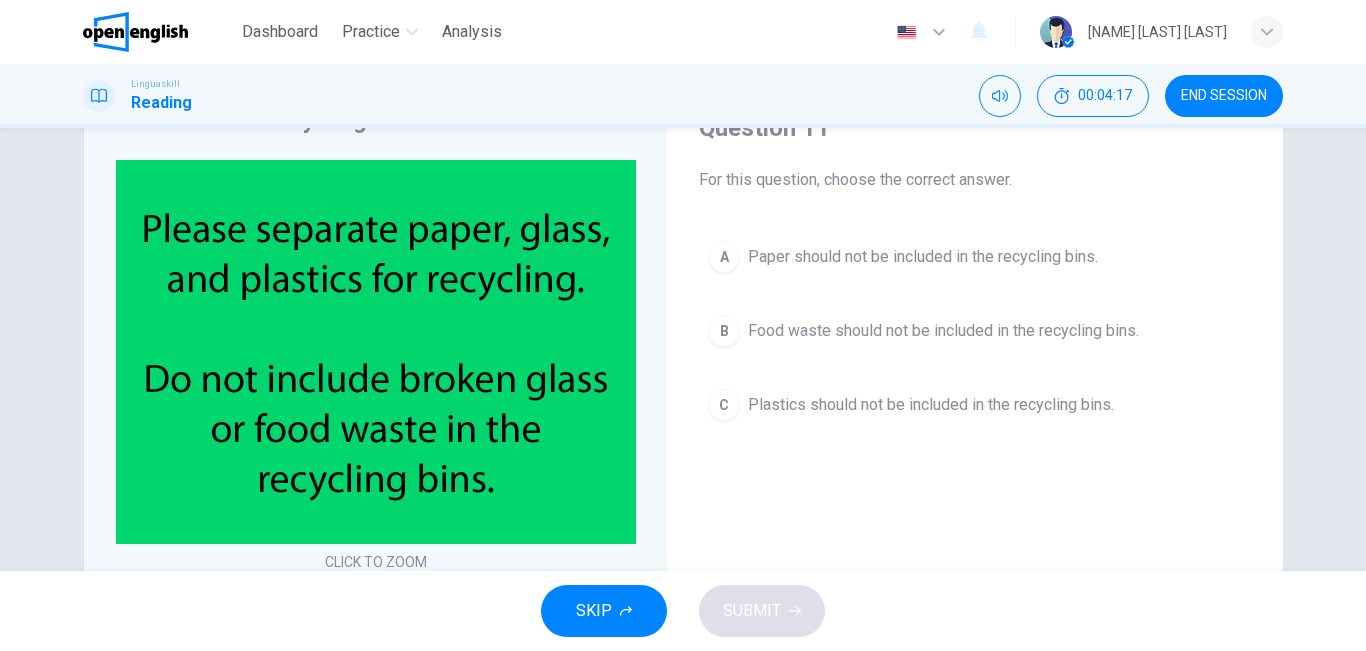 click on "B" at bounding box center [724, 331] 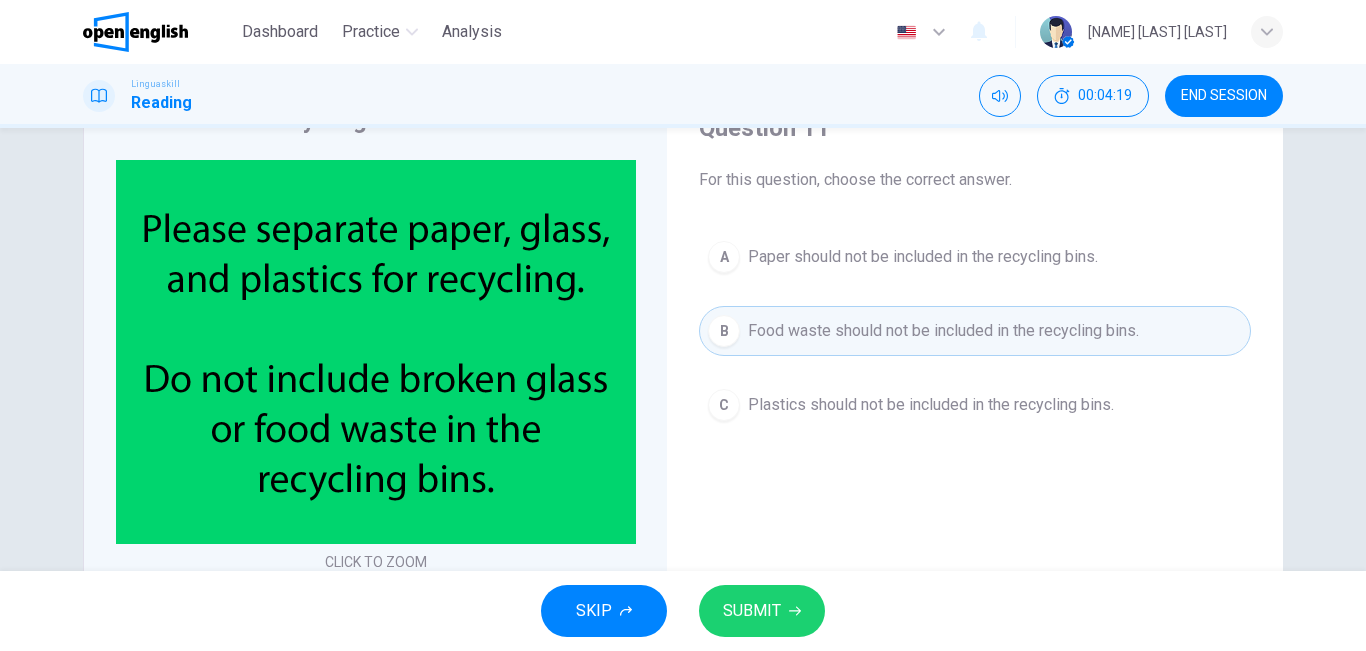click on "SUBMIT" at bounding box center (752, 611) 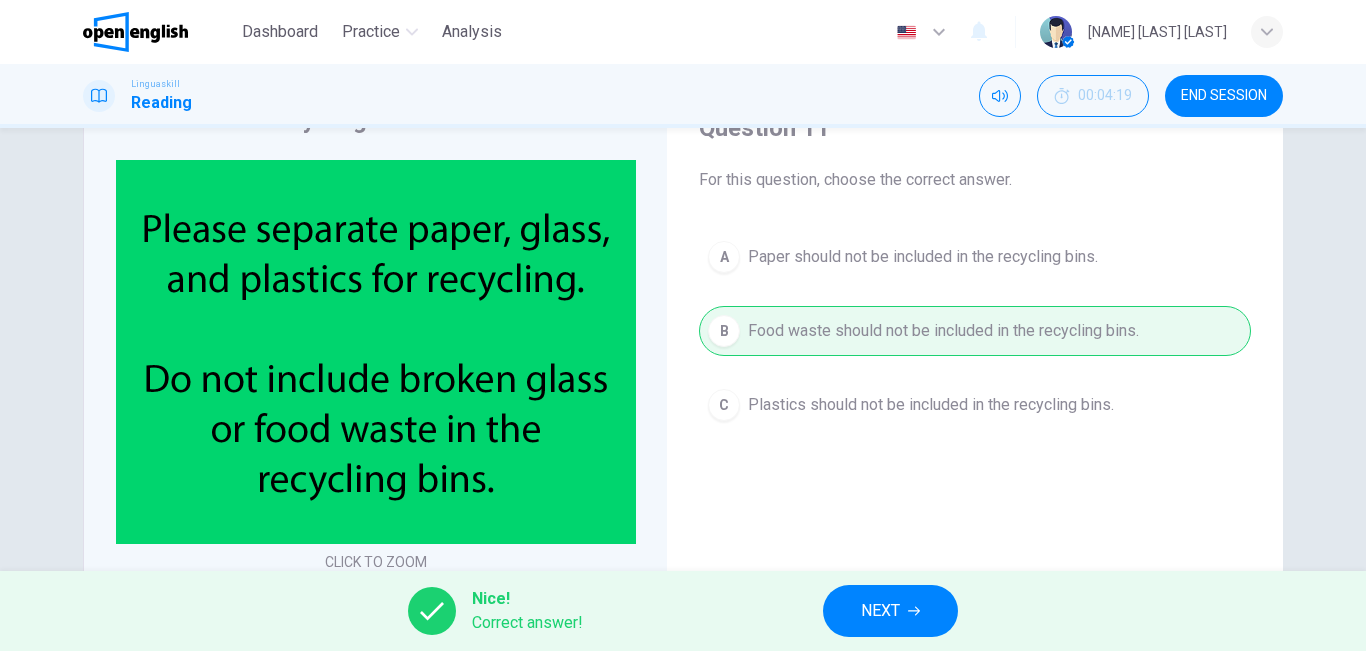click on "NEXT" at bounding box center (890, 611) 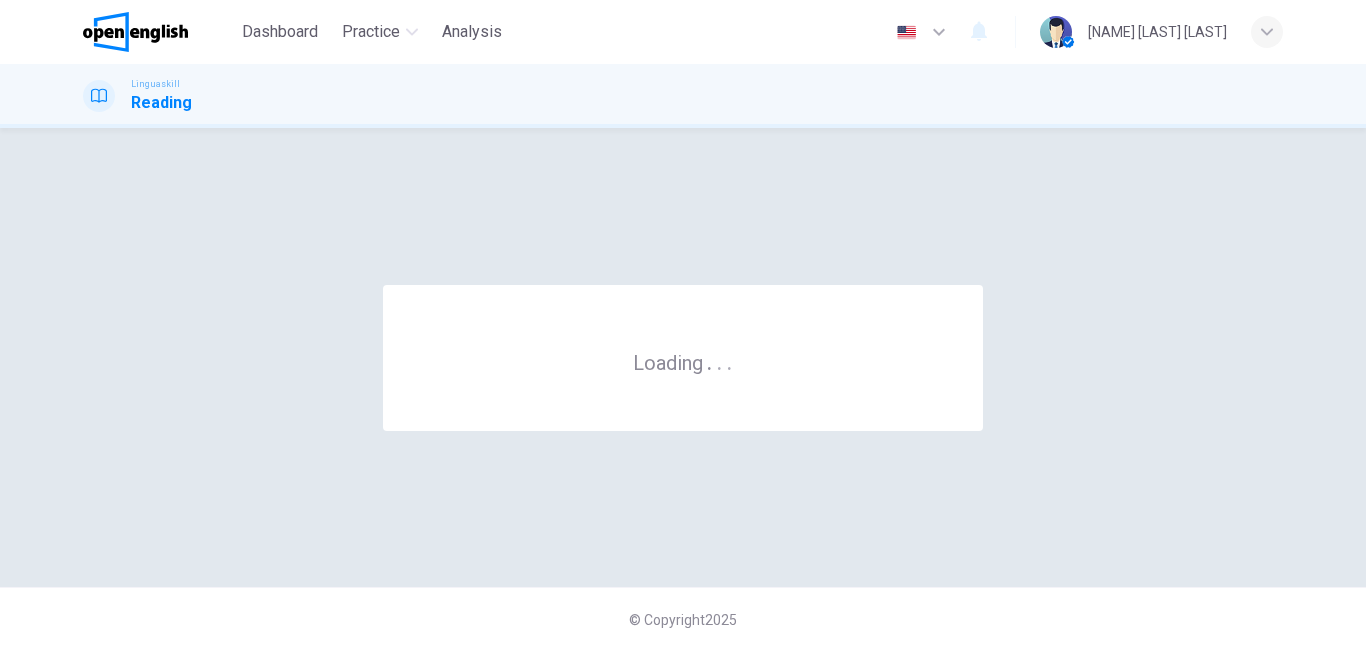 scroll, scrollTop: 0, scrollLeft: 0, axis: both 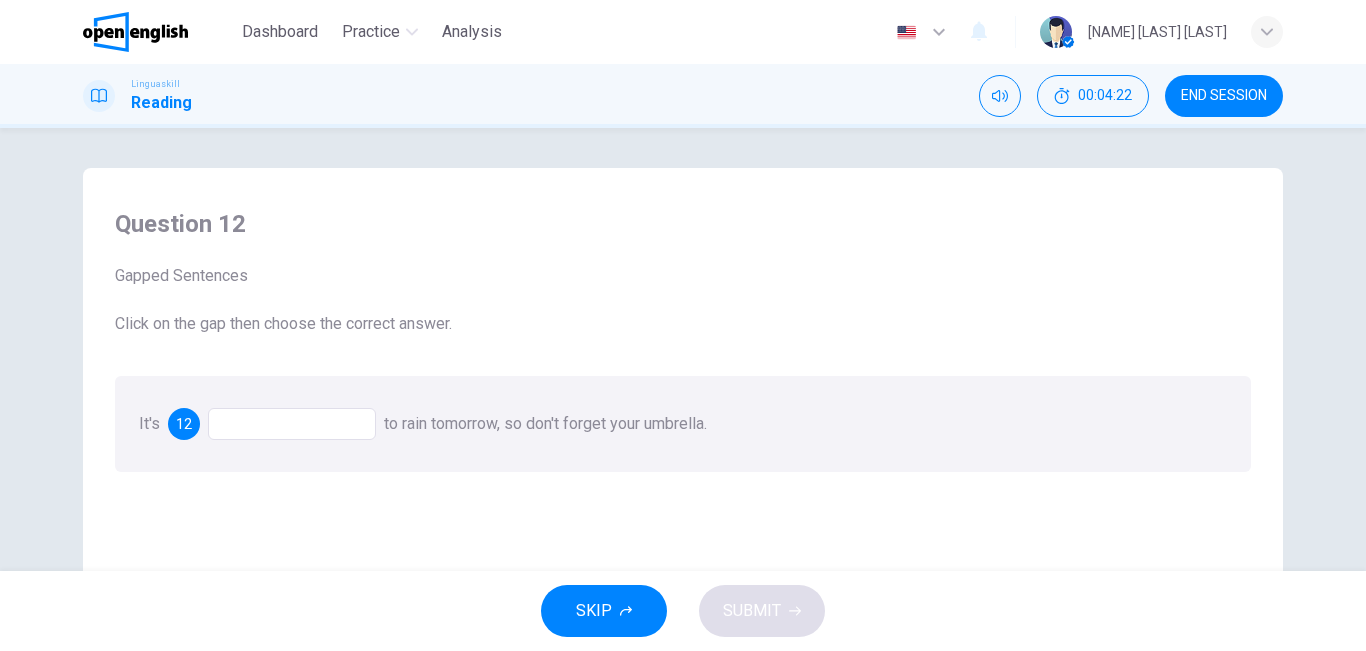 click at bounding box center (292, 424) 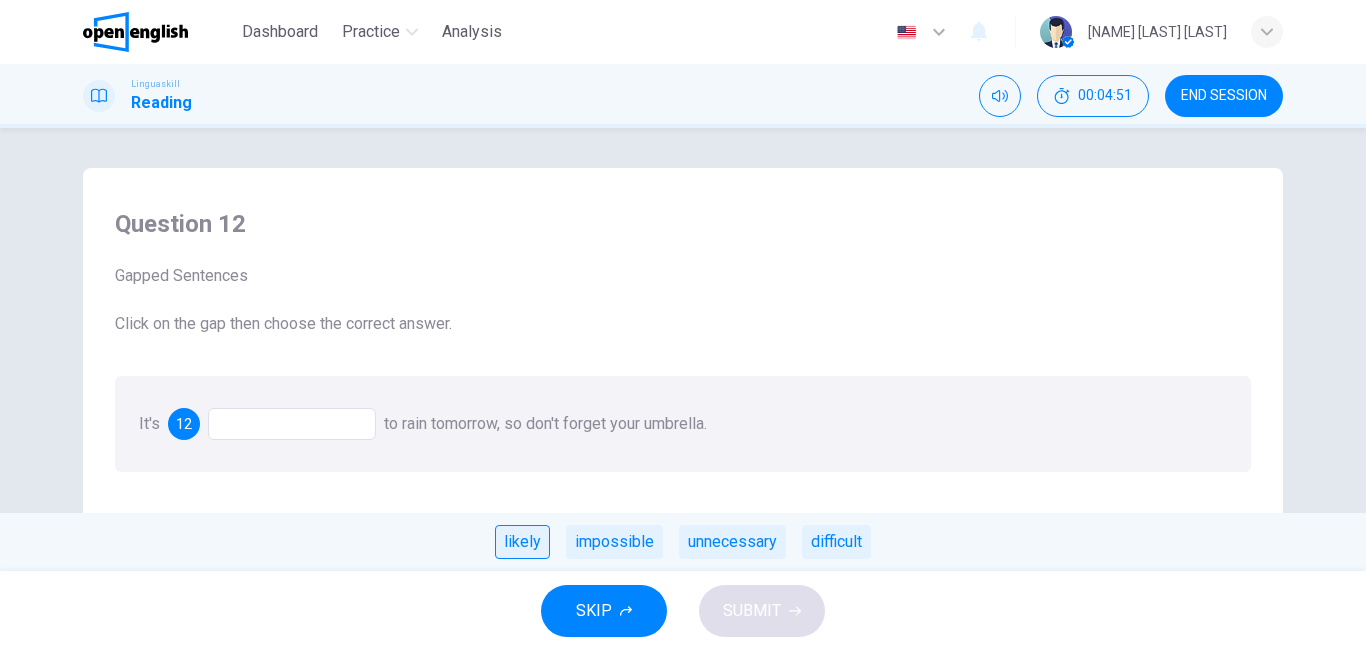 click on "likely" at bounding box center (522, 542) 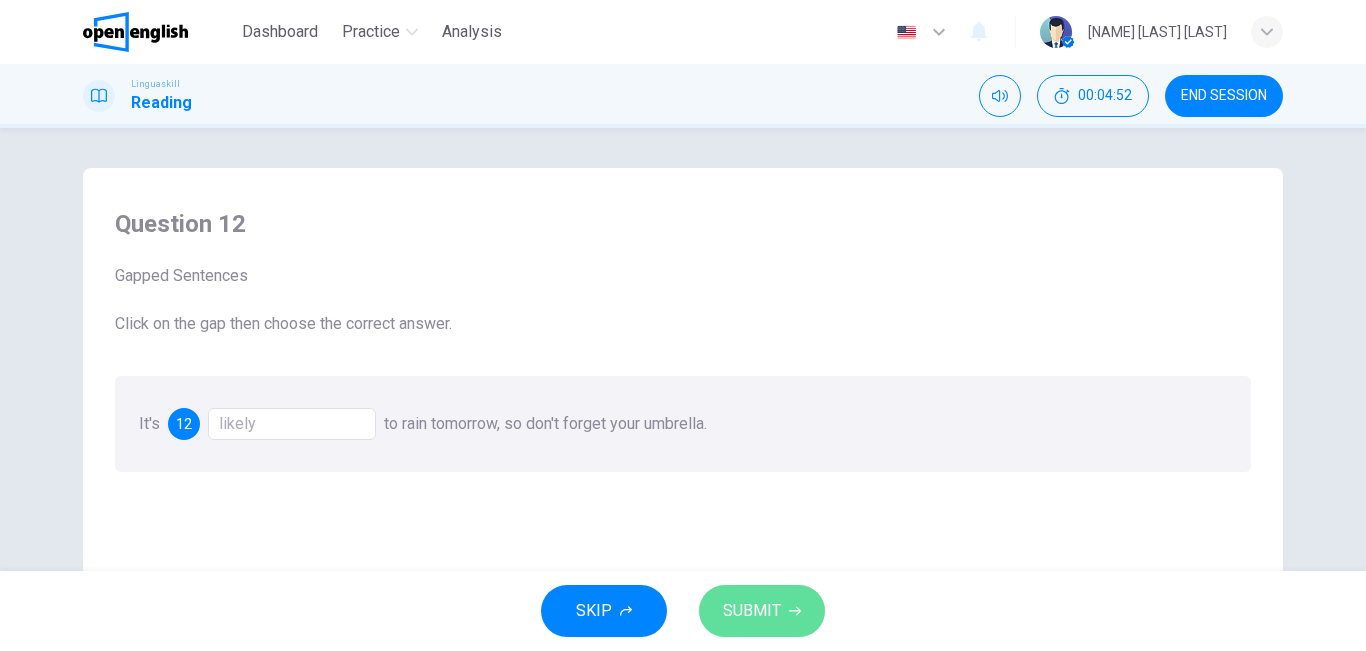click on "SUBMIT" at bounding box center (752, 611) 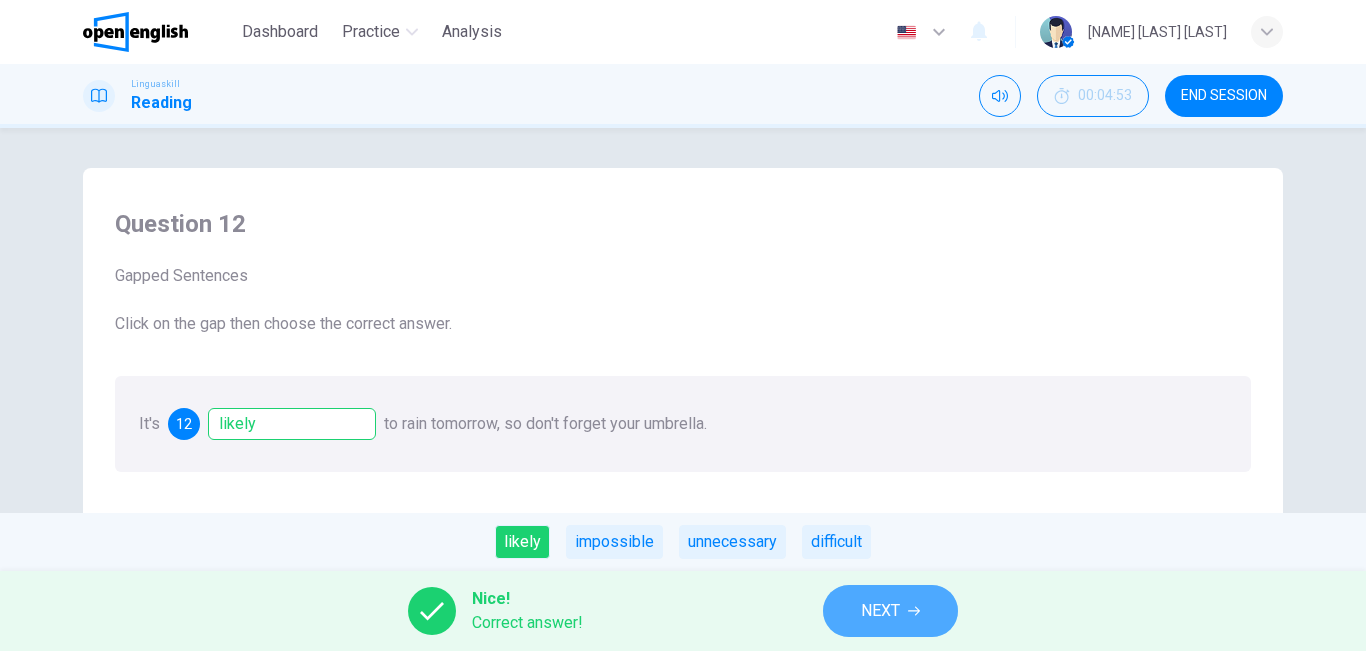 click on "NEXT" at bounding box center [880, 611] 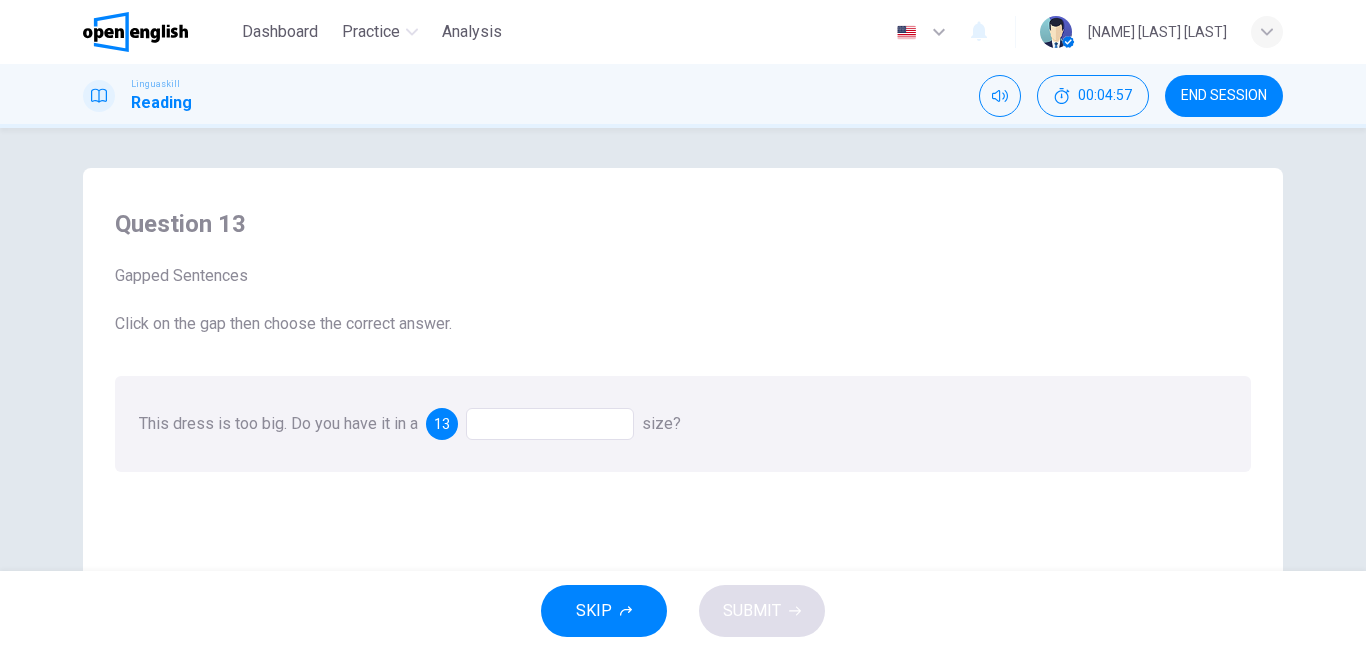 click at bounding box center (550, 424) 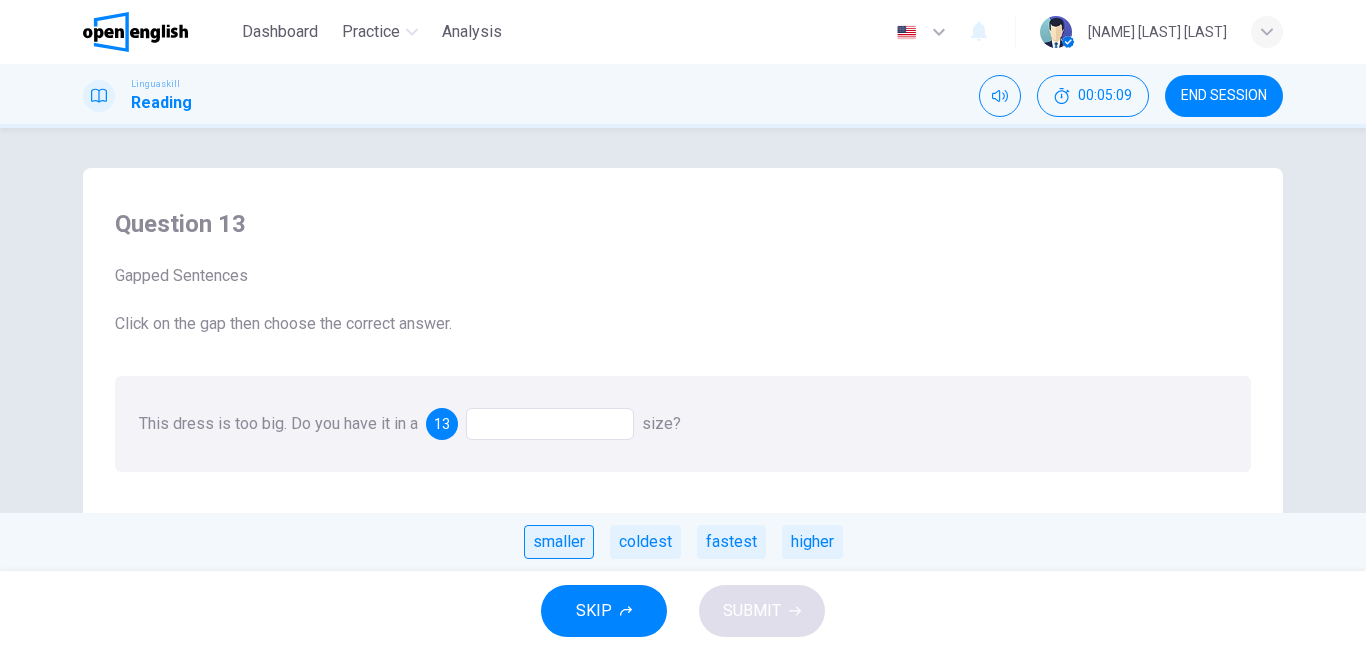 click on "smaller" at bounding box center [559, 542] 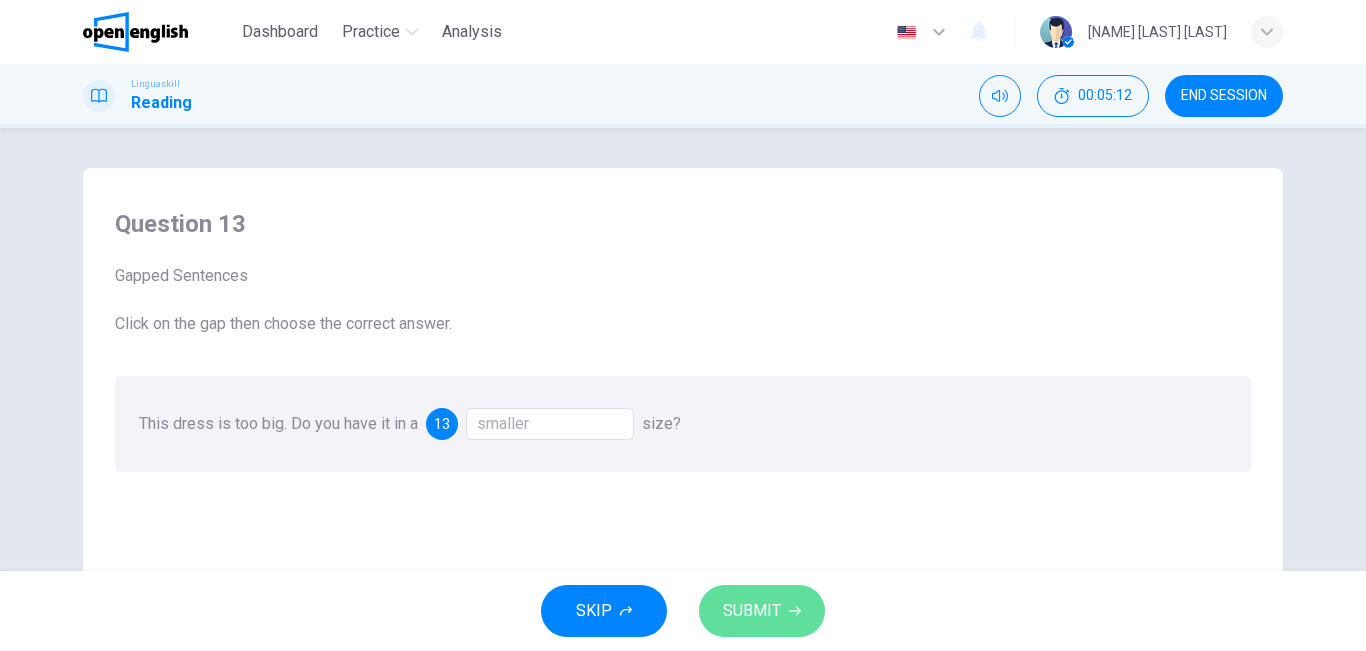 click on "SUBMIT" at bounding box center [752, 611] 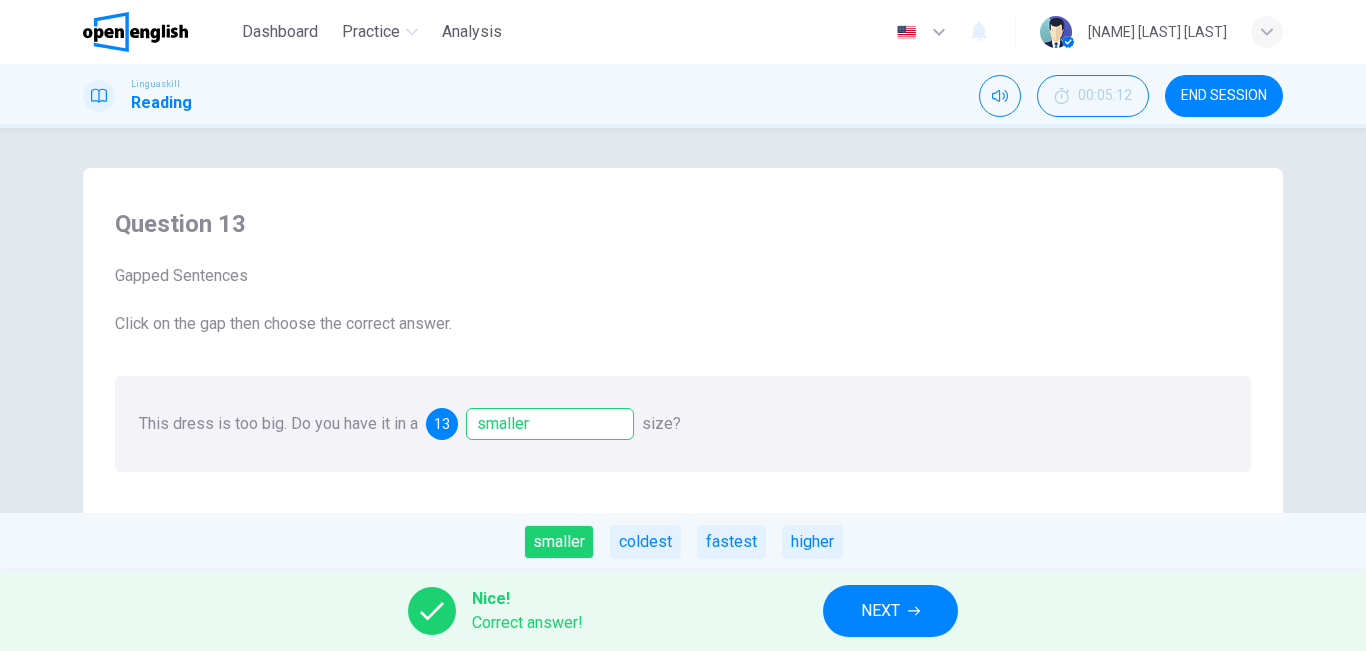 click on "NEXT" at bounding box center [880, 611] 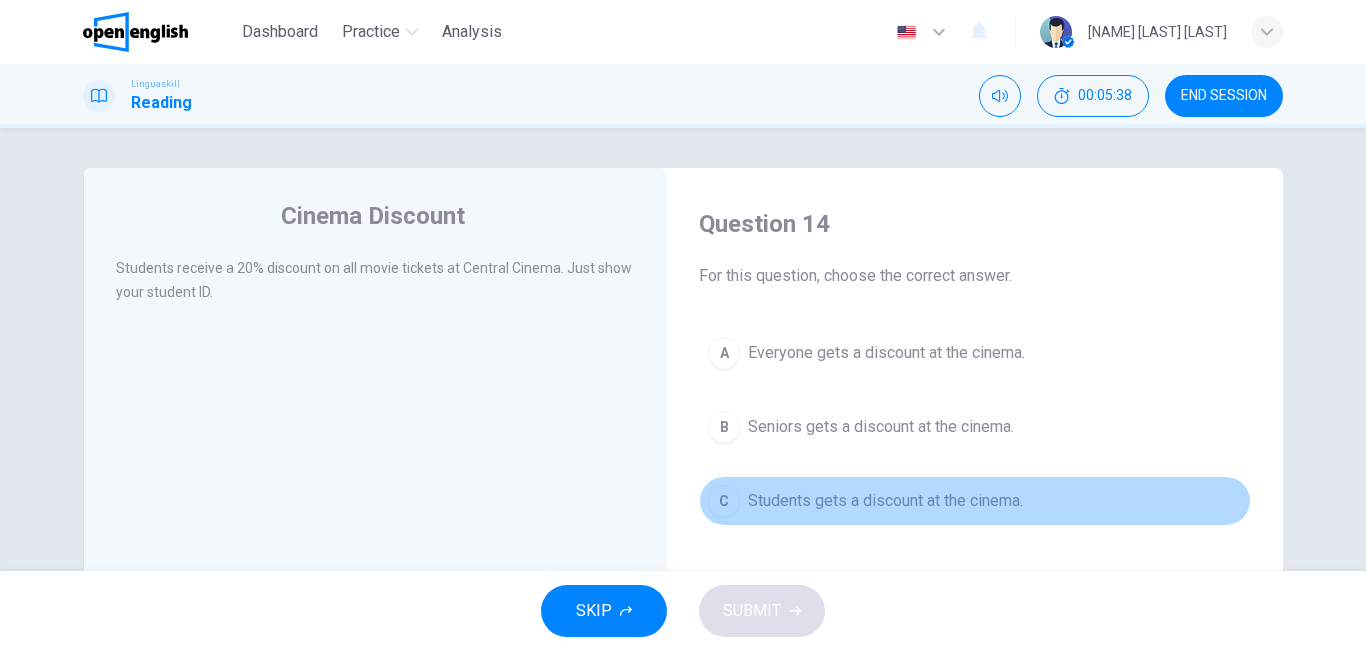 click on "C" at bounding box center (724, 501) 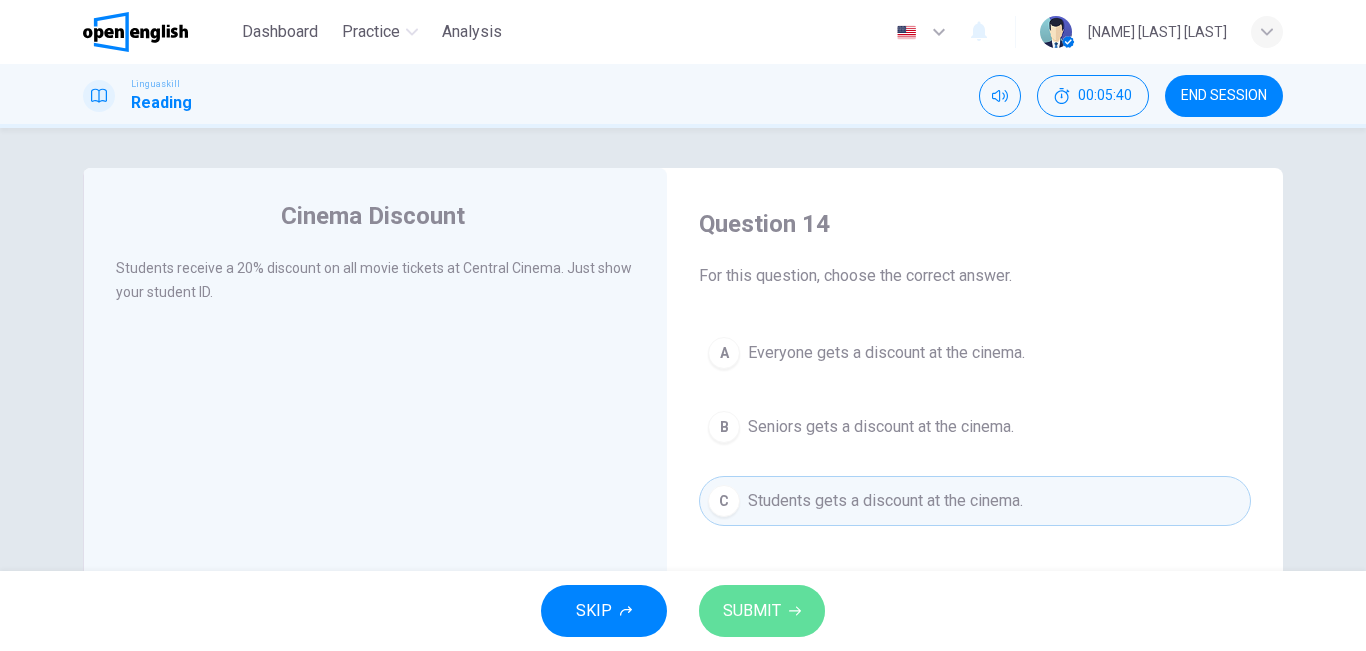 click on "SUBMIT" at bounding box center [752, 611] 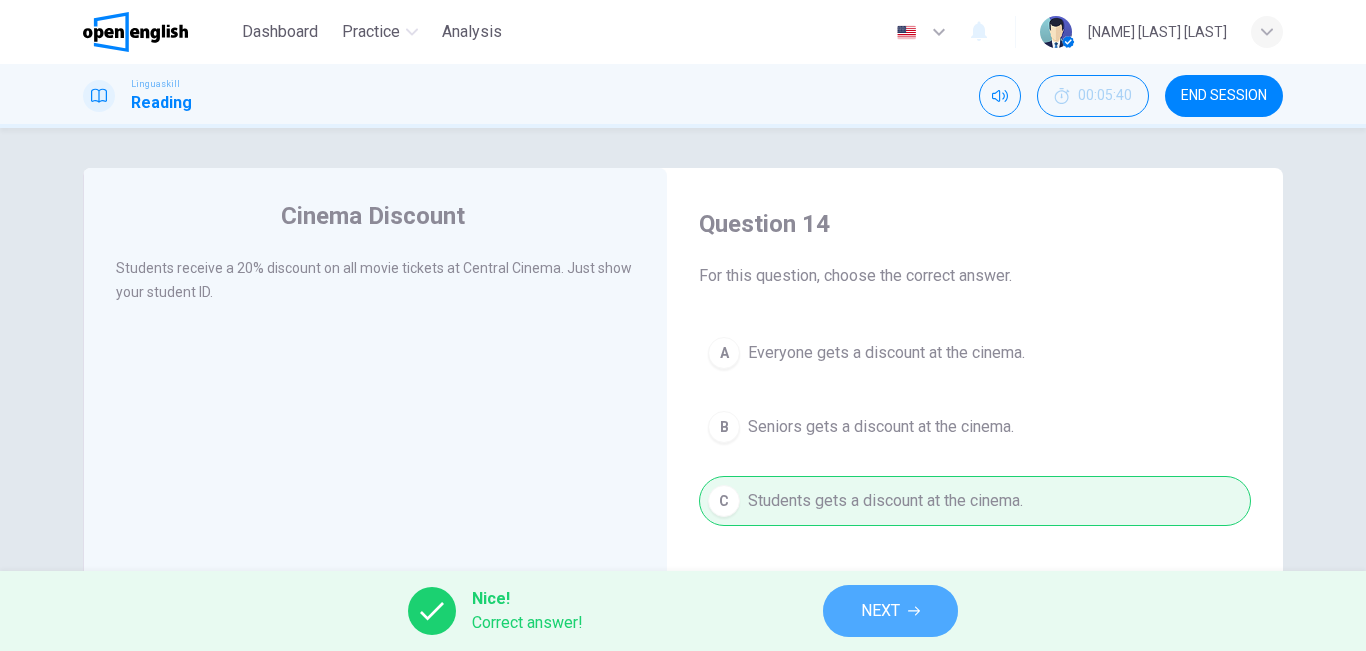 click on "NEXT" at bounding box center (880, 611) 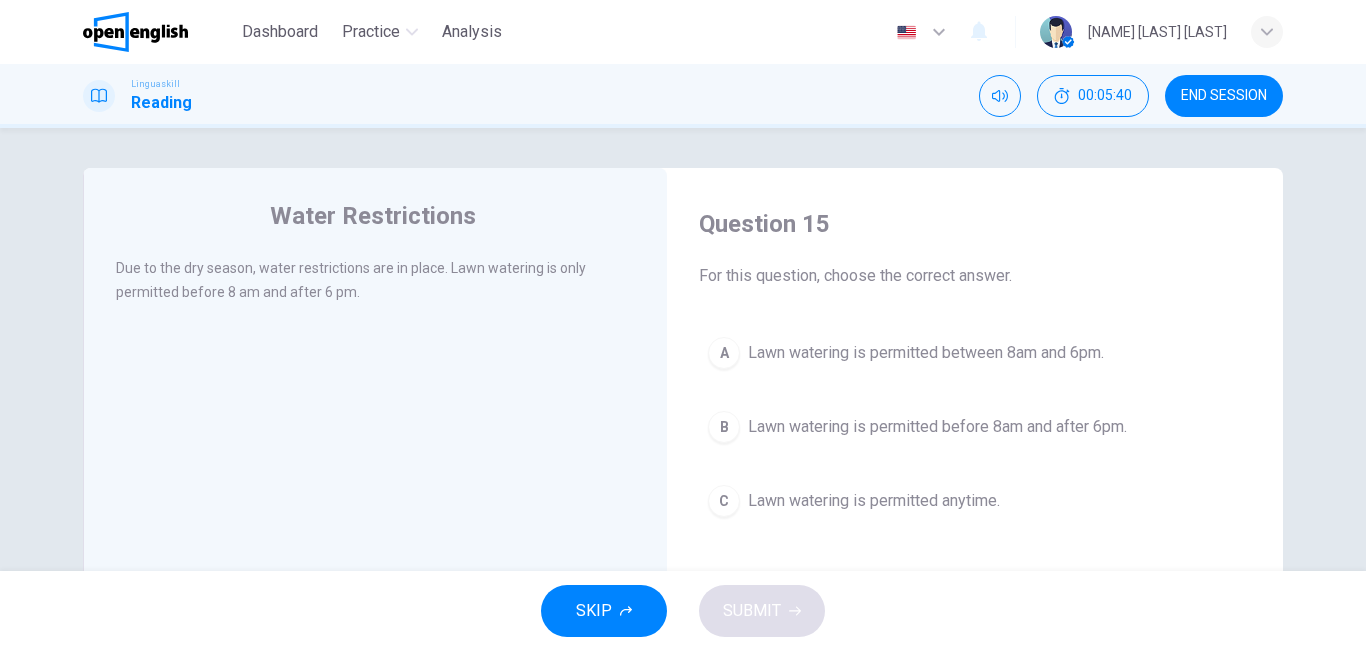 click on "SKIP SUBMIT" at bounding box center [683, 611] 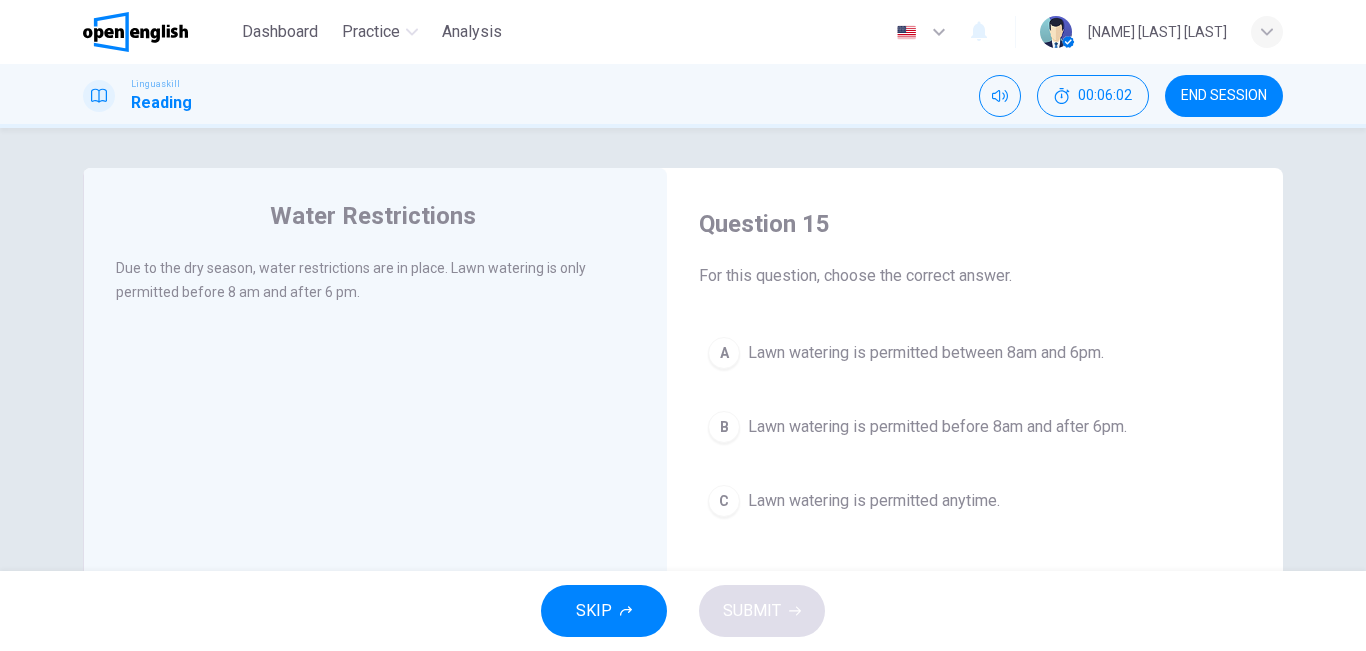 click on "B Lawn watering is permitted before 8am and after 6pm." at bounding box center [975, 427] 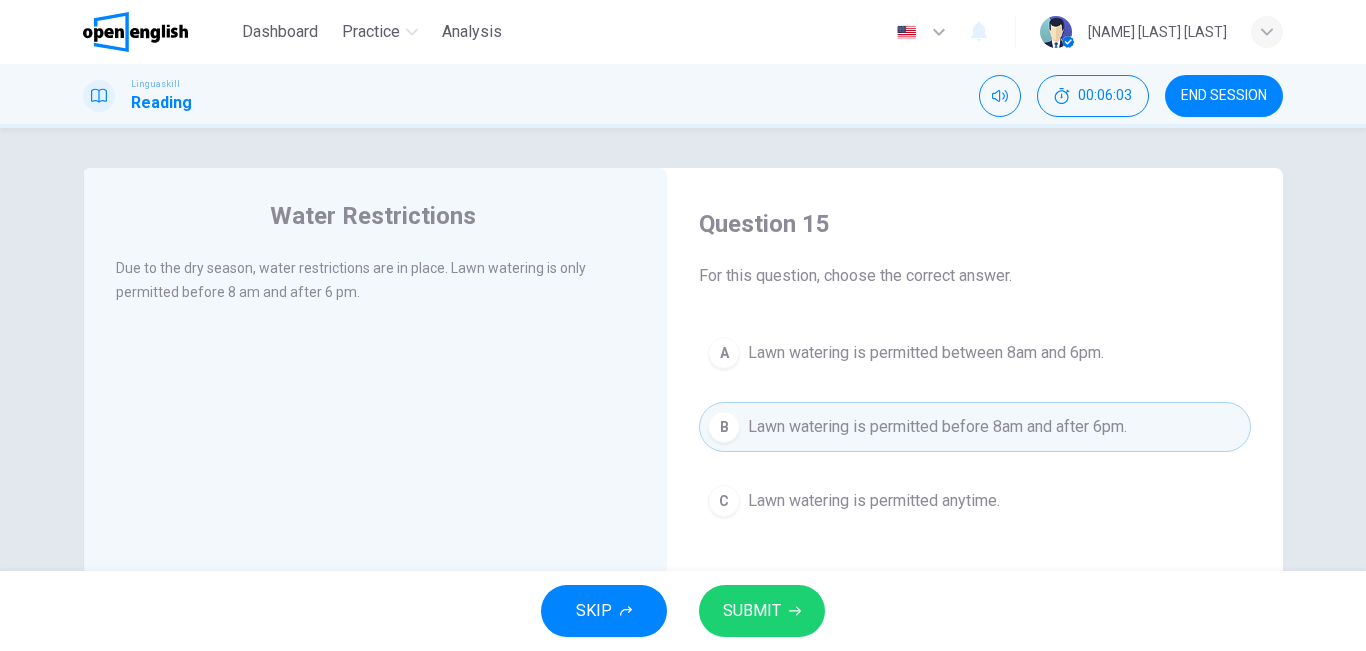 click on "SUBMIT" at bounding box center (752, 611) 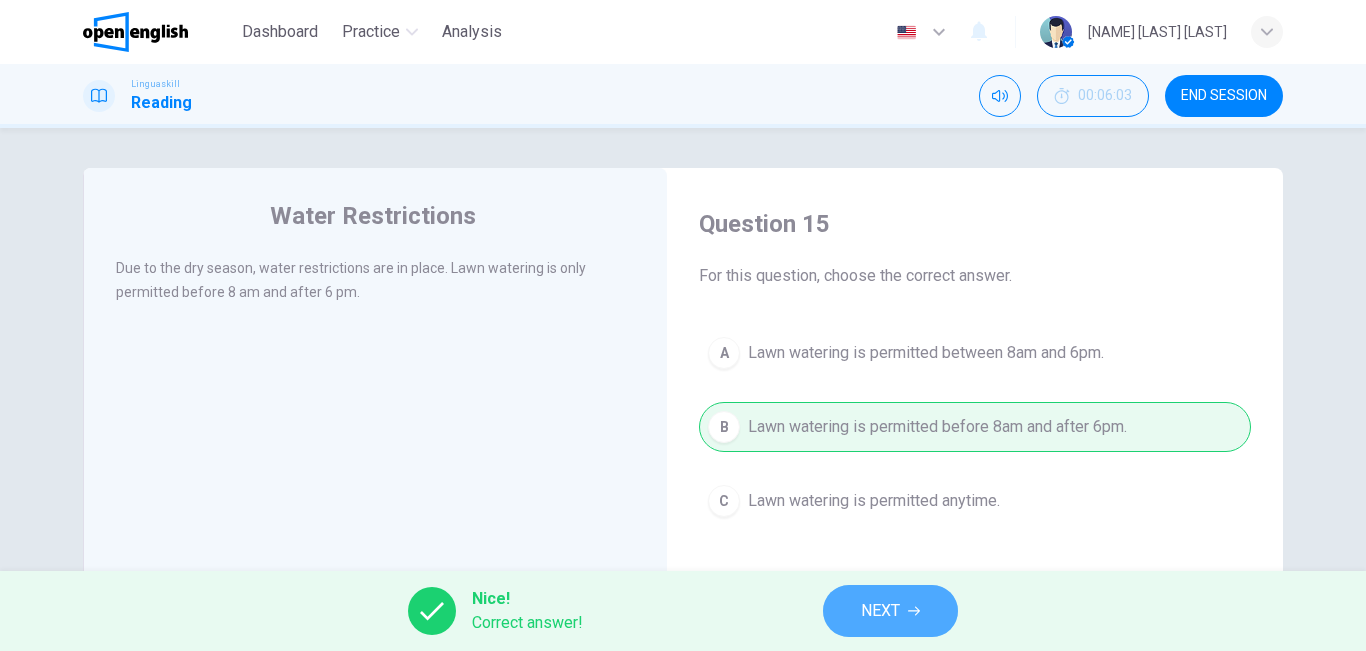 click on "NEXT" at bounding box center [880, 611] 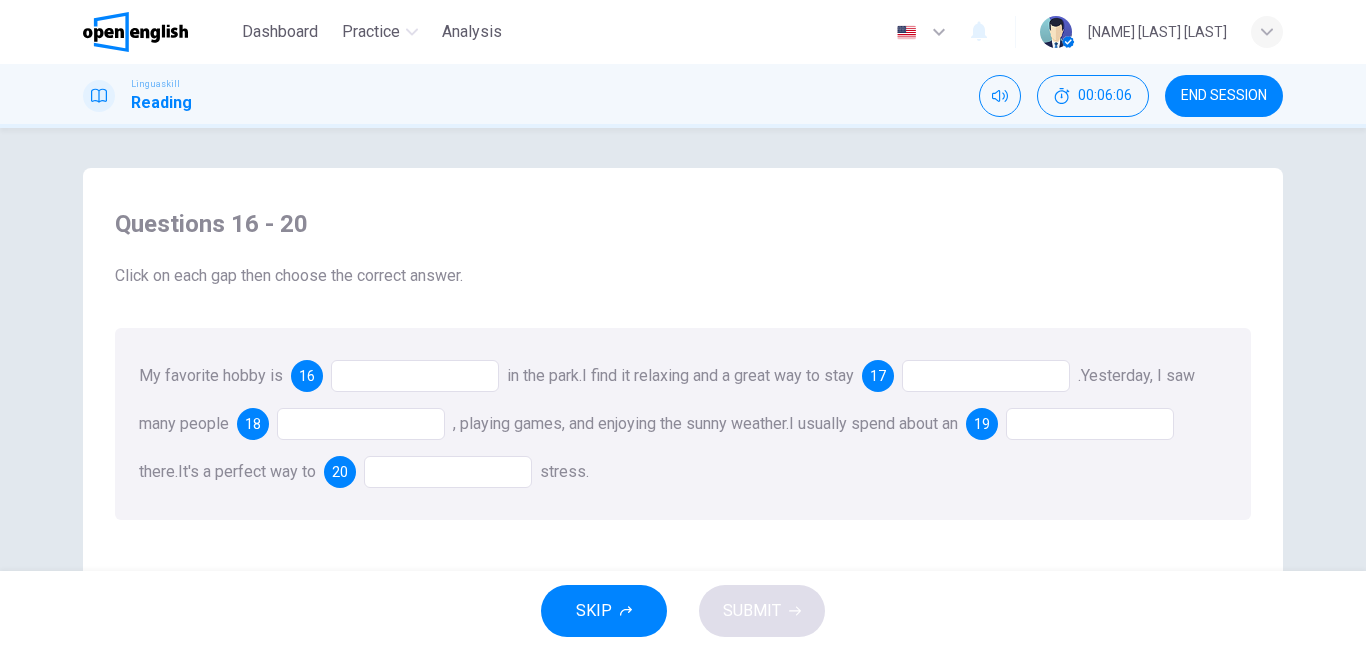 click at bounding box center (415, 376) 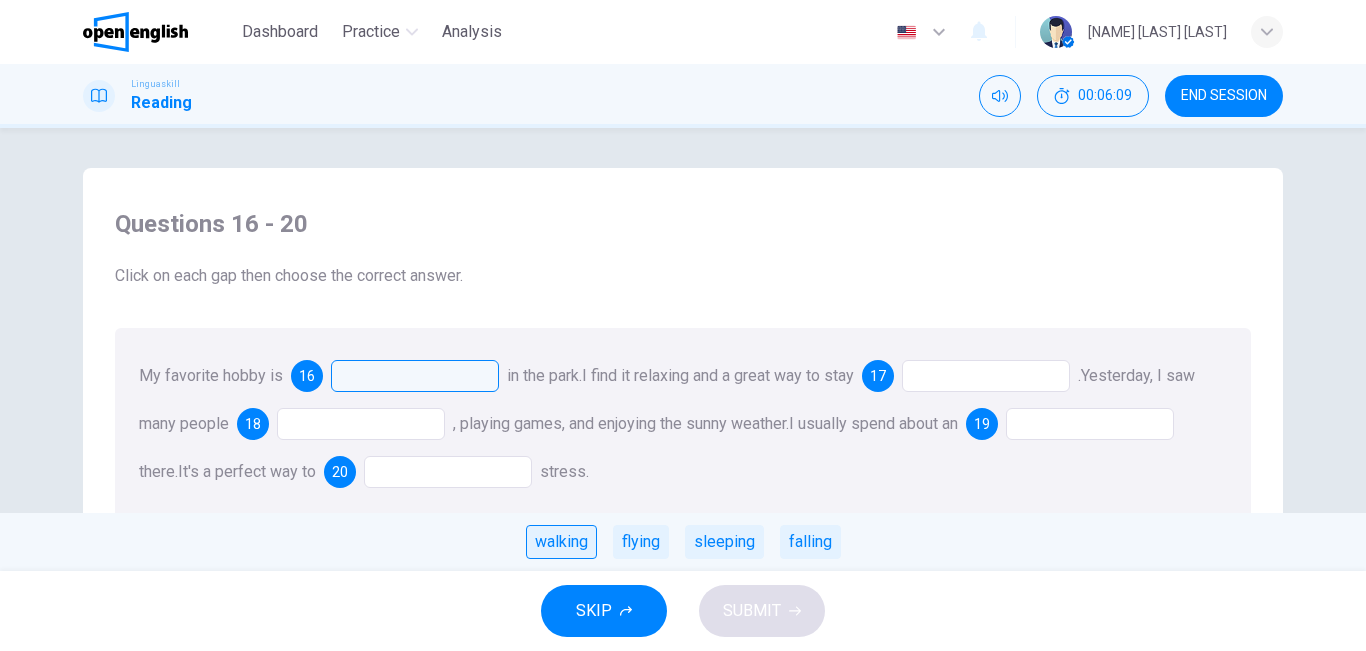 click on "walking" at bounding box center (561, 542) 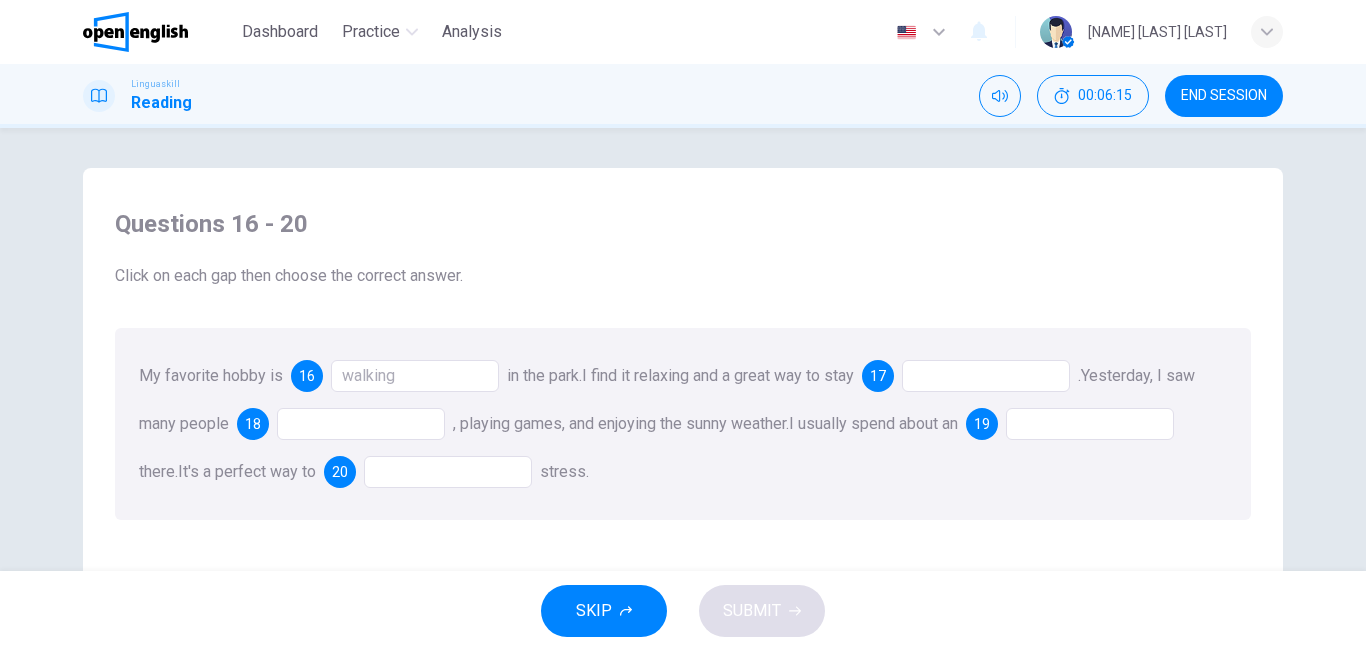 click at bounding box center [986, 376] 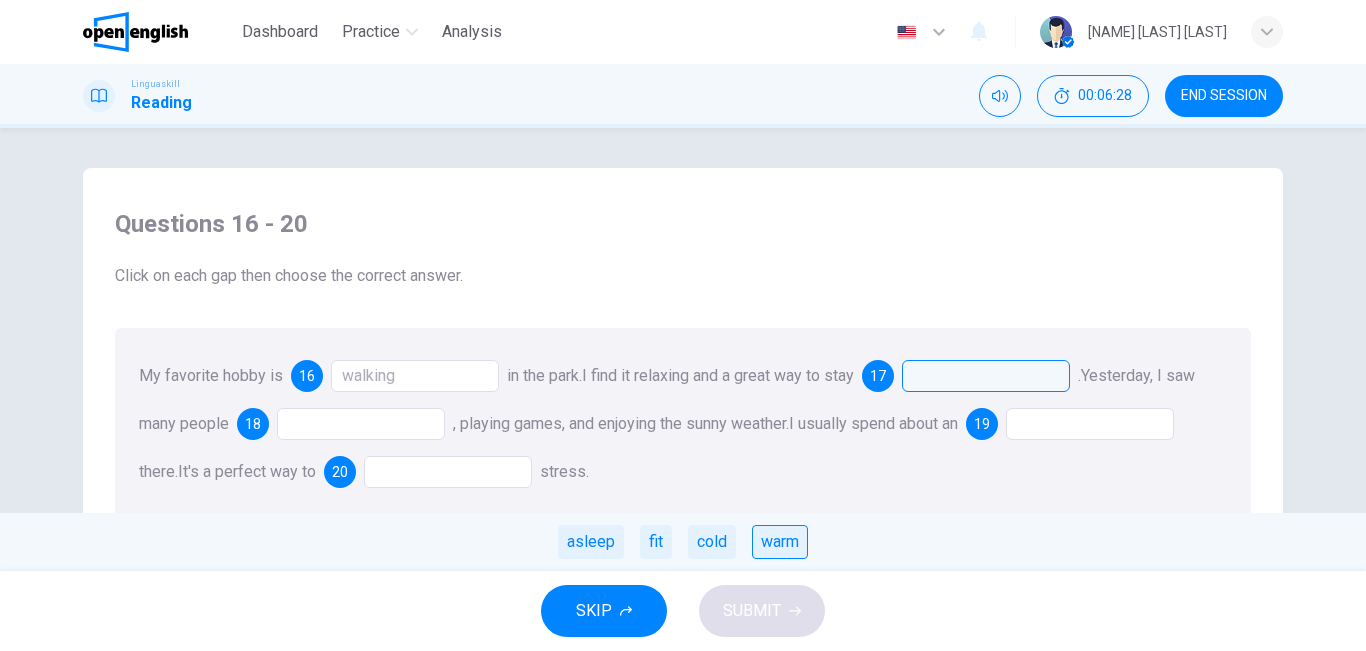 click on "warm" at bounding box center [780, 542] 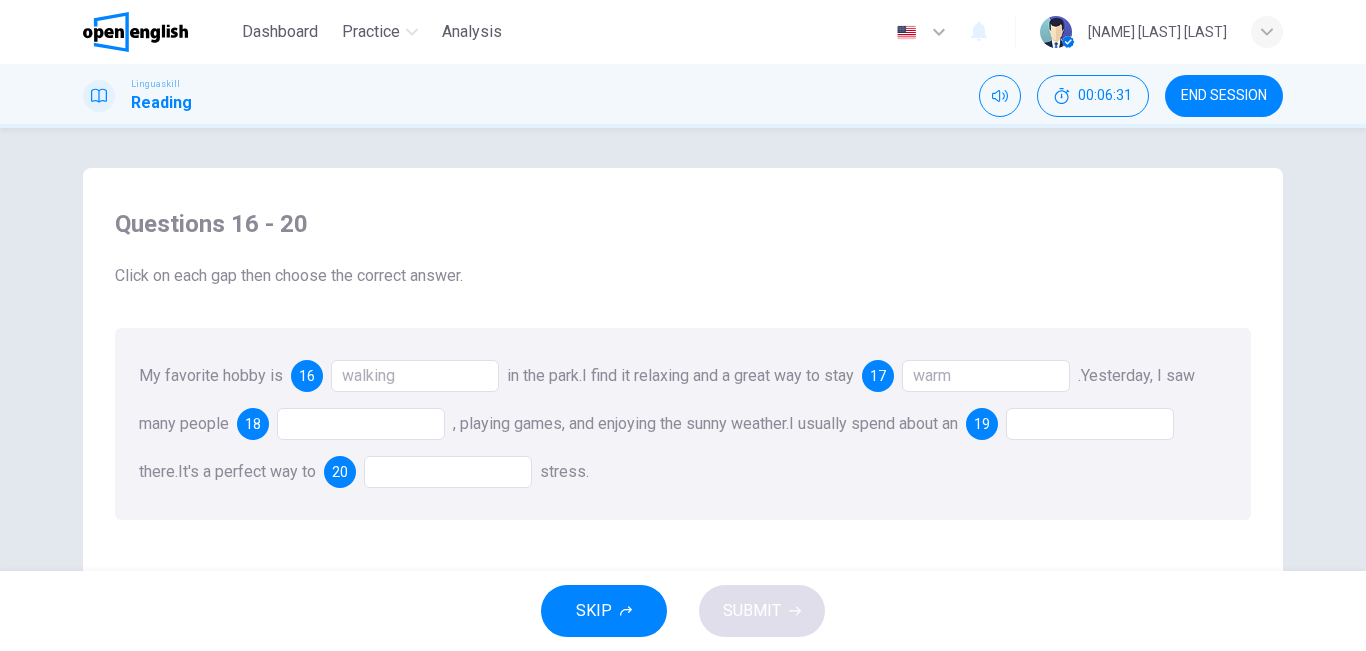 click at bounding box center (361, 424) 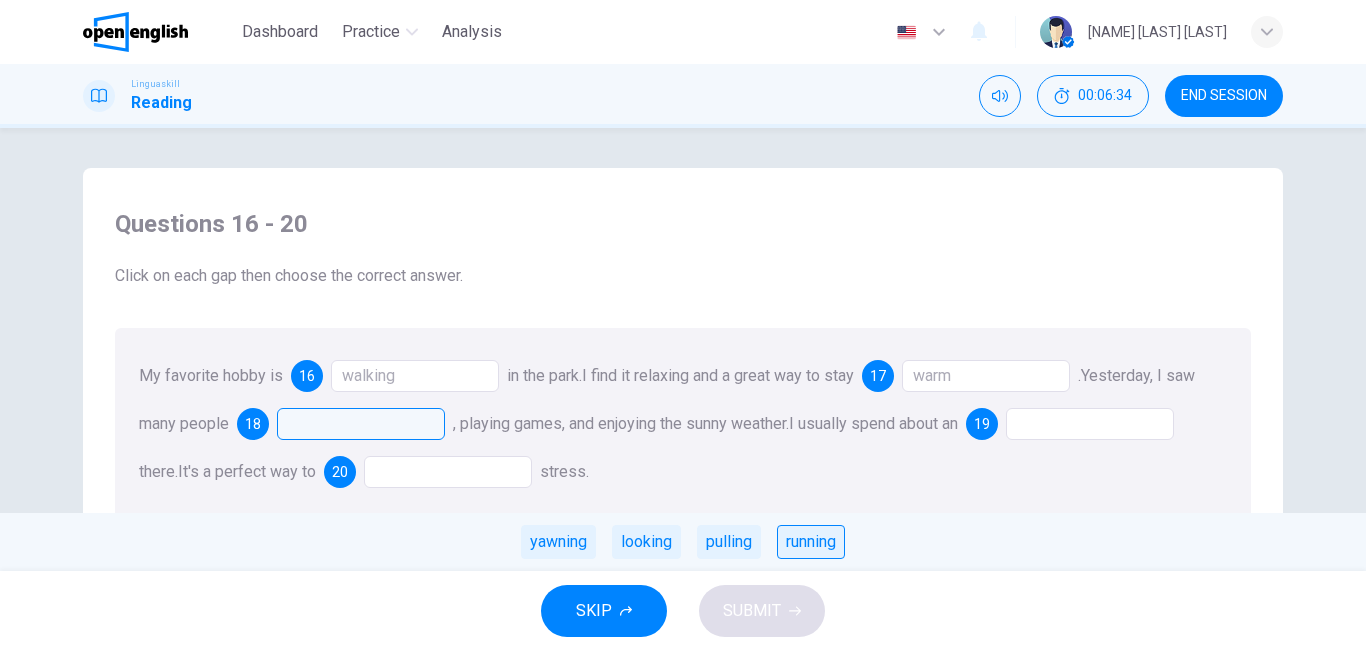 click on "running" at bounding box center (811, 542) 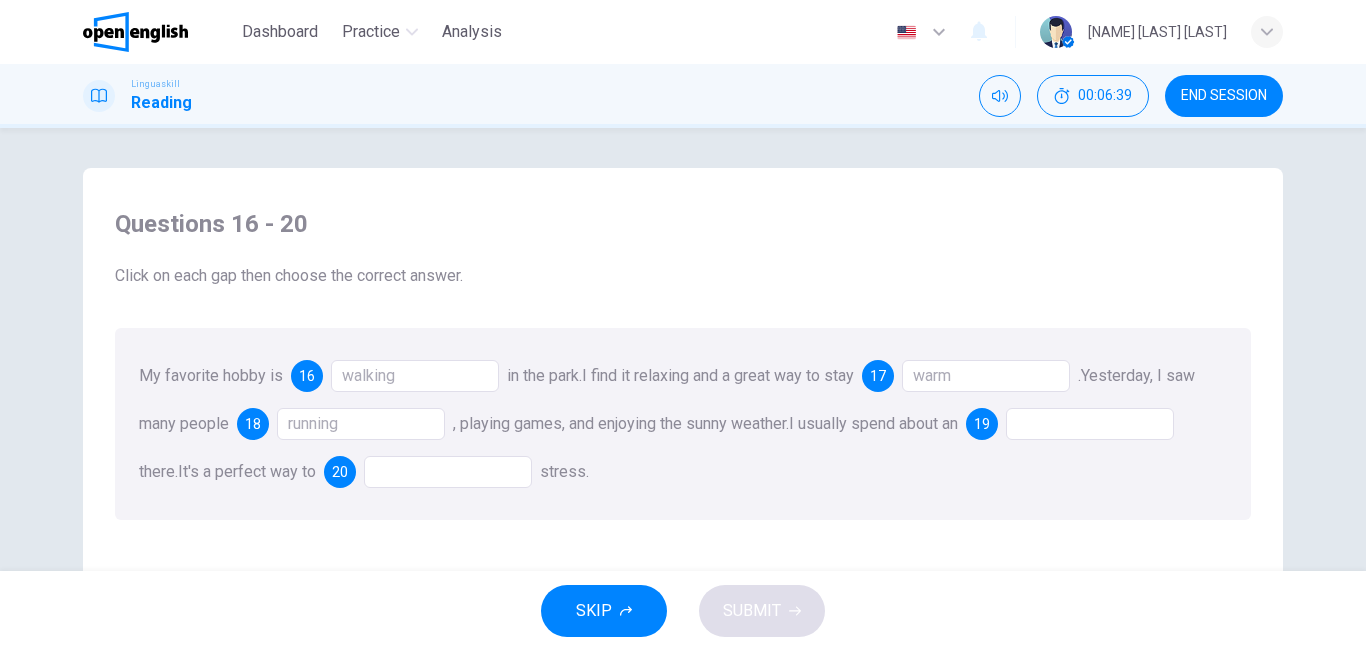click at bounding box center (1090, 424) 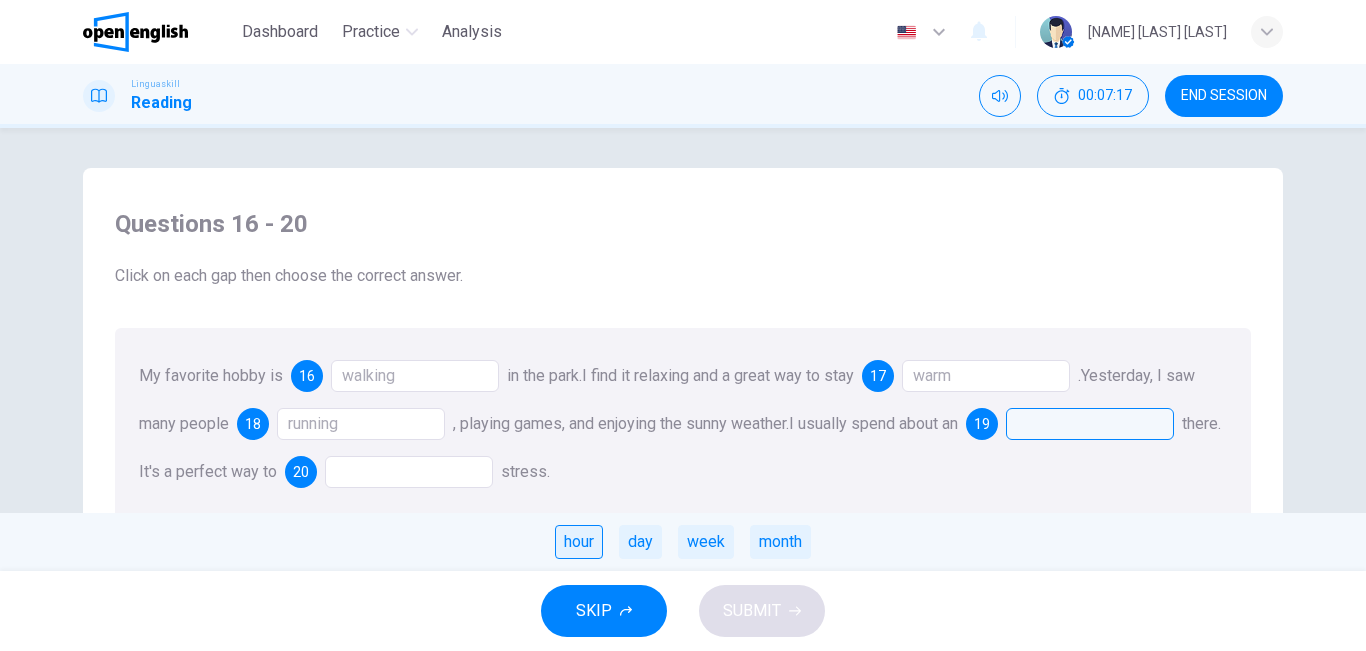 click on "hour" at bounding box center (579, 542) 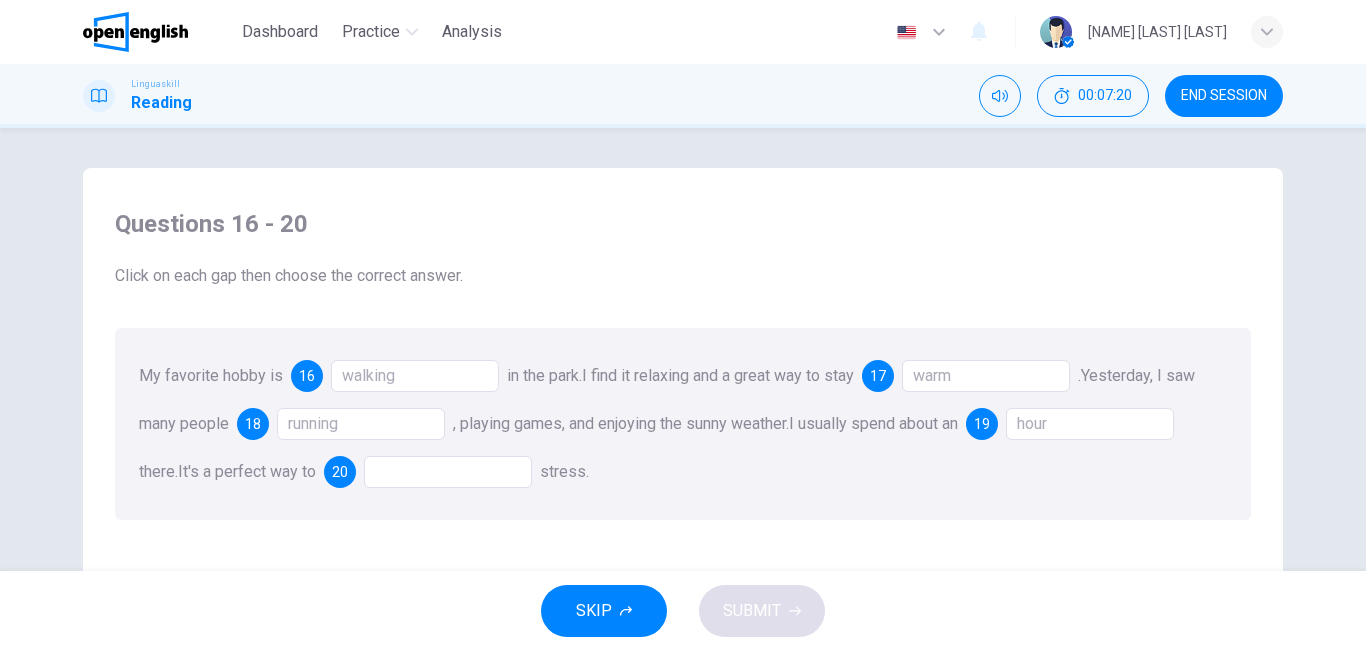 click at bounding box center (448, 472) 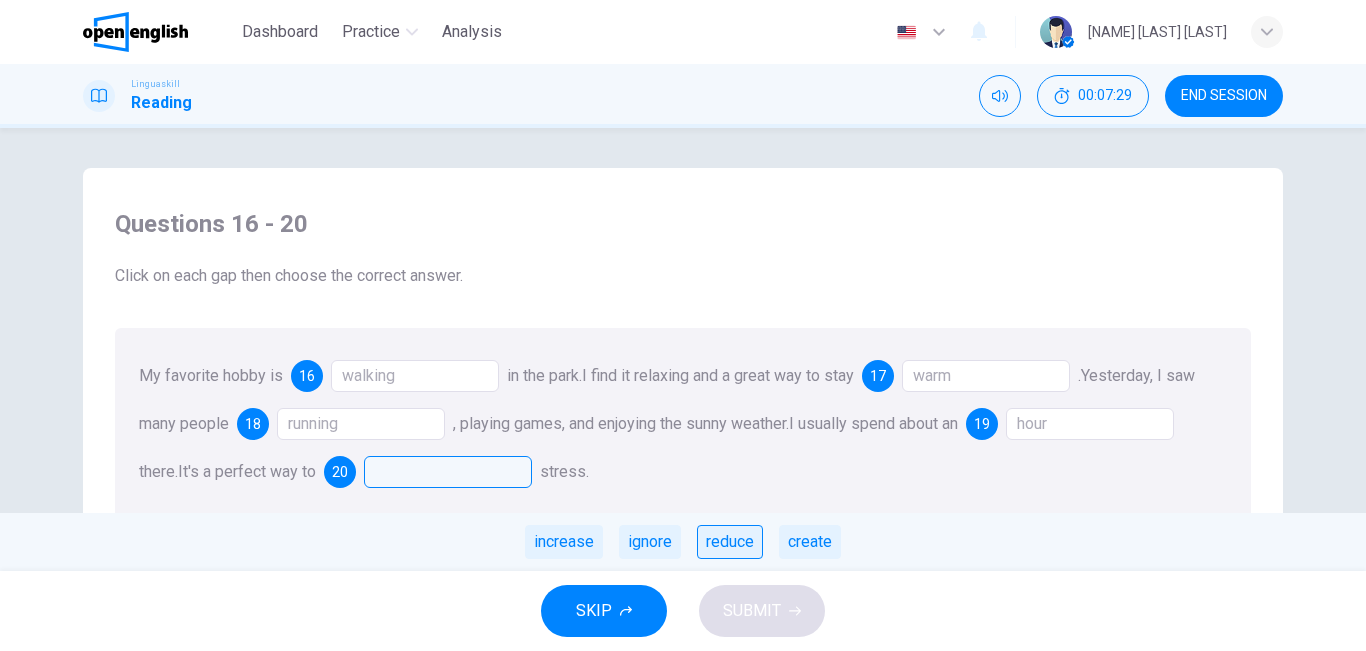 click on "reduce" at bounding box center [730, 542] 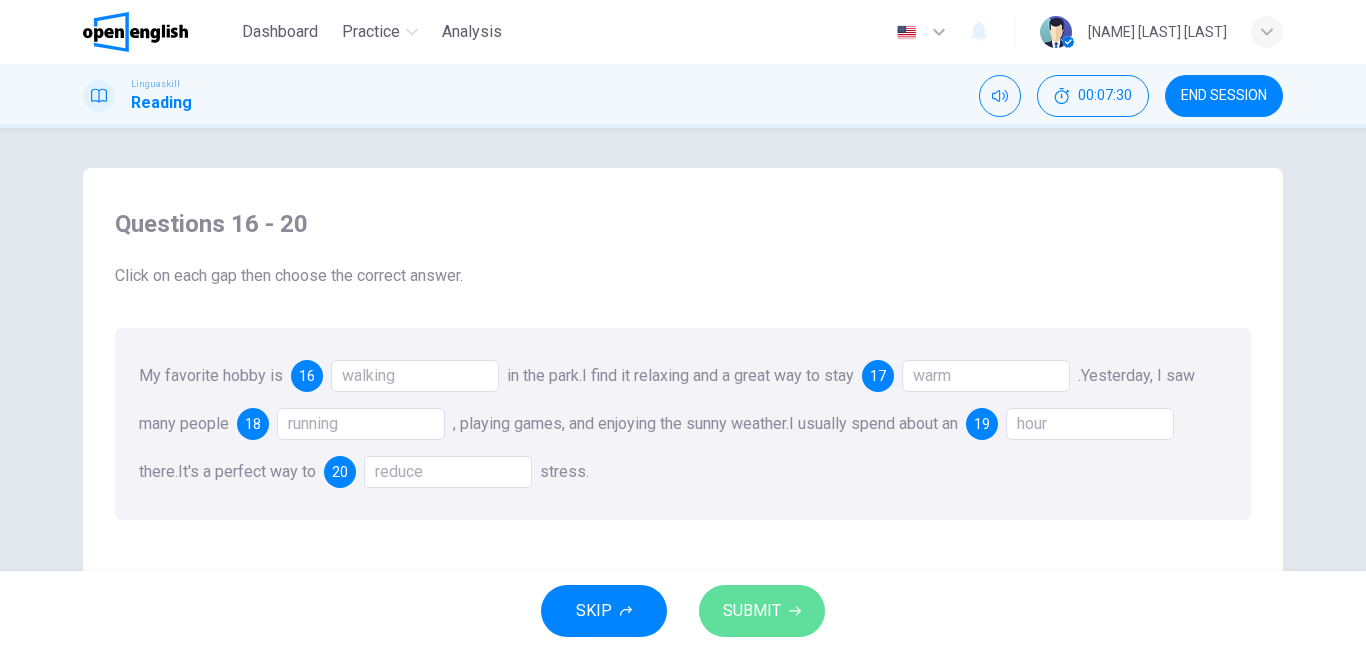 click on "SUBMIT" at bounding box center (752, 611) 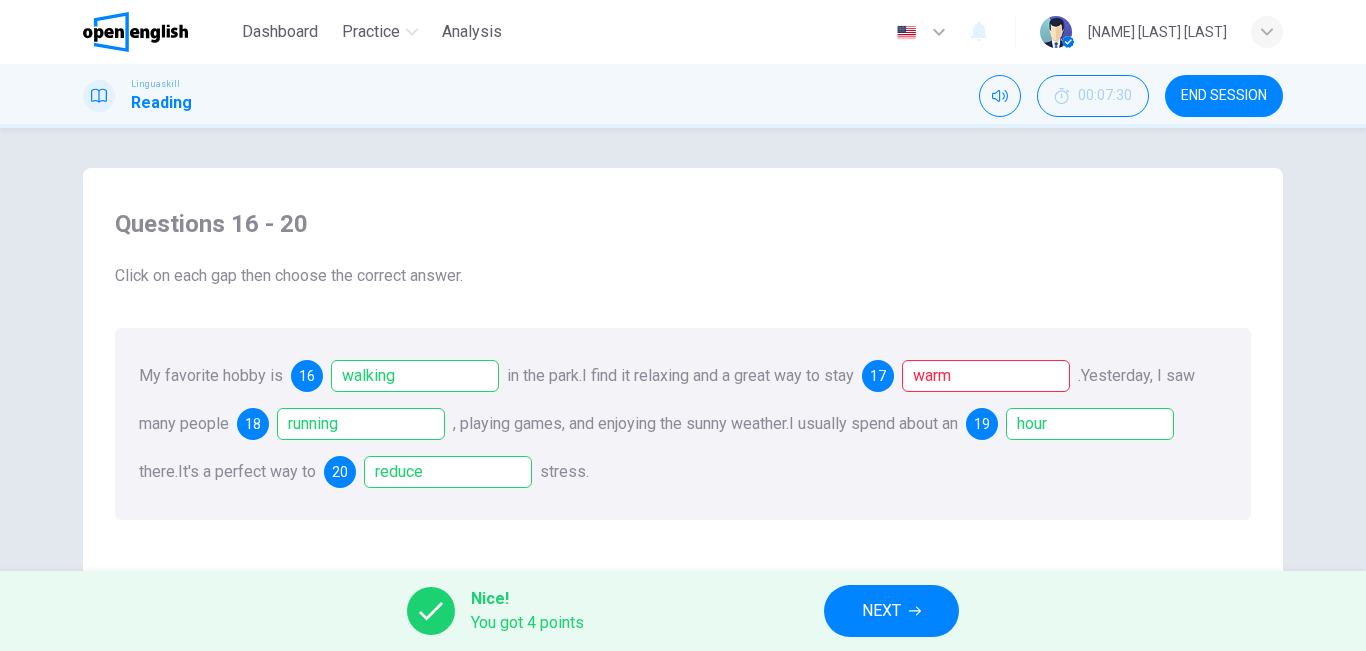 click on "My favorite hobby is  16 walking  in the park. I find it relaxing and a great way to stay  17 warm . Yesterday, I saw many people  18 running , playing games, and enjoying the sunny weather. I usually spend about an  19 hour  there. It's a perfect way to  20 reduce  stress." at bounding box center (683, 424) 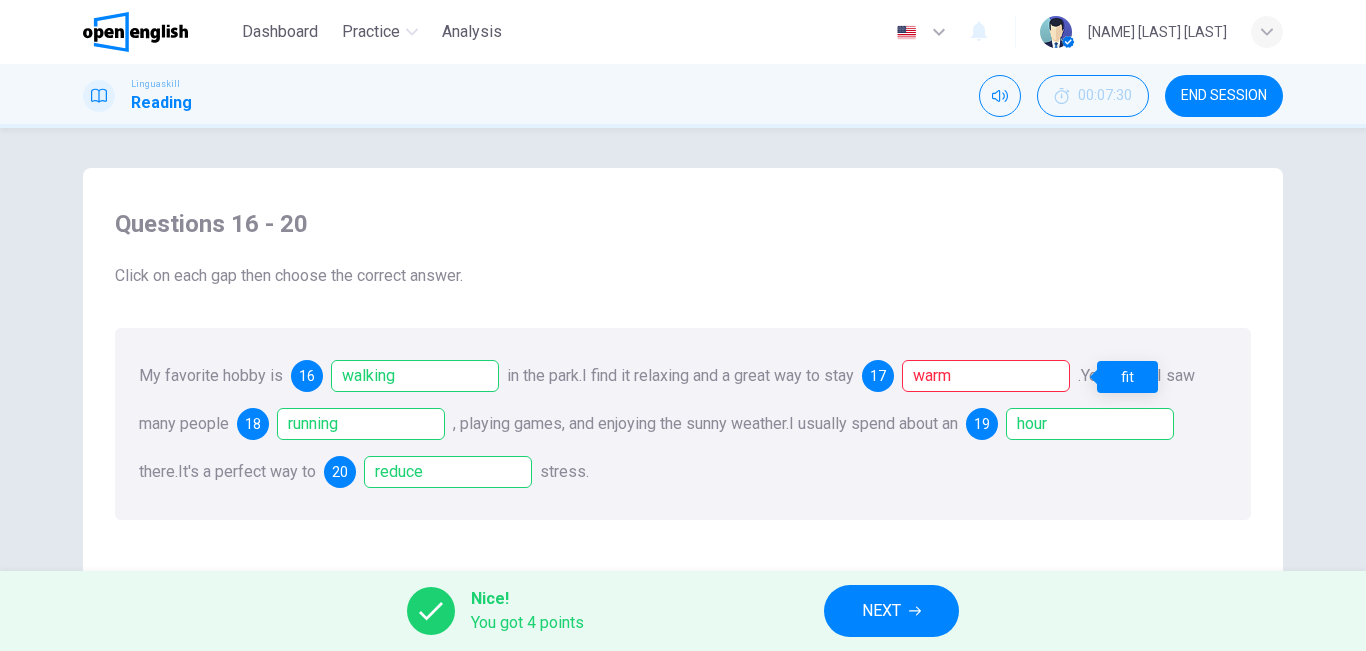 click on "warm" at bounding box center (986, 376) 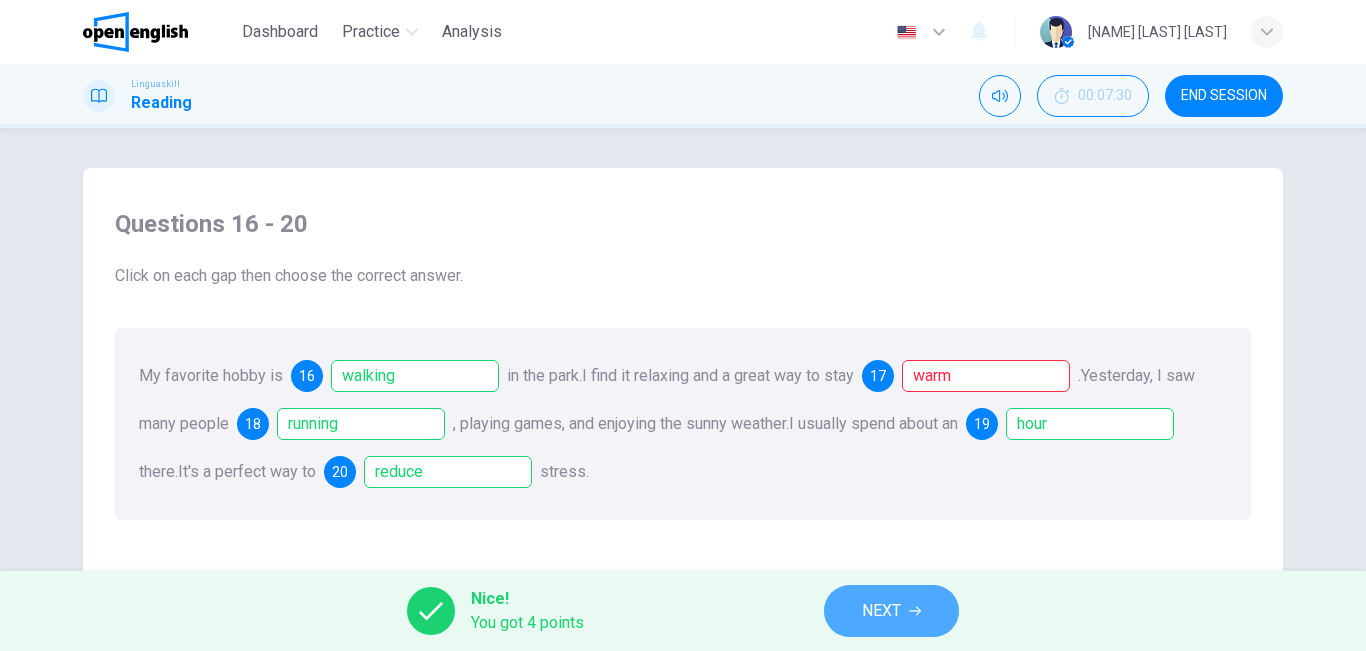 click on "NEXT" at bounding box center [881, 611] 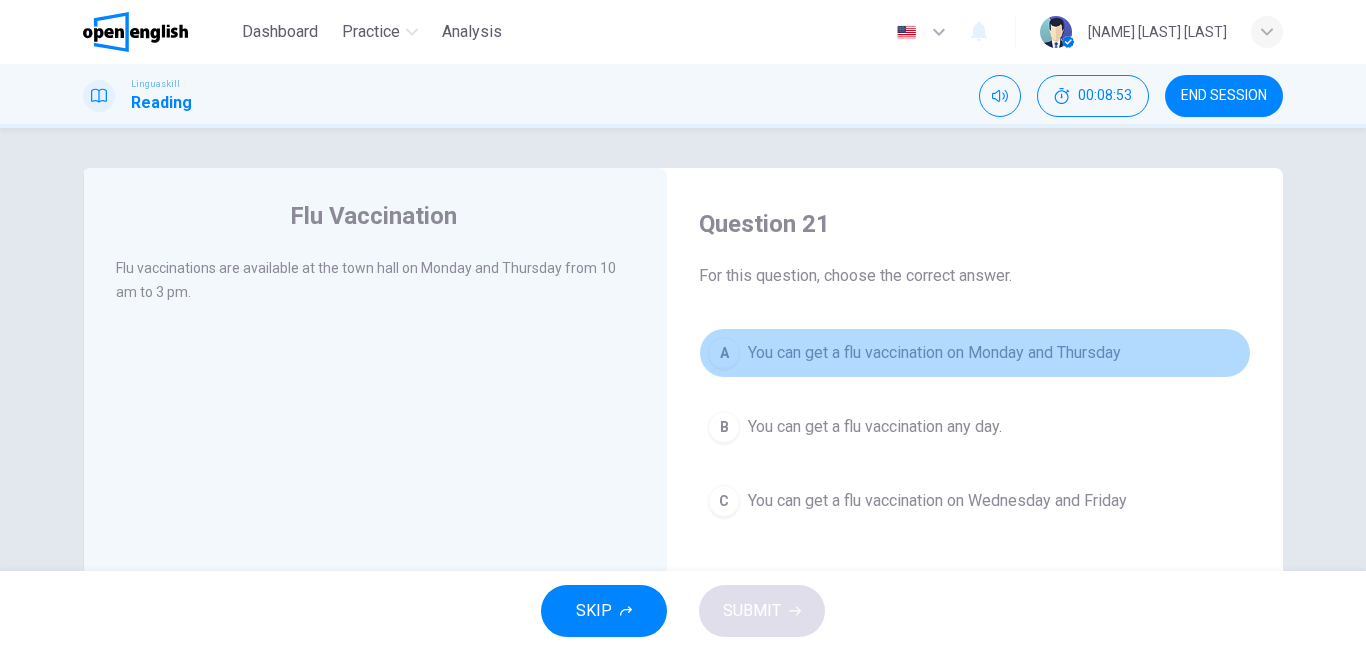 click on "A You can get a flu vaccination on Monday and Thursday" at bounding box center (975, 353) 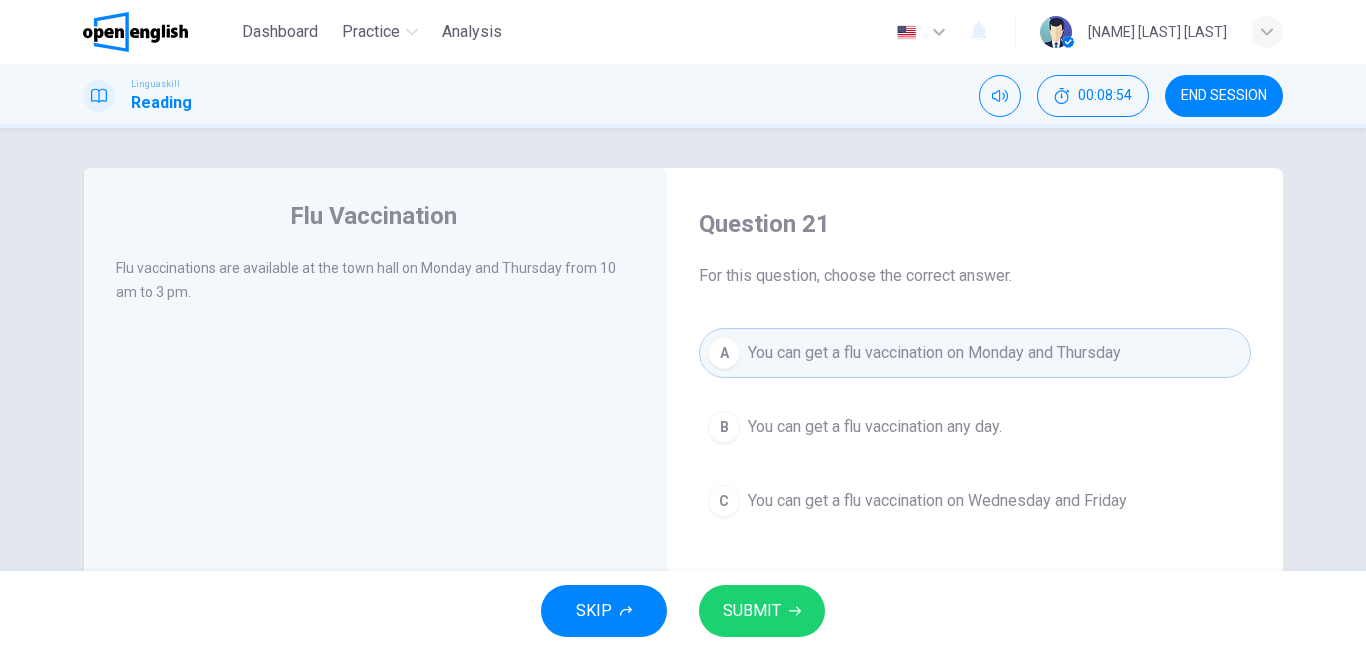 click on "SUBMIT" at bounding box center (752, 611) 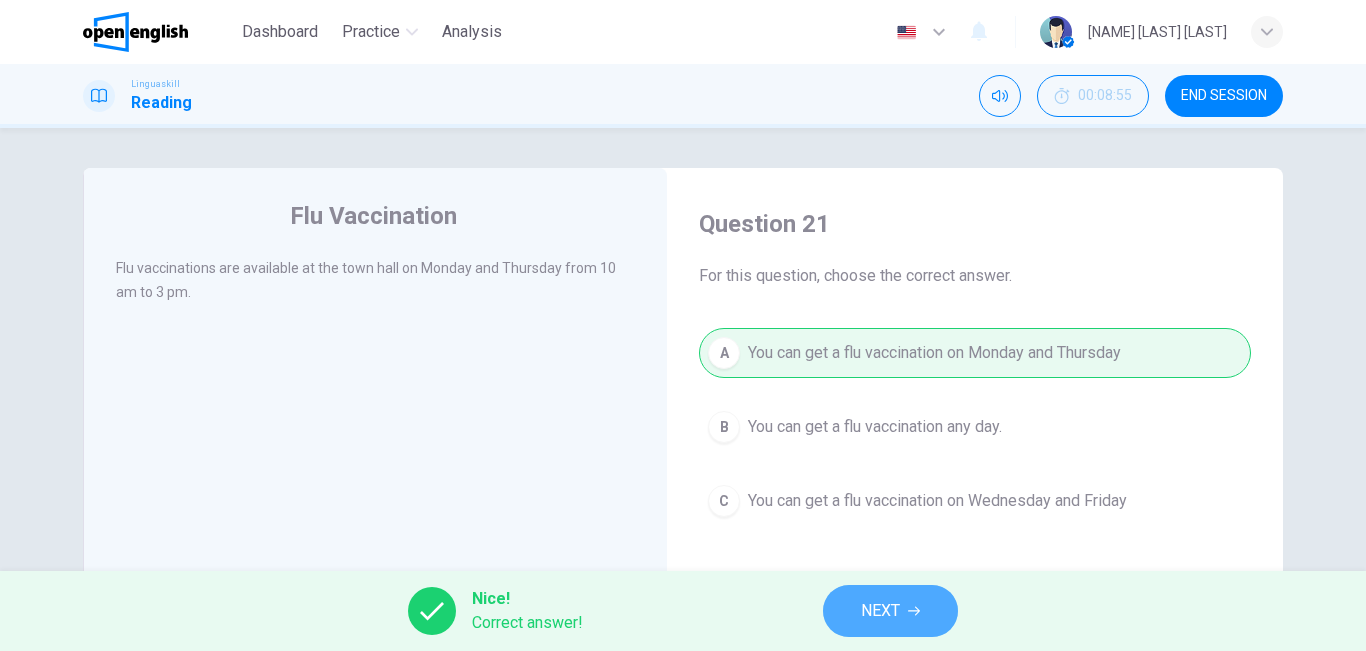 click on "NEXT" at bounding box center [890, 611] 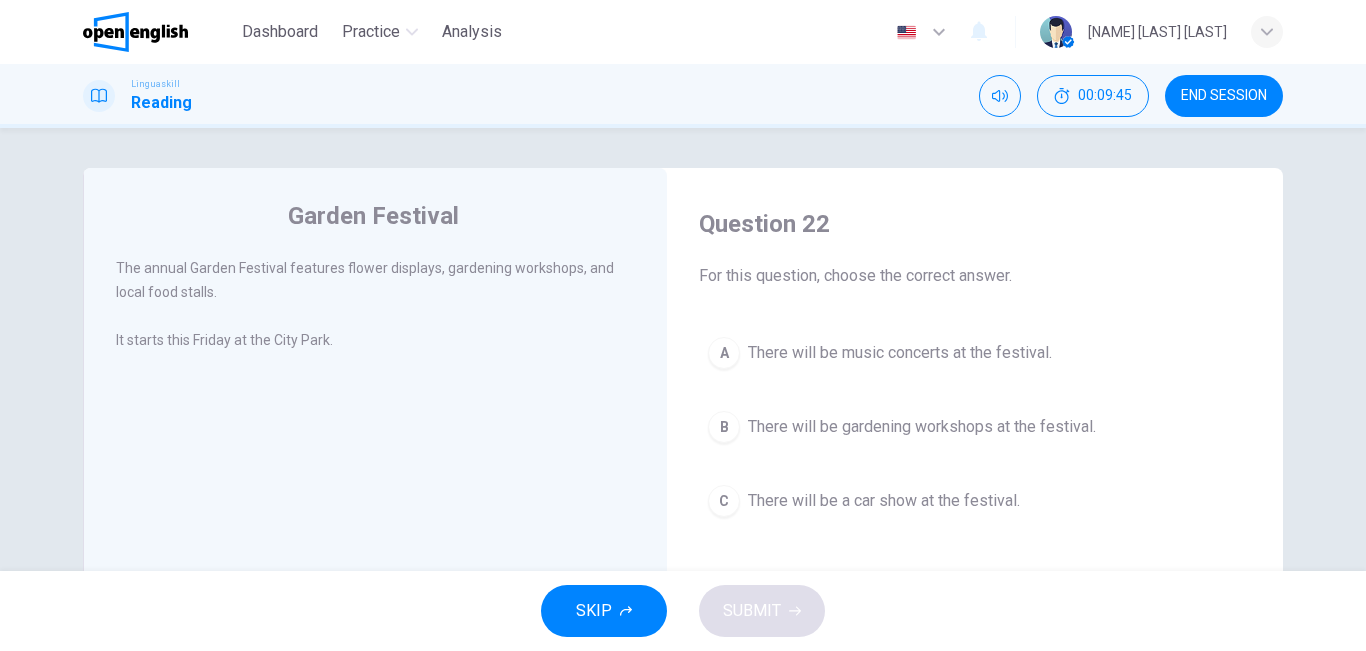 click on "Garden Festival The annual Garden Festival features flower displays, gardening workshops, and local food stalls. It starts this Friday at the City Park. Question 22 For this question, choose the correct answer. A There will be music concerts at the festival.  B There will be gardening workshops at the festival.  C There will be a car show at the festival." at bounding box center [683, 515] 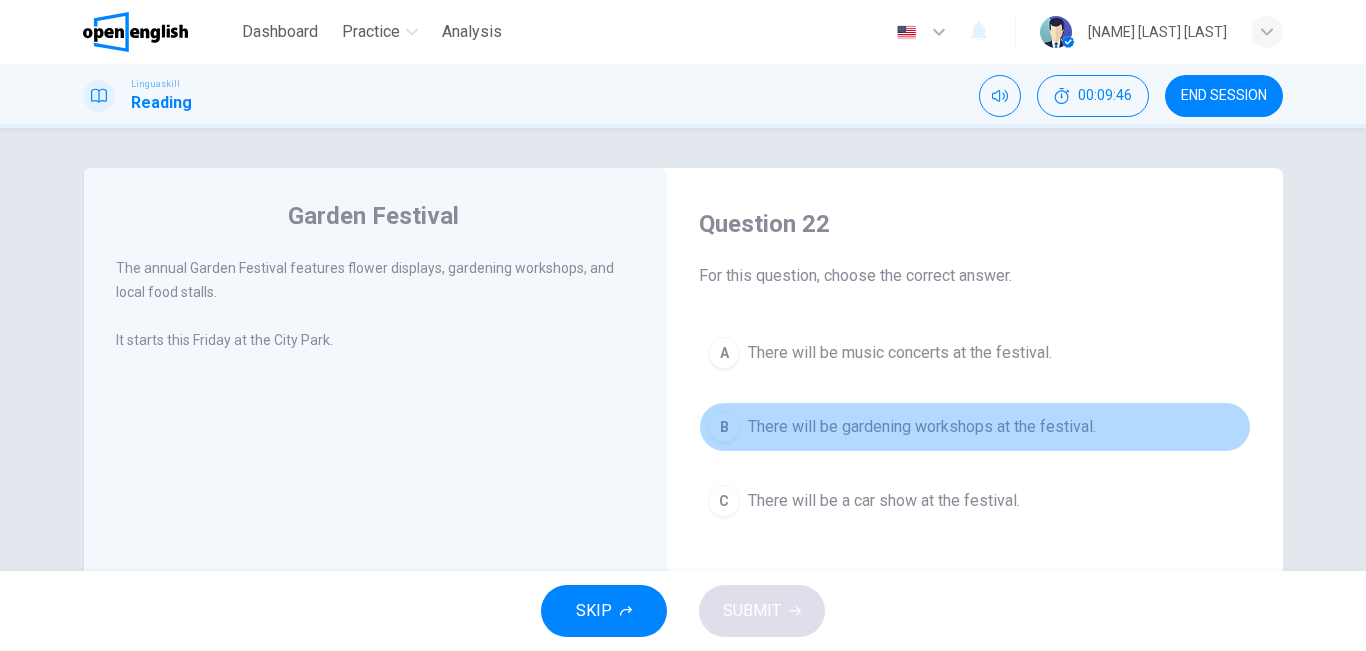 click on "B" at bounding box center (724, 427) 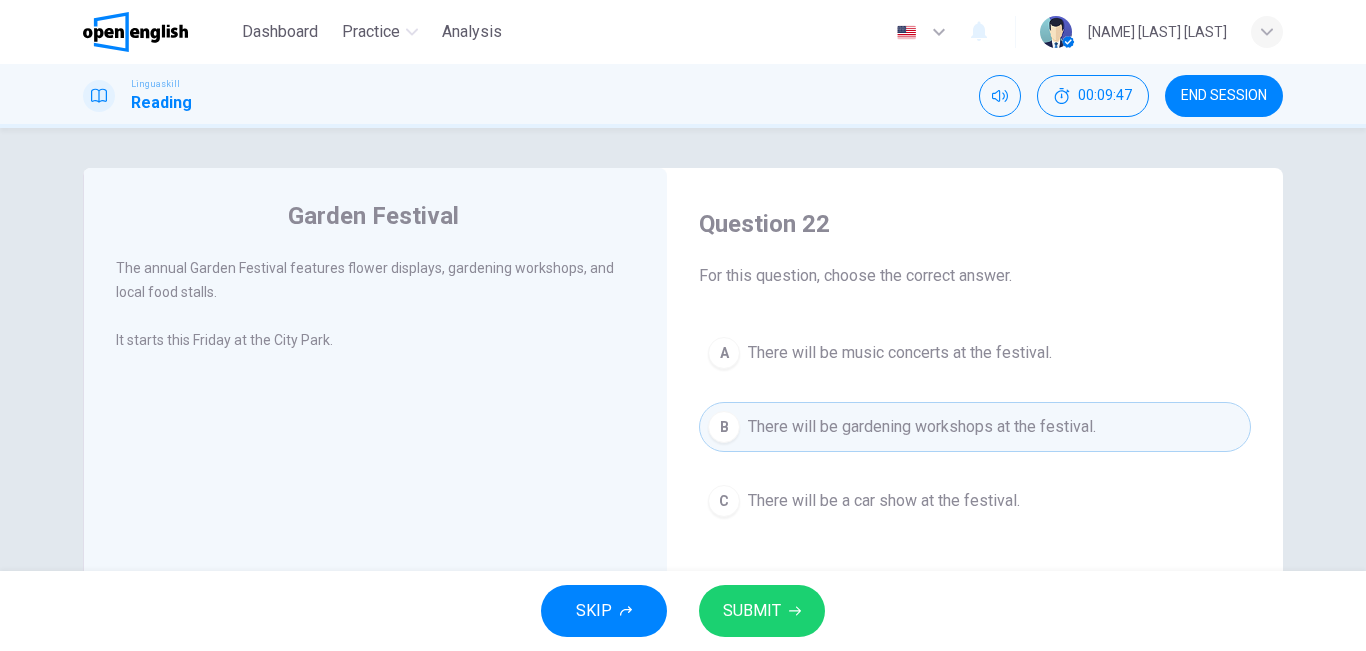 click on "SUBMIT" at bounding box center (752, 611) 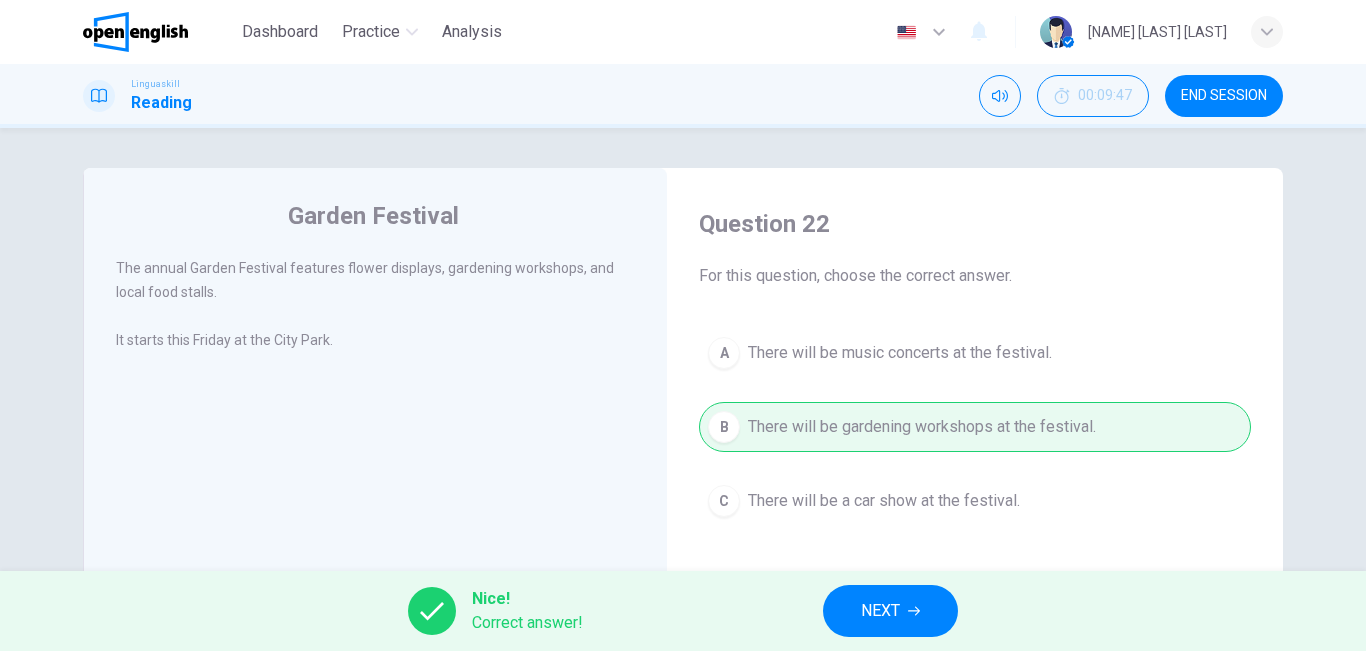 click on "NEXT" at bounding box center (890, 611) 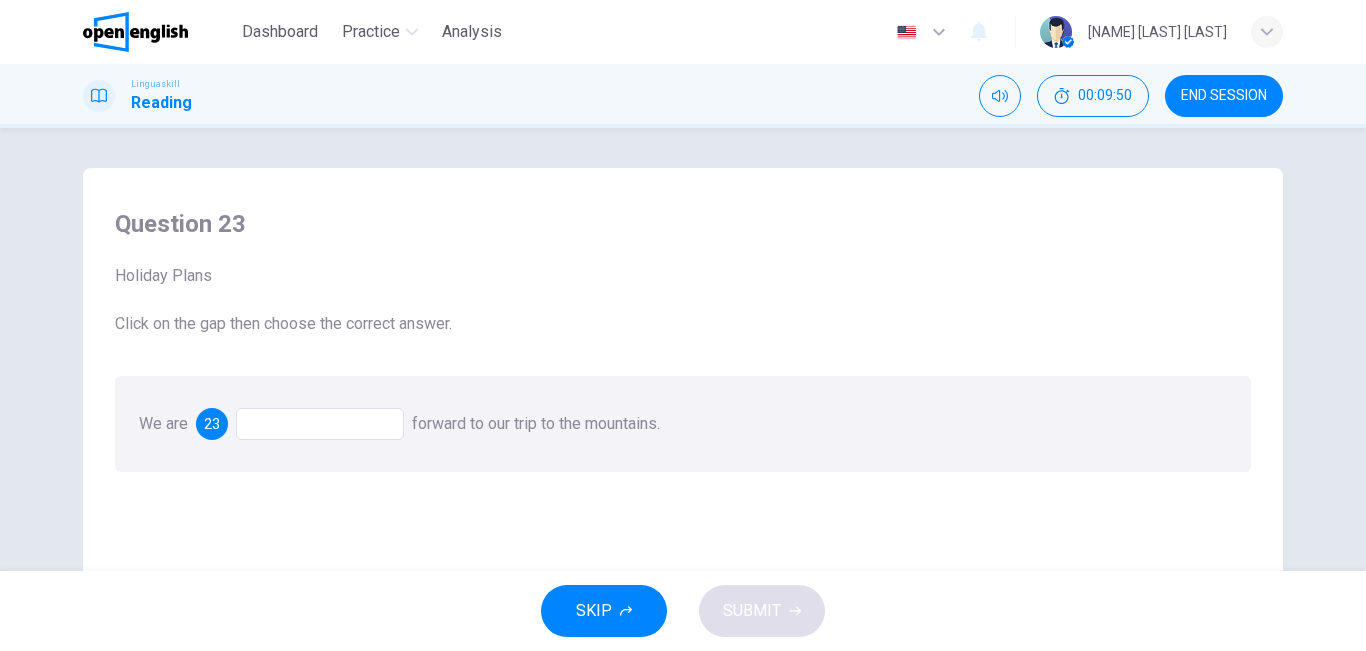 click at bounding box center [320, 424] 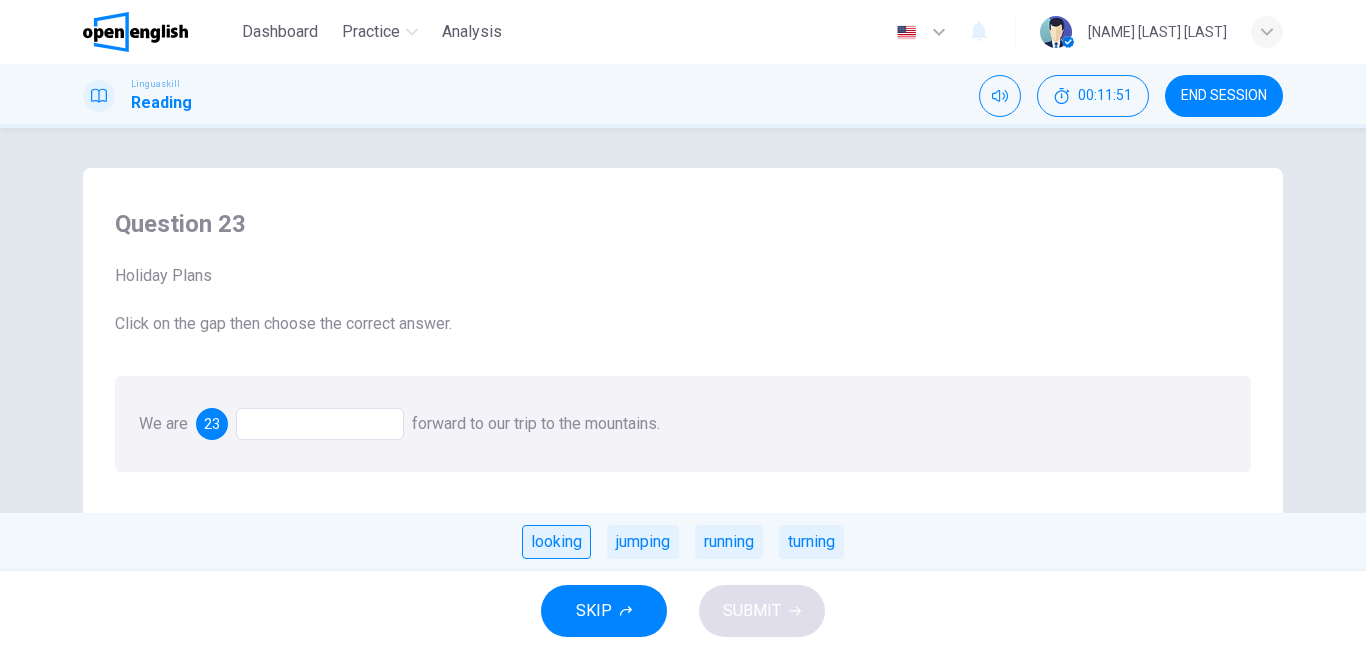 click on "looking" at bounding box center [556, 542] 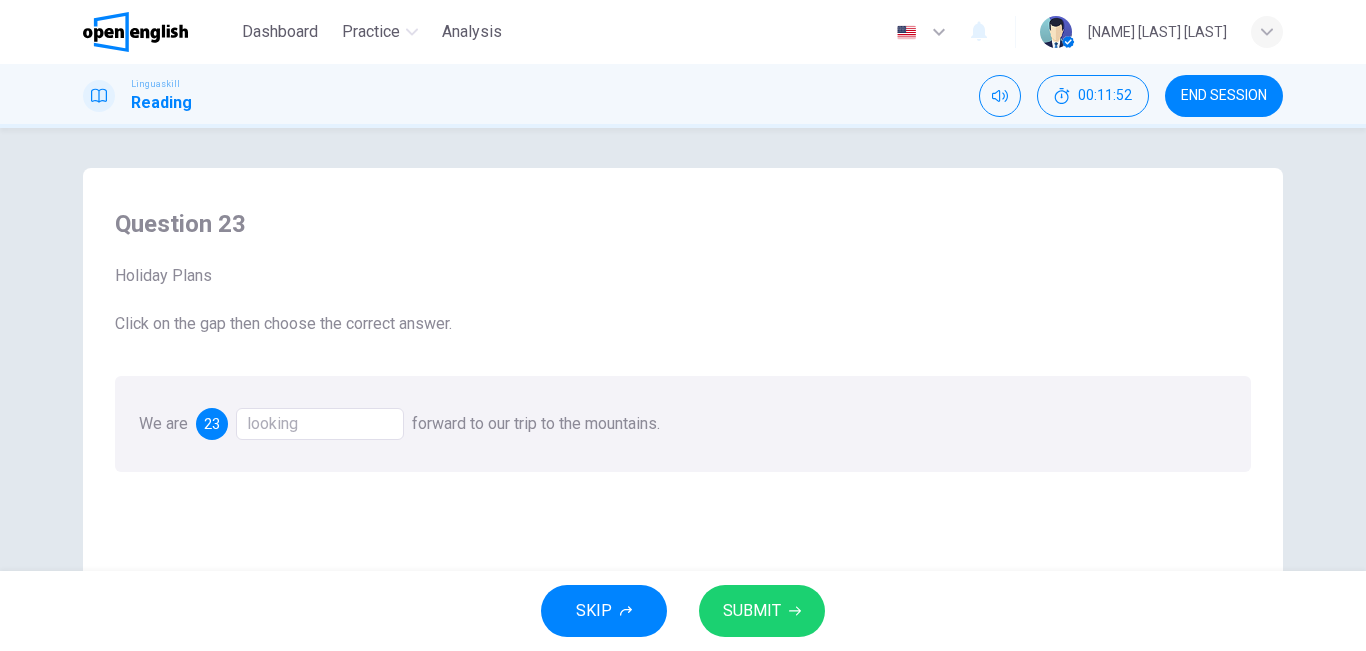 click on "SUBMIT" at bounding box center (752, 611) 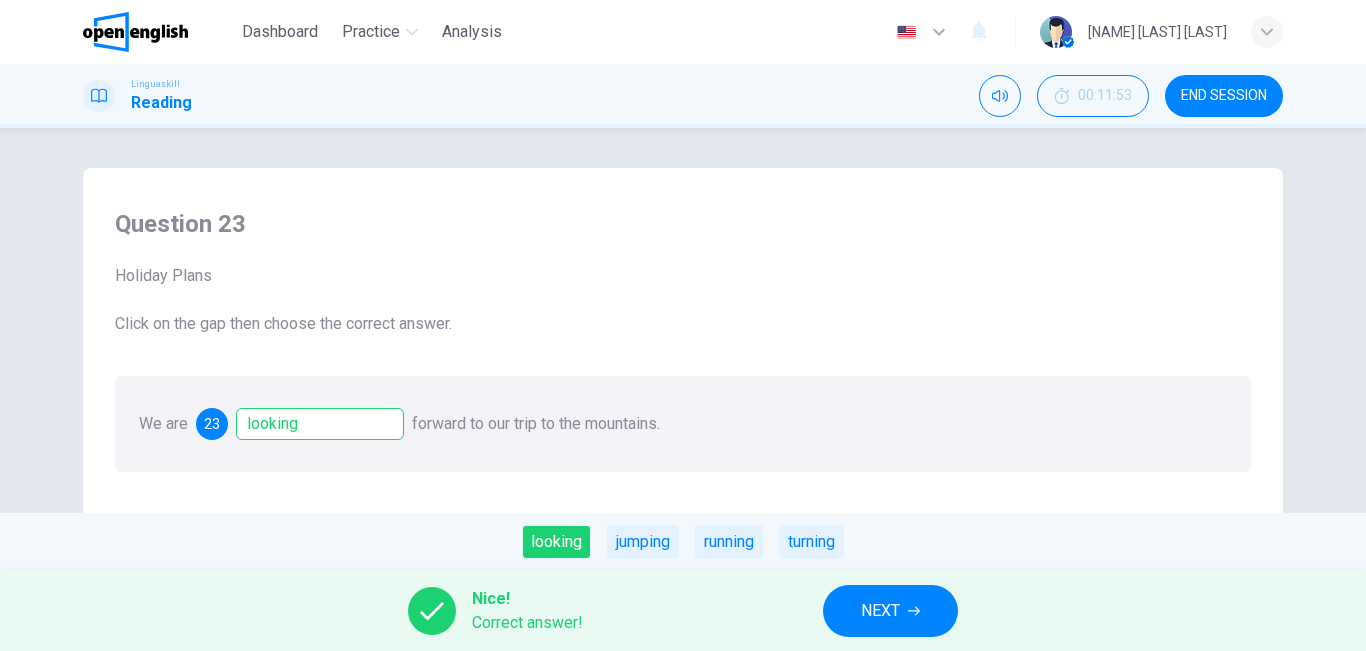 click on "NEXT" at bounding box center (880, 611) 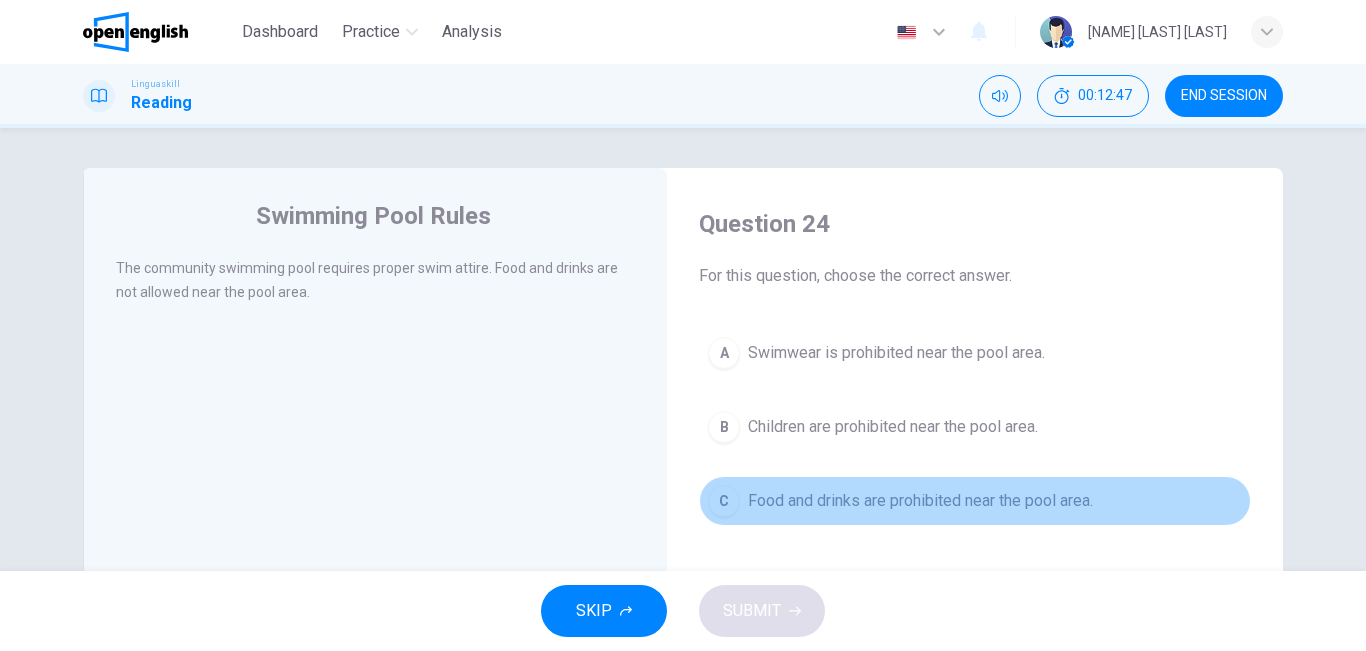 click on "Food and drinks are prohibited near the pool area." at bounding box center [920, 501] 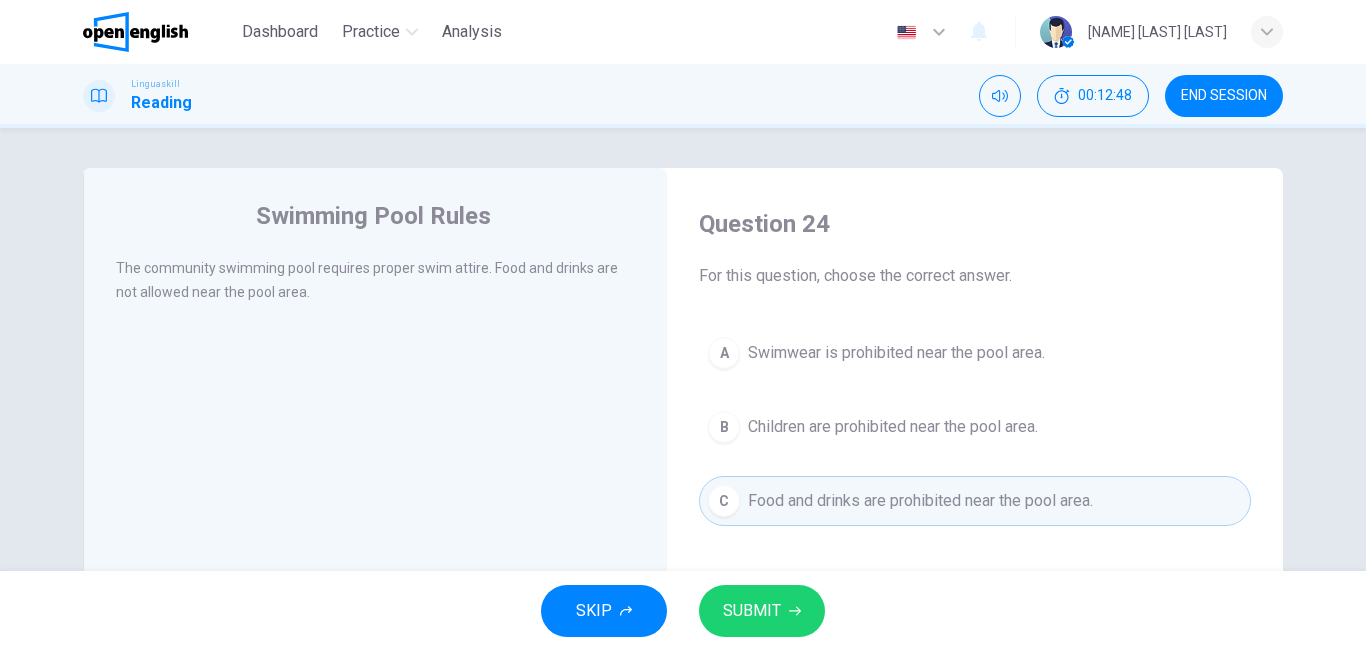 click on "SUBMIT" at bounding box center [762, 611] 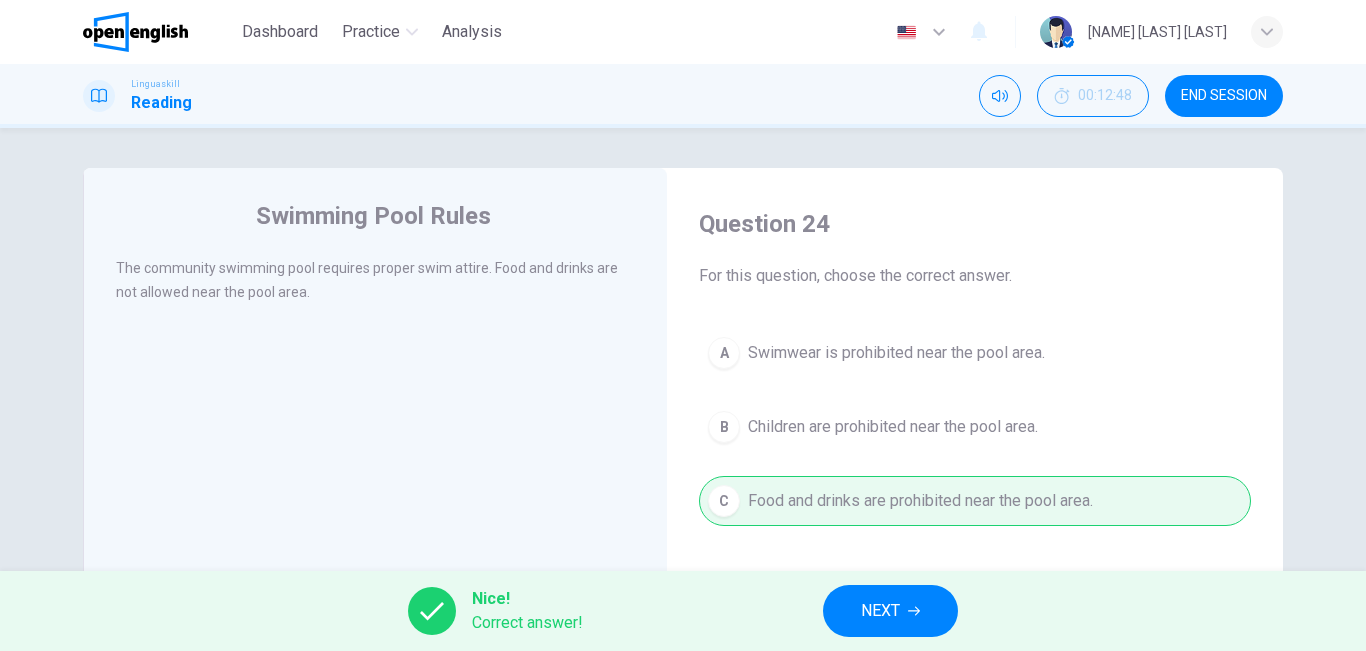 click on "NEXT" at bounding box center [890, 611] 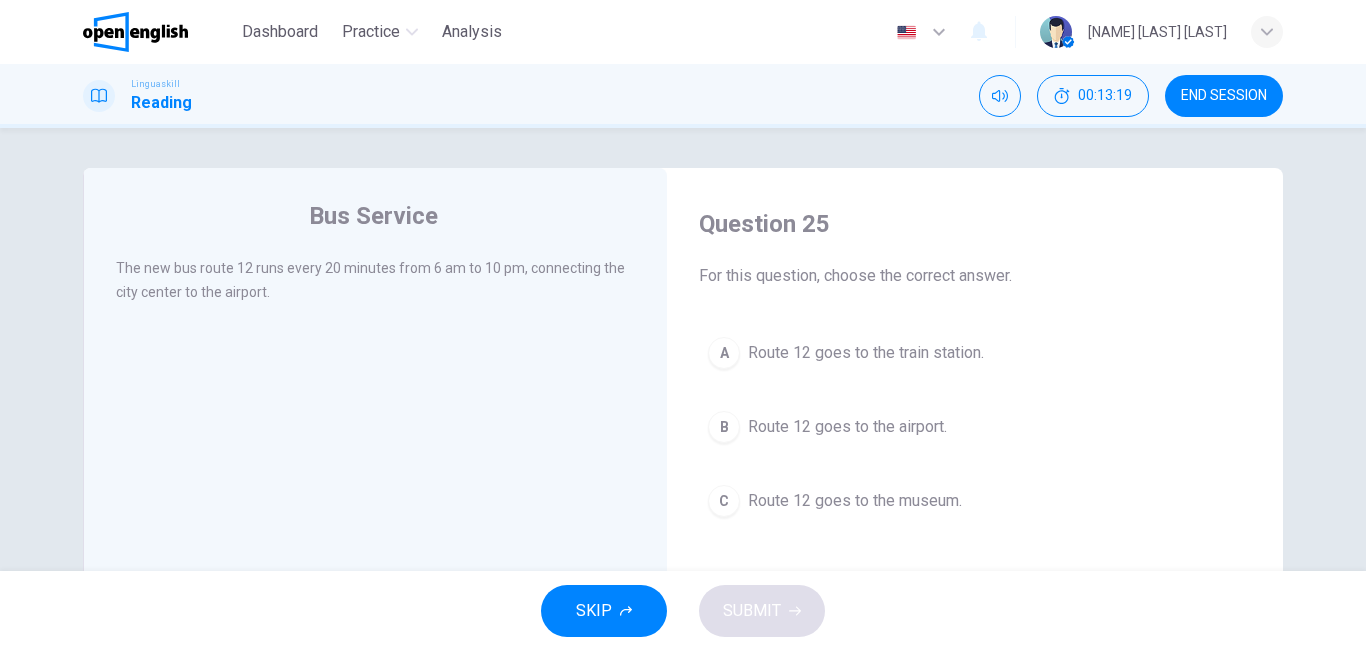 click on "Route 12 goes to the airport." at bounding box center [847, 427] 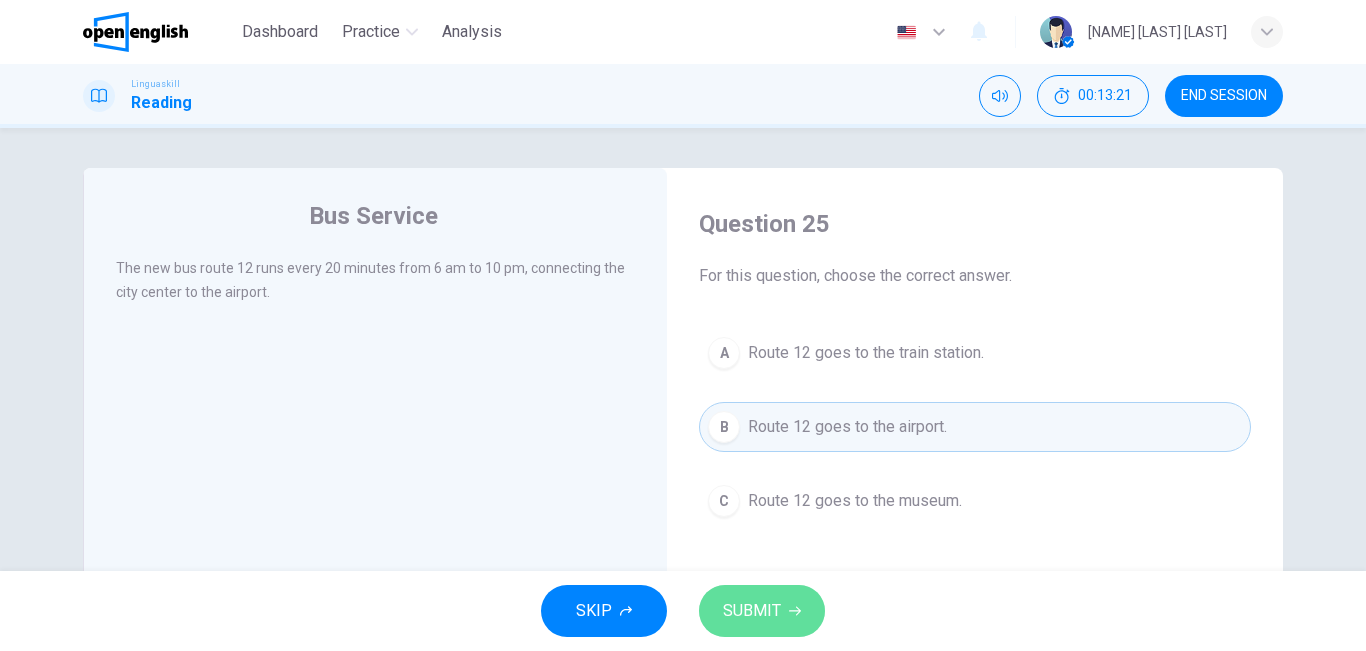 click on "SUBMIT" at bounding box center [752, 611] 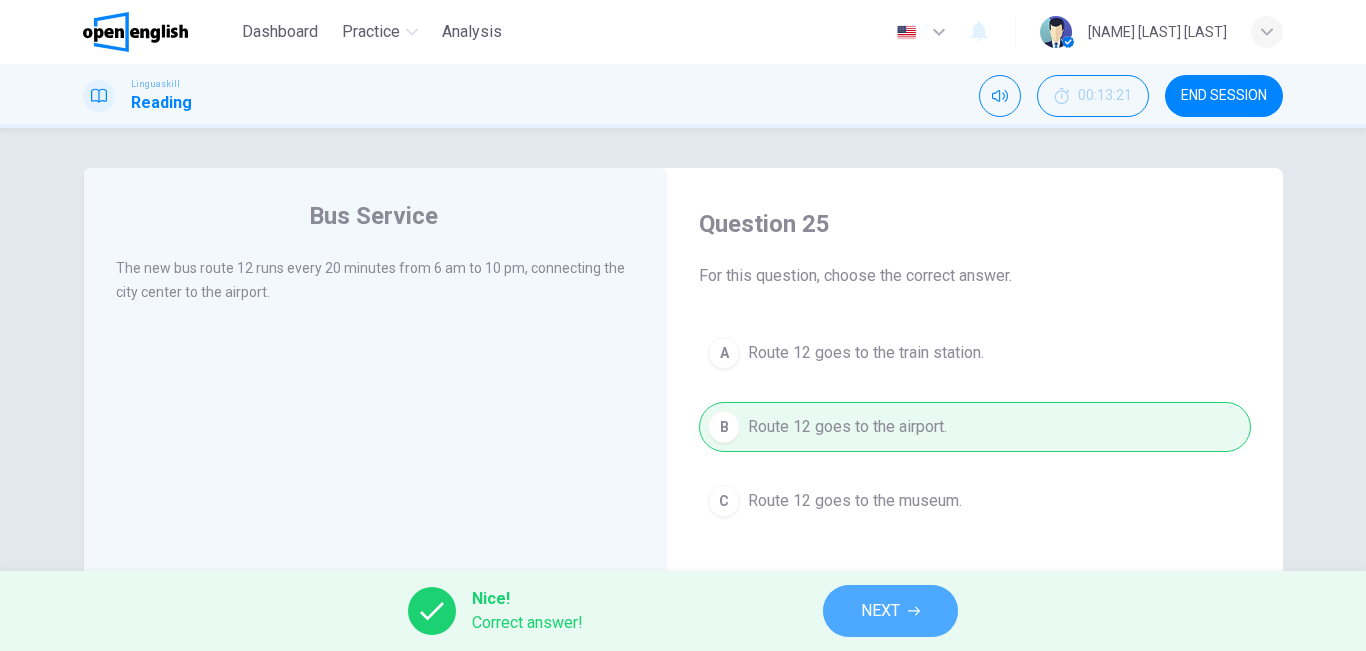 click on "NEXT" at bounding box center (890, 611) 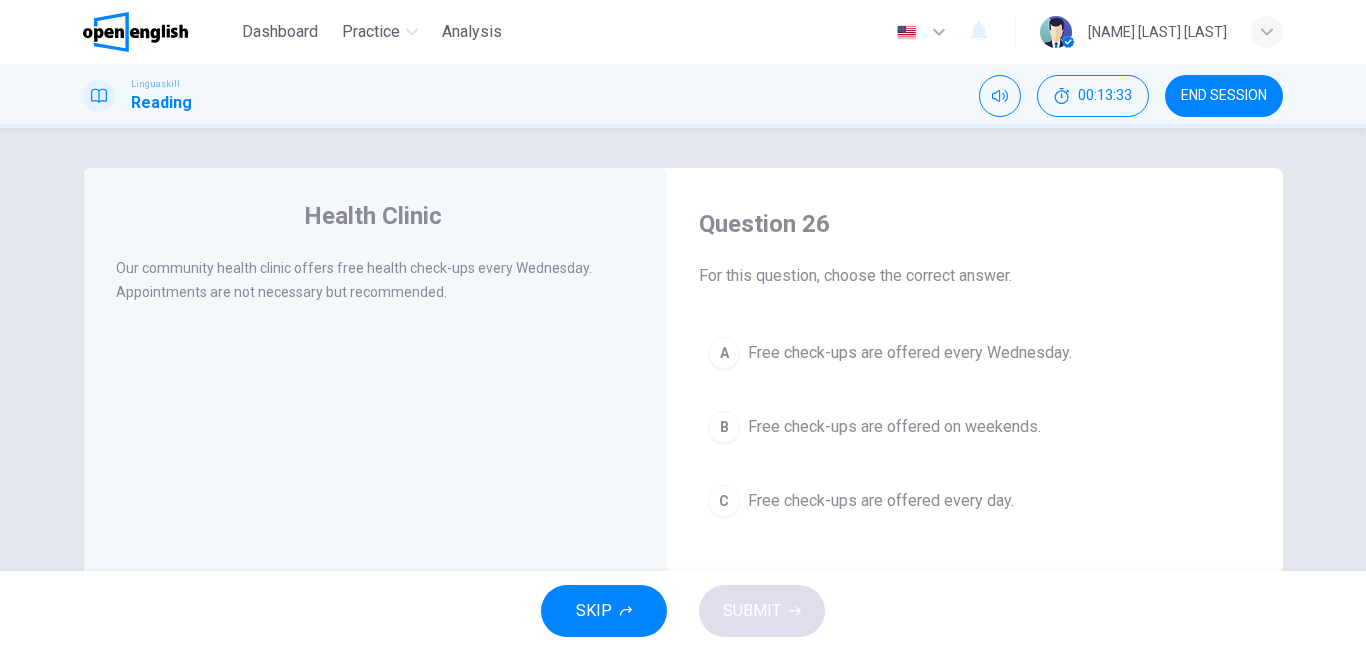 click on "Free check-ups are offered every Wednesday." at bounding box center [910, 353] 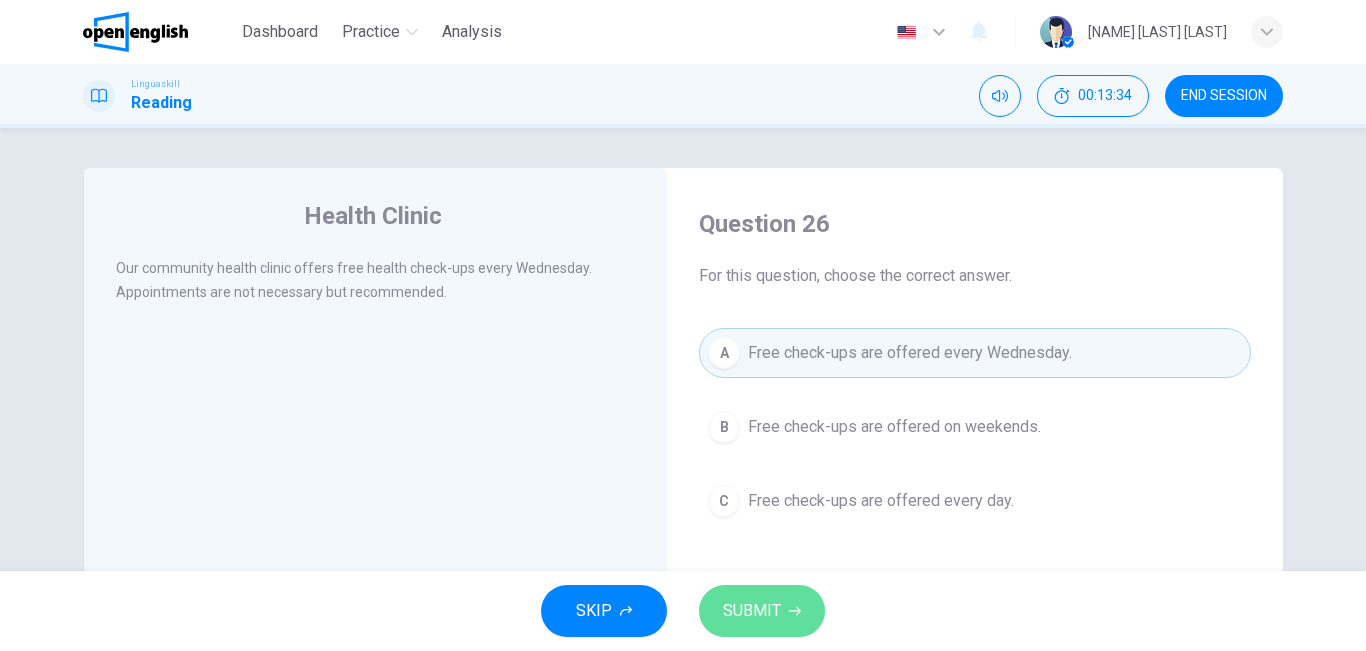 click on "SUBMIT" at bounding box center [762, 611] 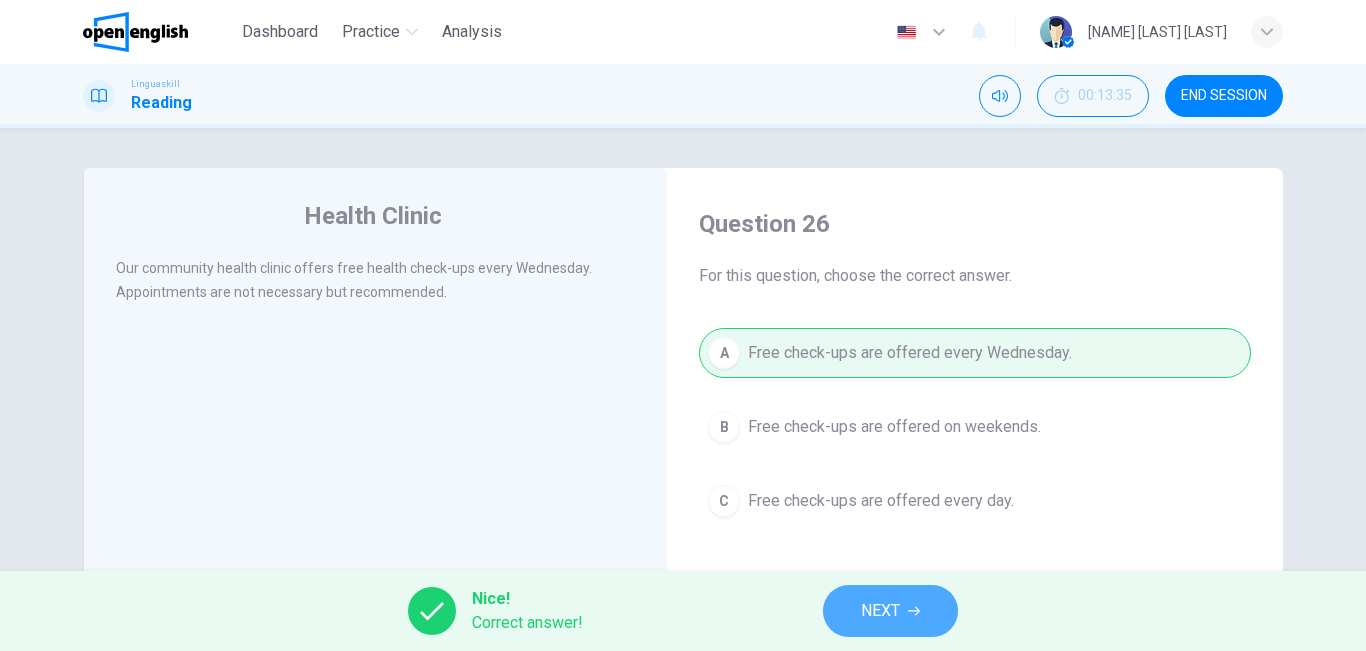click on "NEXT" at bounding box center [890, 611] 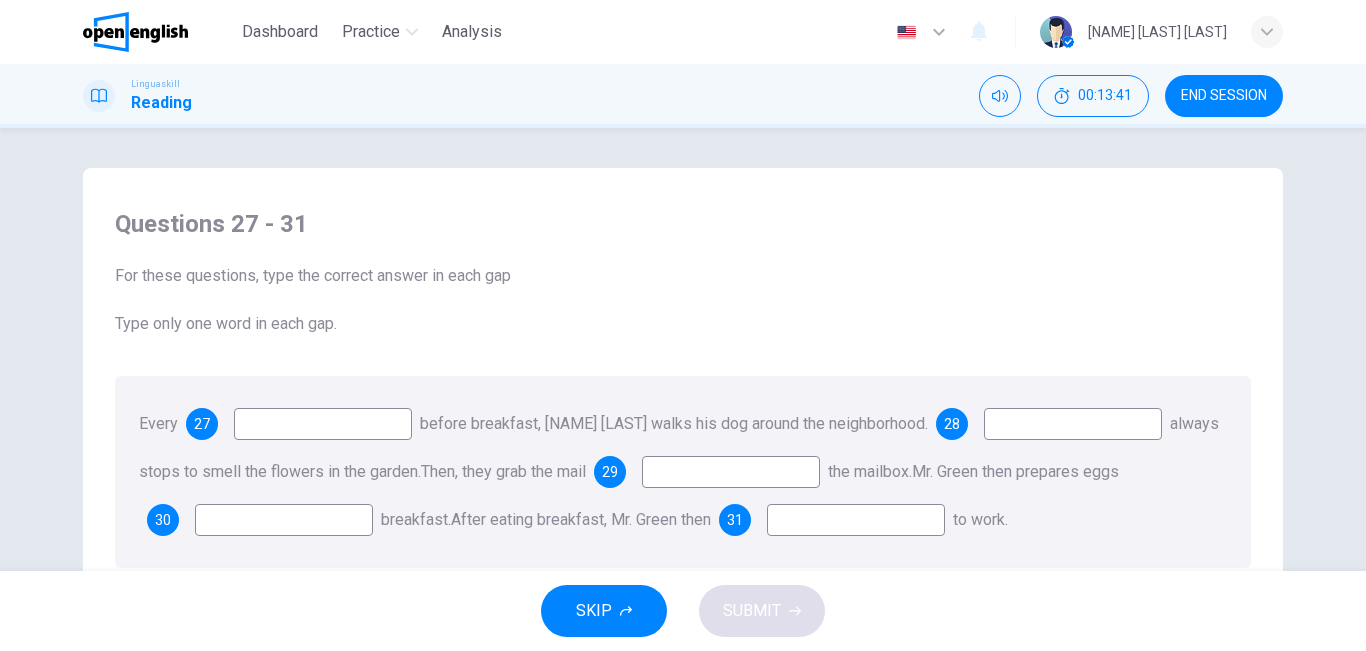 click on "Every 27 before breakfast, [NAME] [LAST] walks his dog around the neighborhood. 28 always stops to smell the flowers in the garden. Then, they grab the mail 29 the mailbox. [NAME] [LAST] then prepares eggs 30 breakfast. After eating breakfast, [NAME] [LAST] then 31 to work." at bounding box center (683, 472) 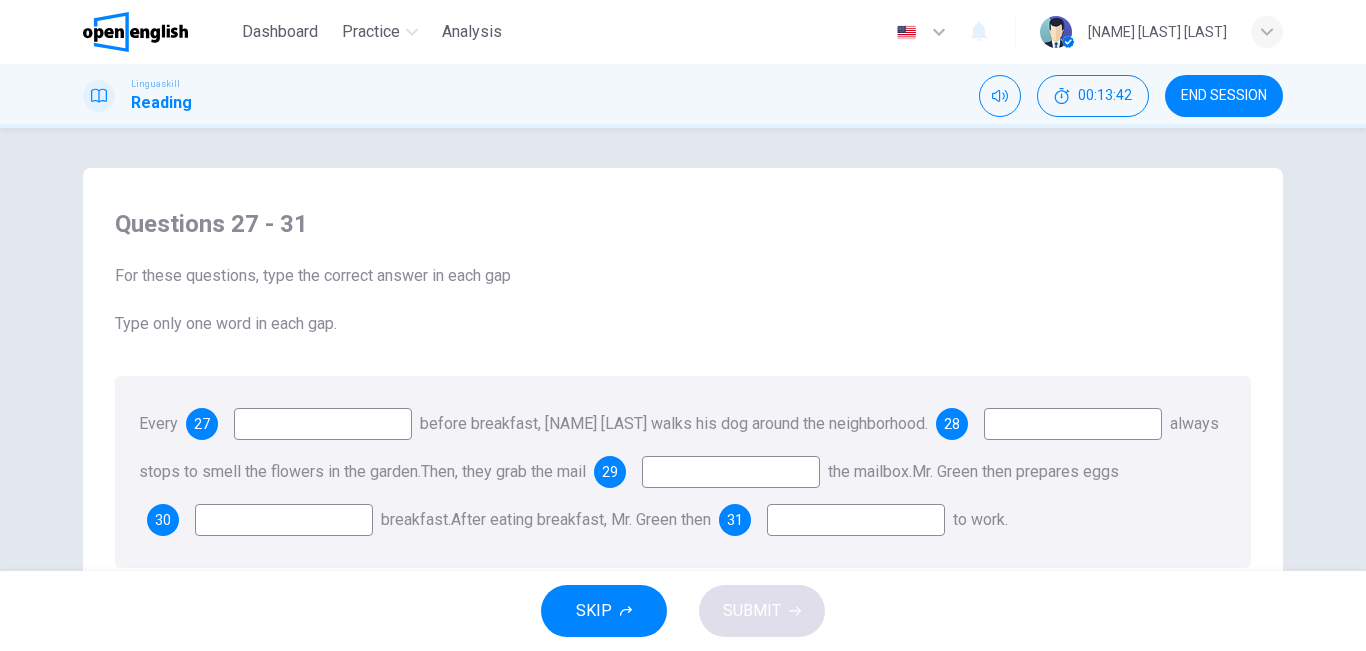 click at bounding box center [323, 424] 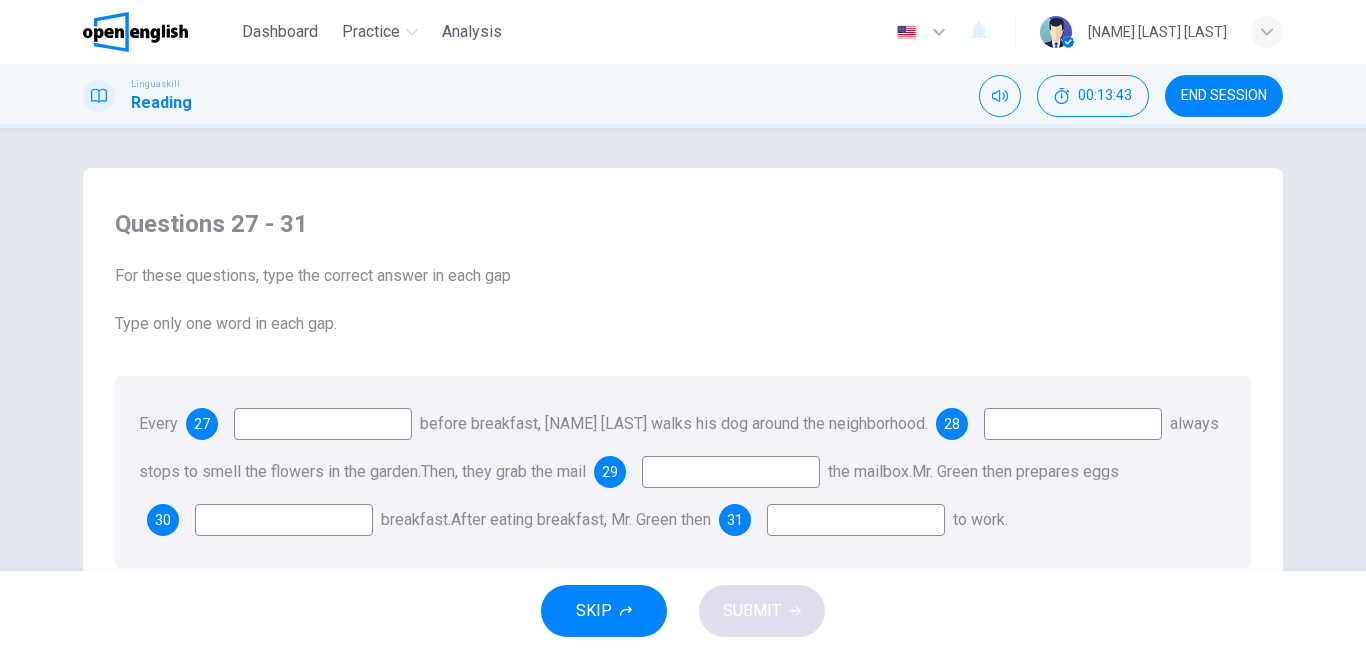 click at bounding box center [323, 424] 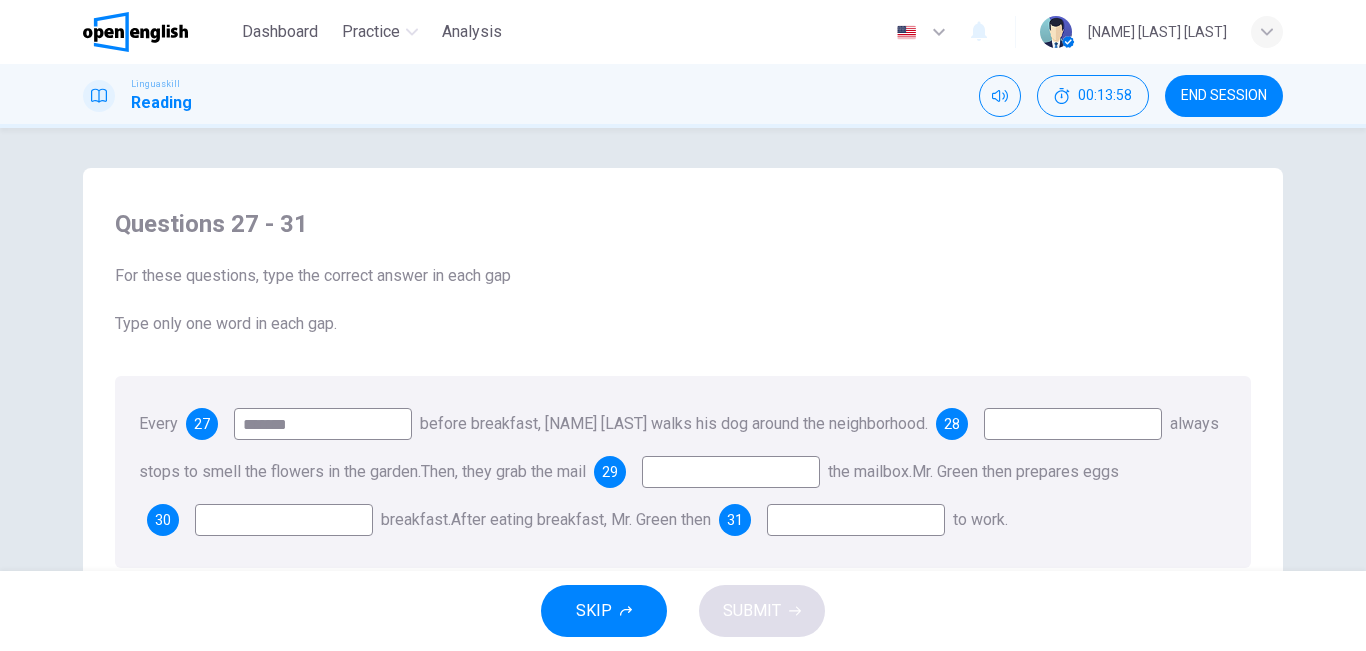 type on "*******" 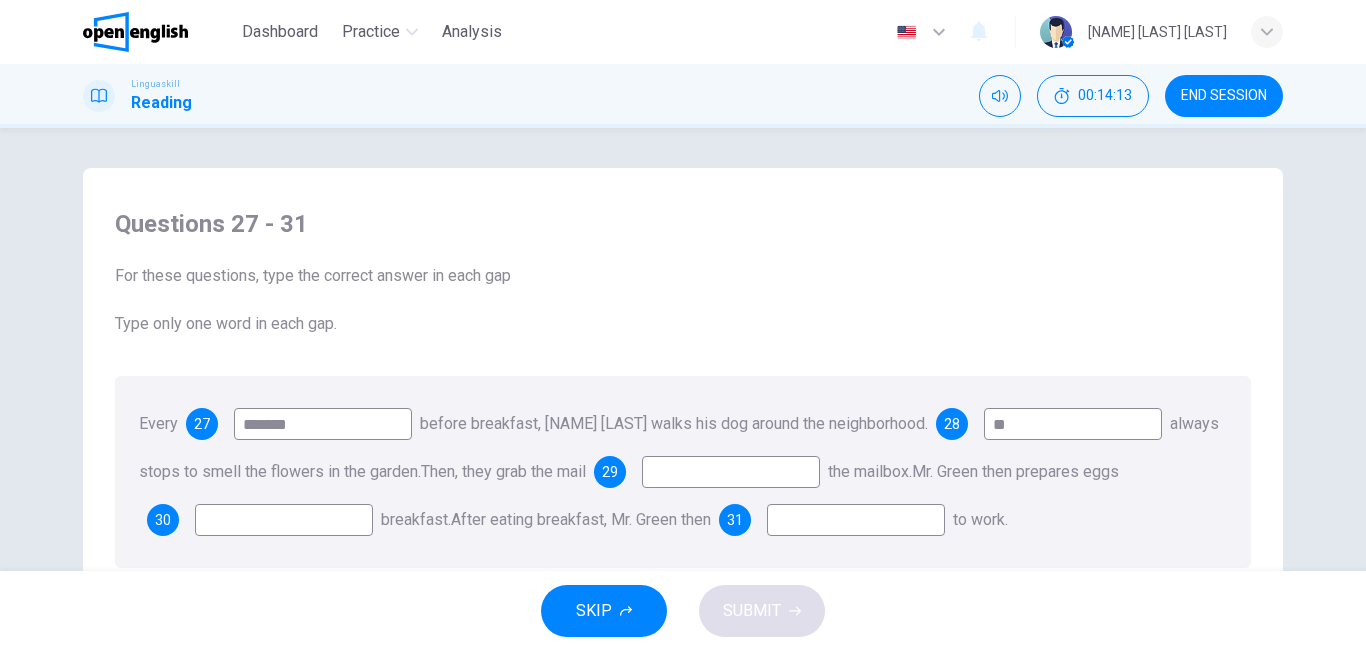 type on "**" 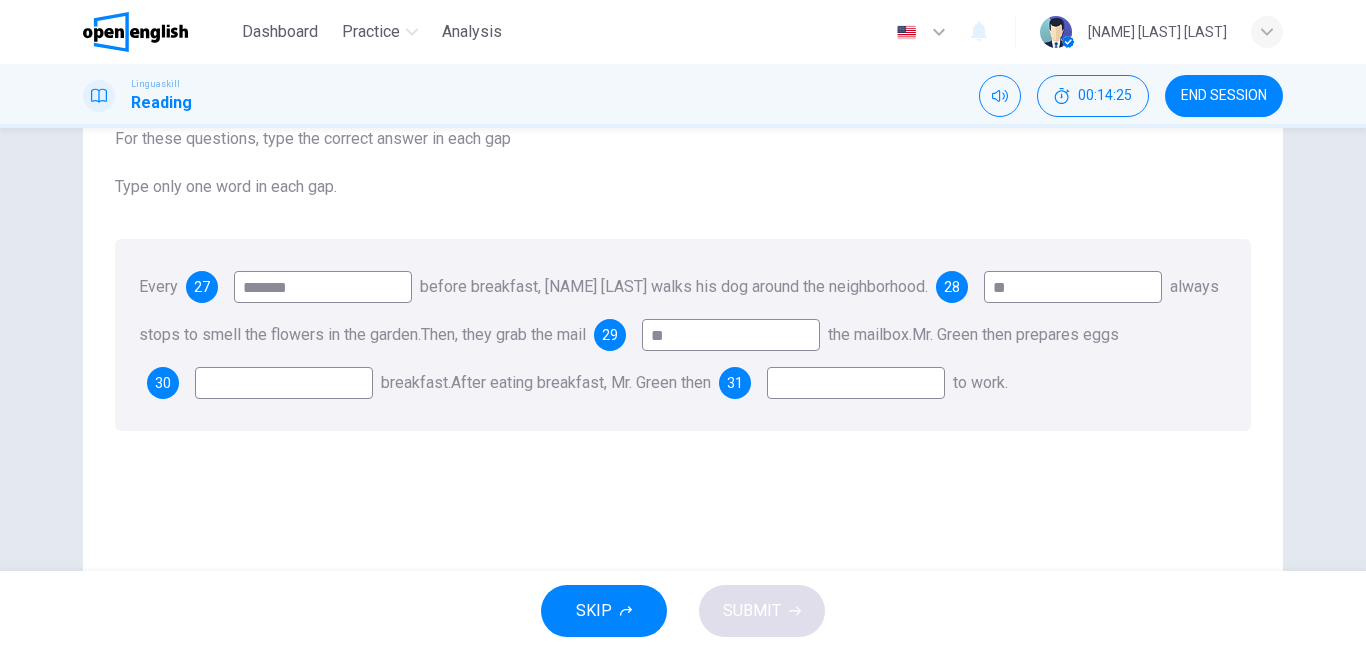 scroll, scrollTop: 137, scrollLeft: 0, axis: vertical 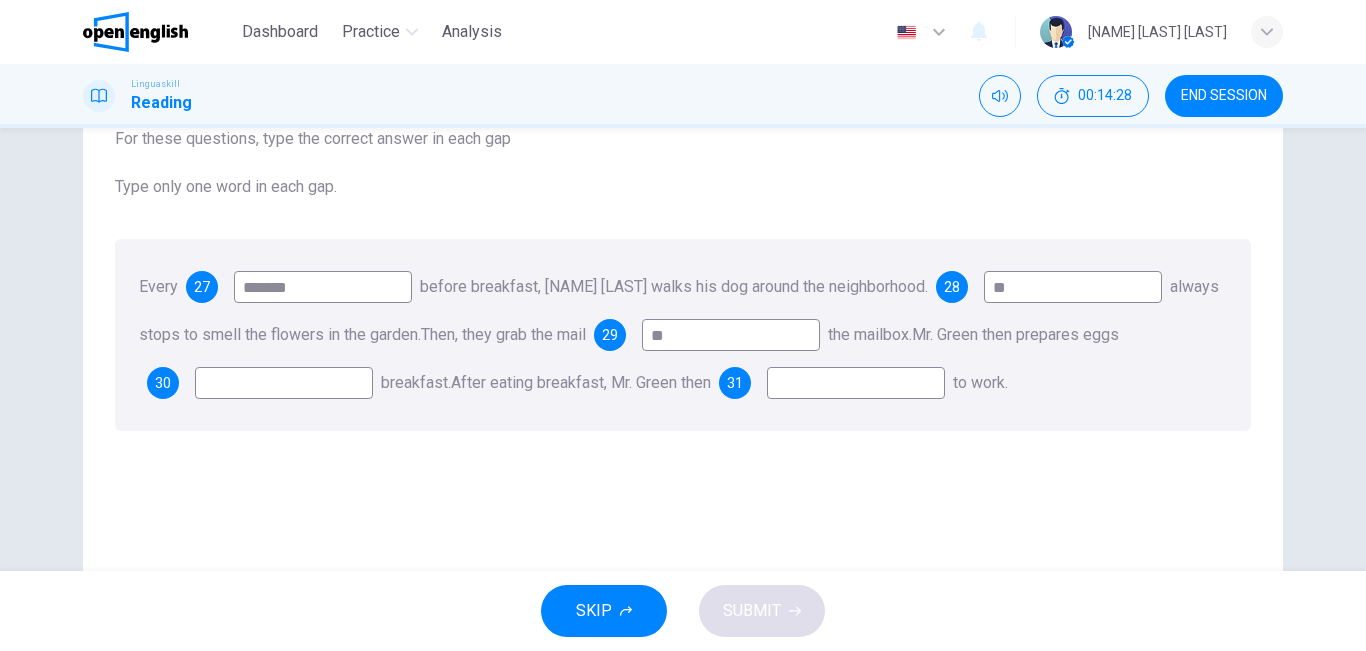 type on "**" 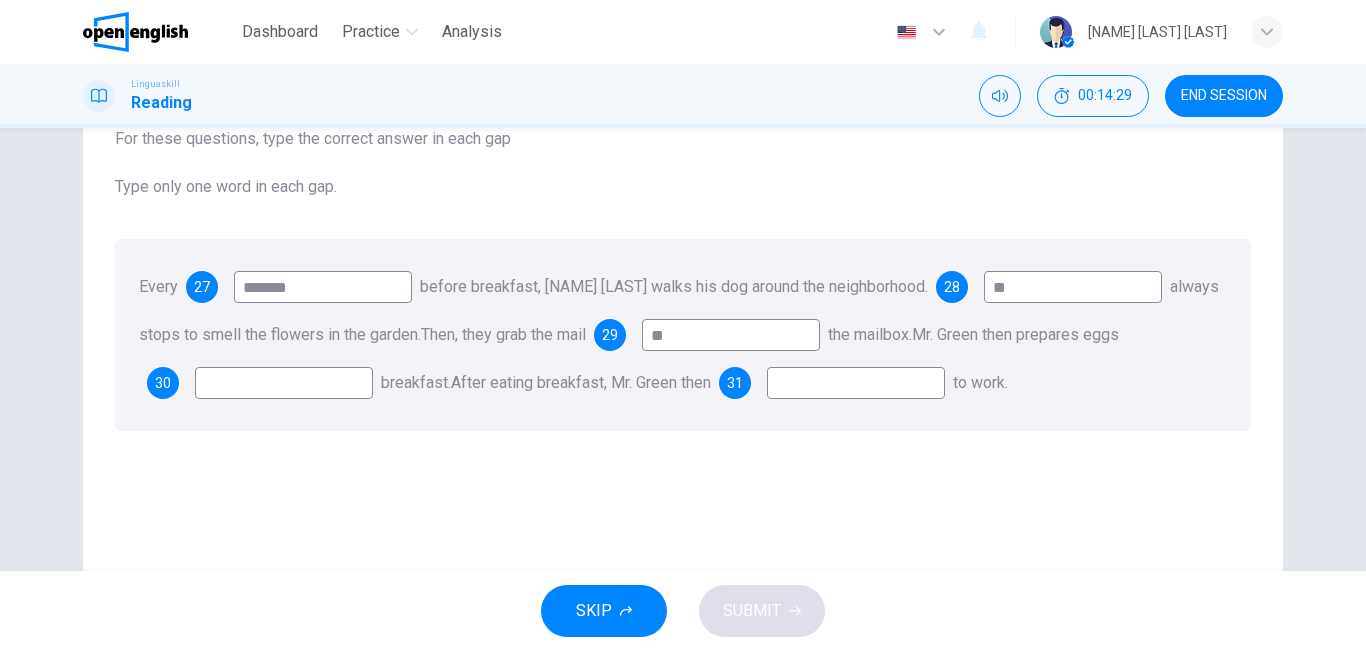 click at bounding box center [284, 383] 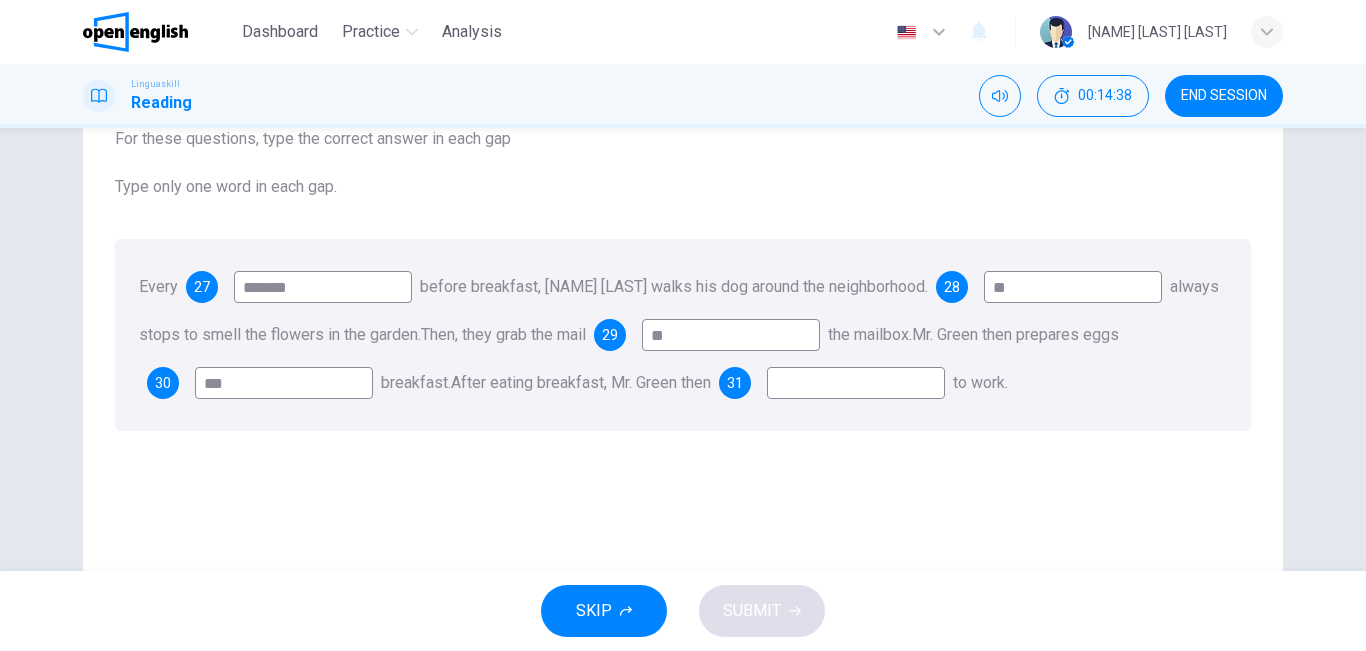 type on "***" 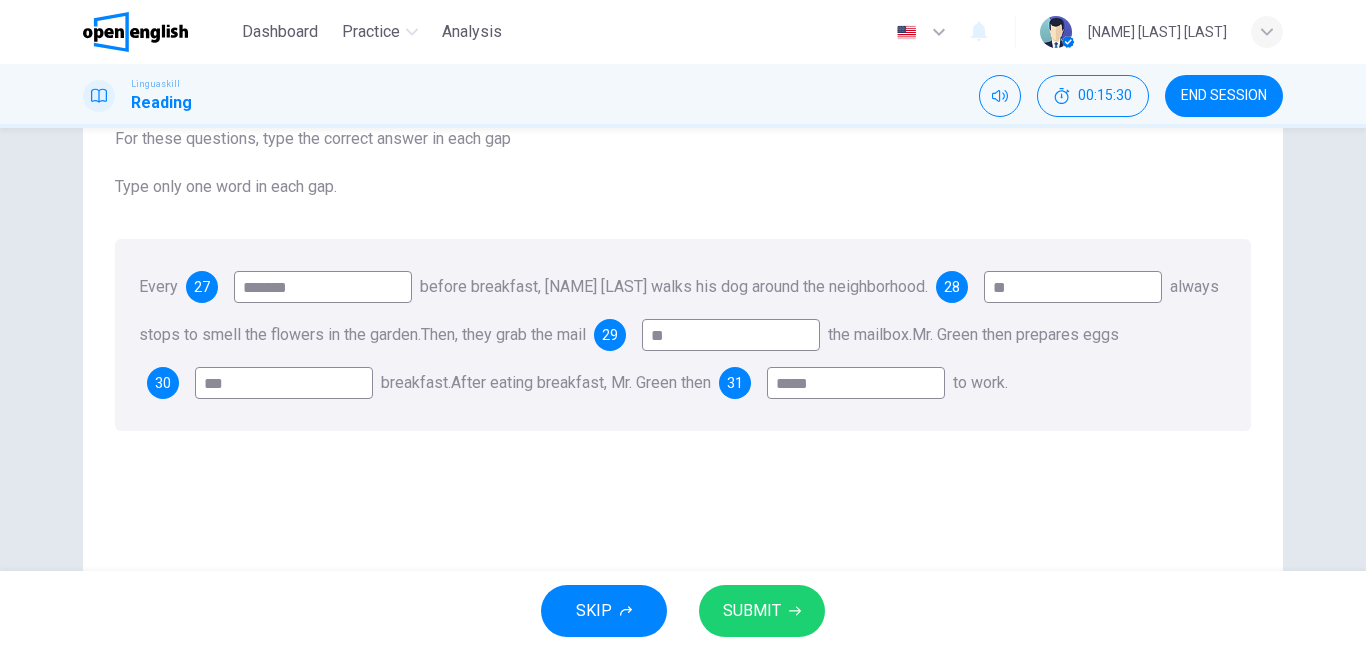 type on "*****" 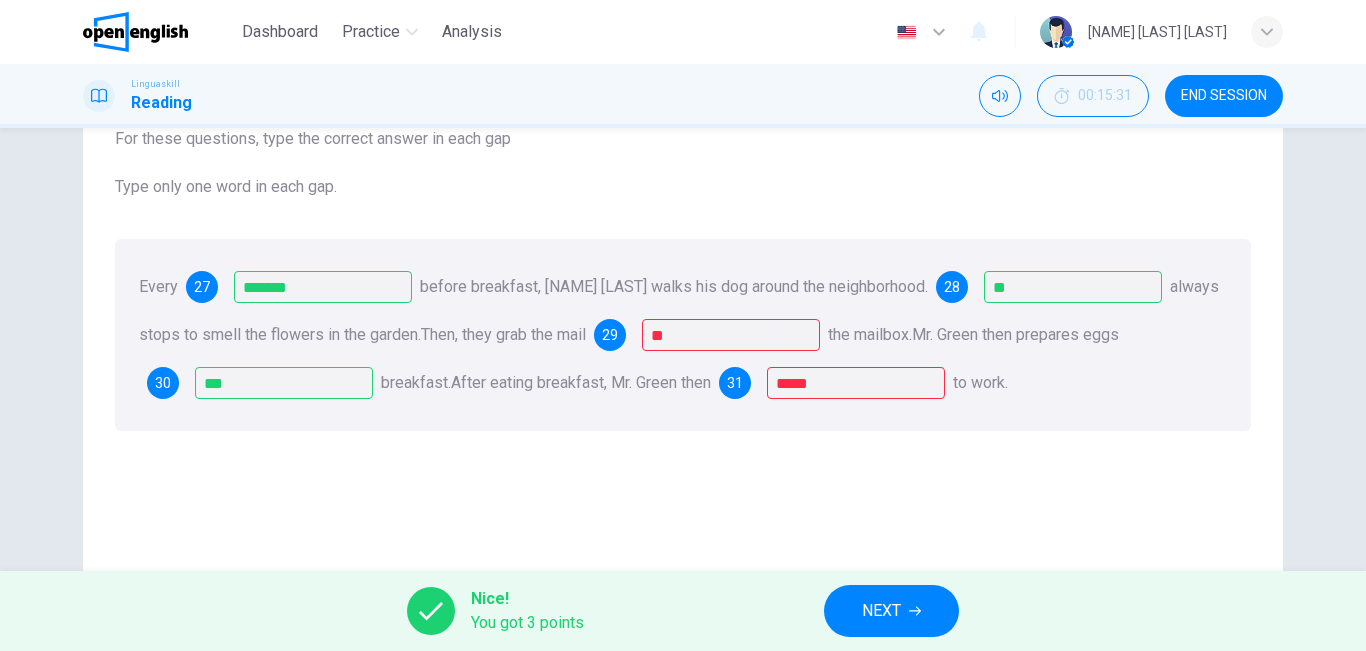 click on "Every 27 ******* before breakfast, [NAME] [LAST] walks his dog around the neighborhood. 28 ** always stops to smell the flowers in the garden. Then, they grab the mail 29 ** the mailbox. [NAME] [LAST] then prepares eggs 30 *** breakfast. After eating breakfast, [NAME] [LAST] then 31 ***** to work." at bounding box center (683, 335) 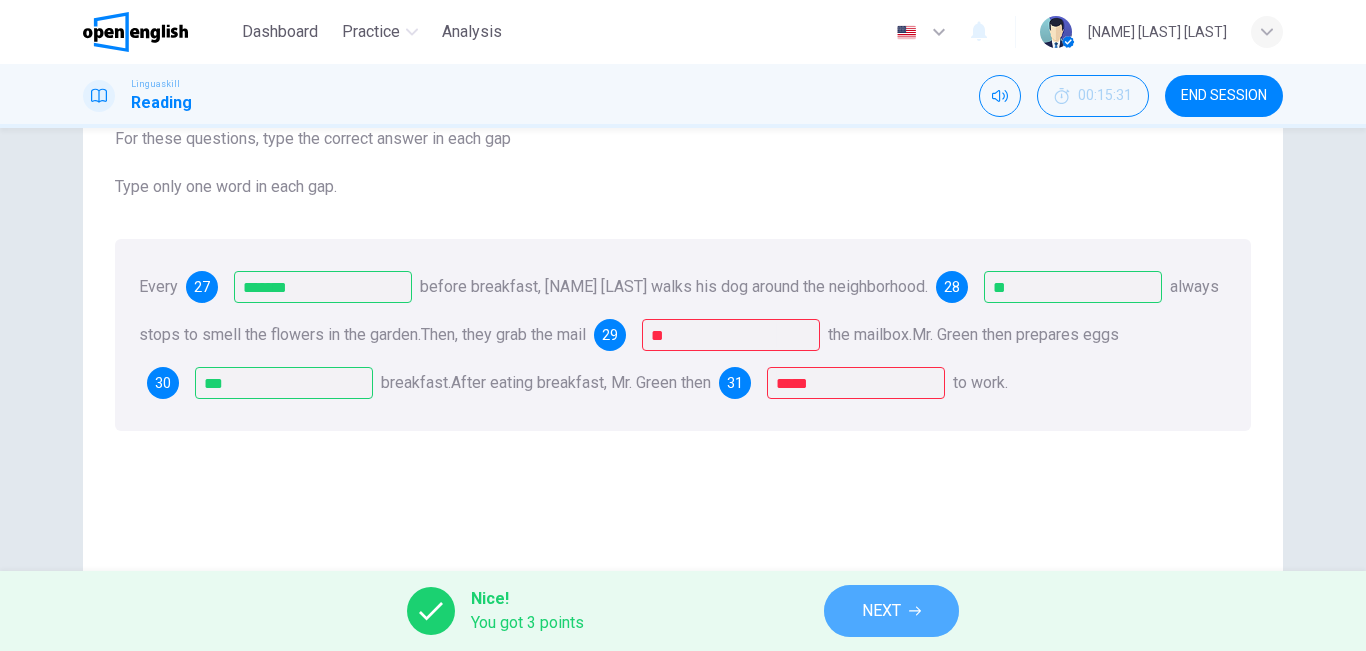 click on "NEXT" at bounding box center (891, 611) 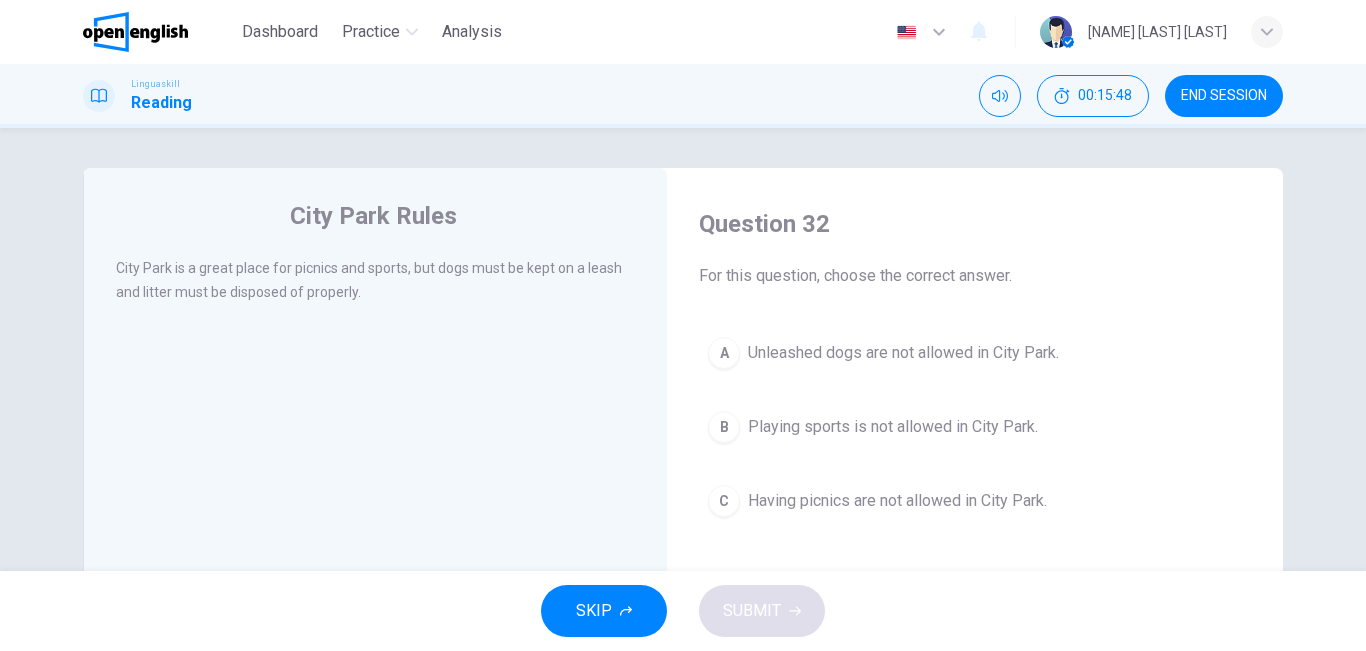 click on "A Unleashed dogs are not allowed in City Park." at bounding box center [975, 353] 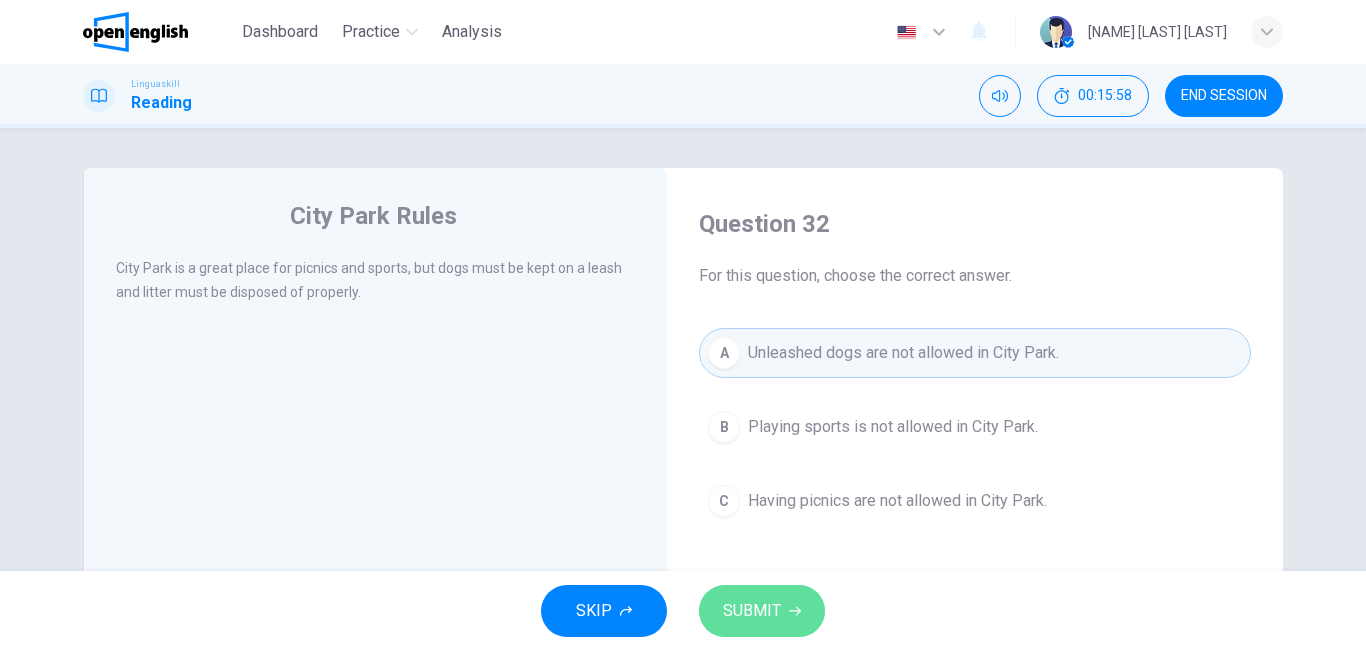 click on "SUBMIT" at bounding box center (762, 611) 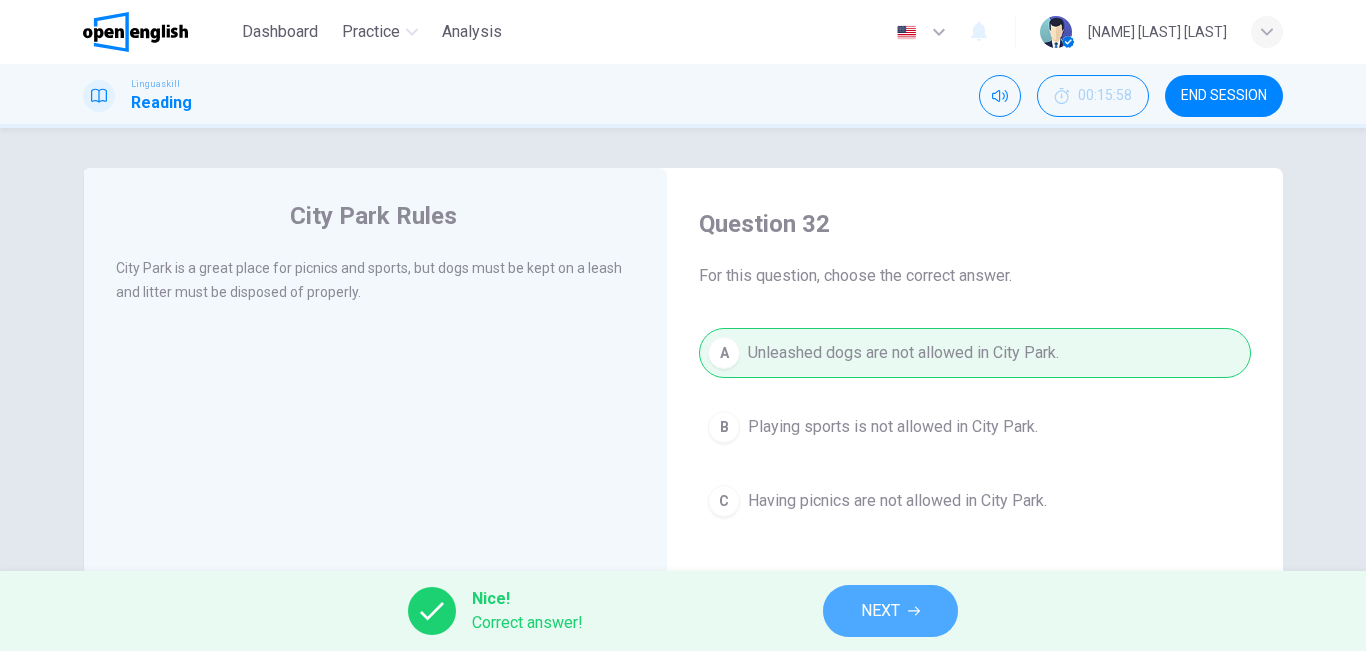 click on "NEXT" at bounding box center (890, 611) 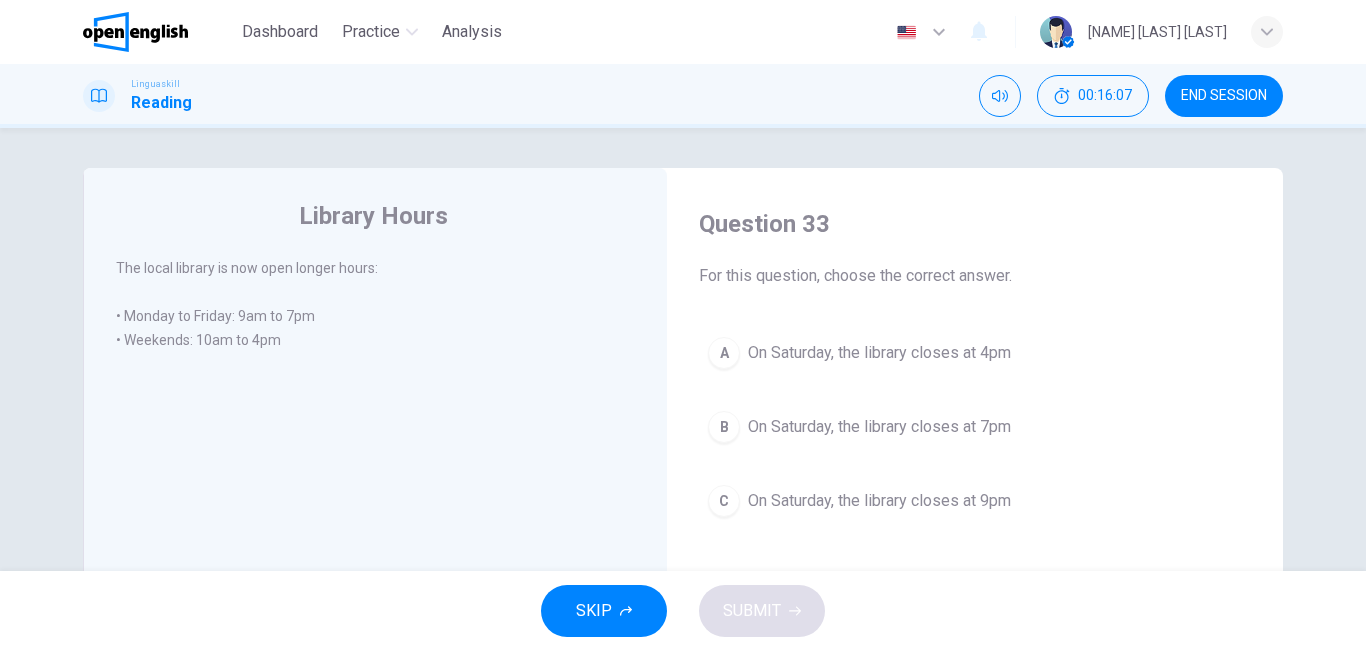 click on "A On Saturday, the library closes at 4pm" at bounding box center [975, 353] 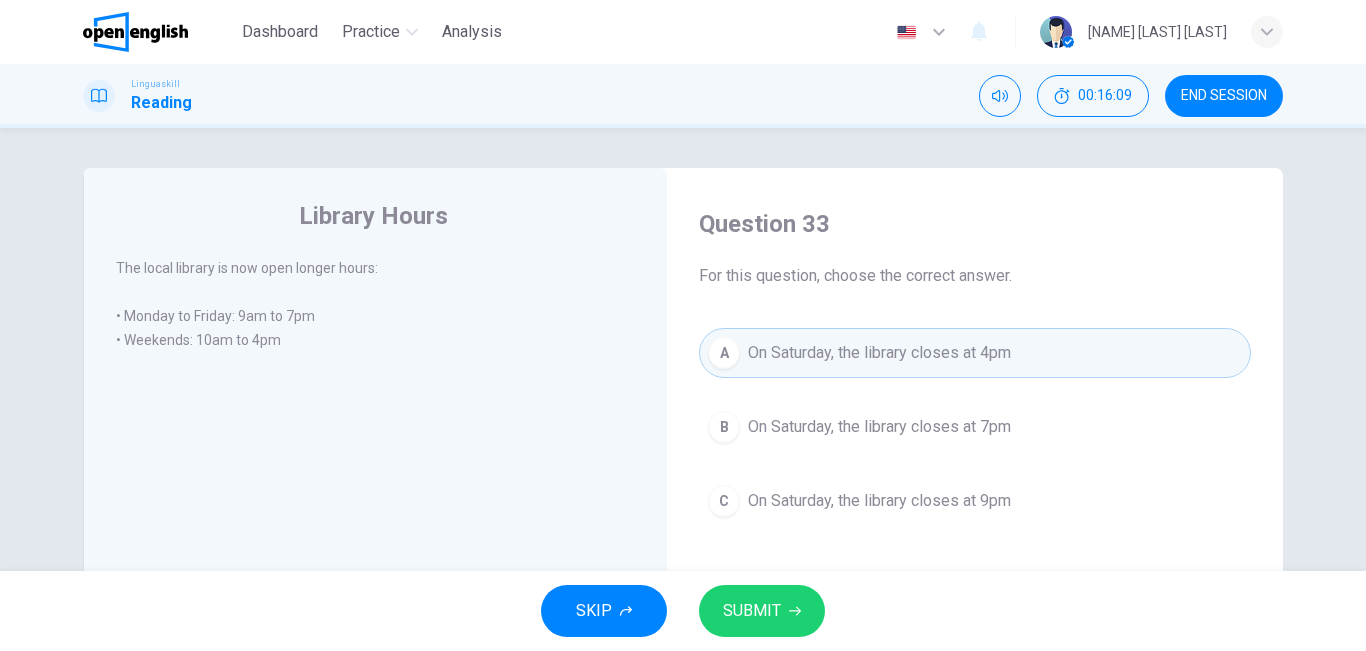 click 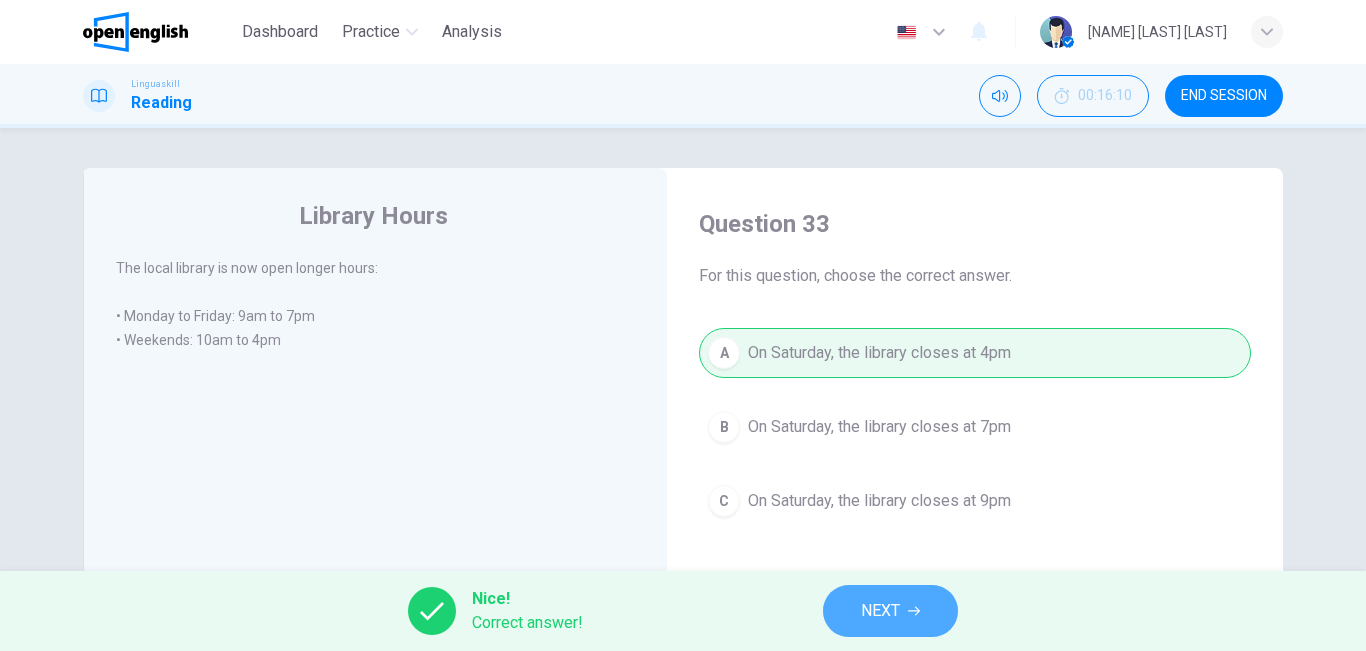 click on "NEXT" at bounding box center [890, 611] 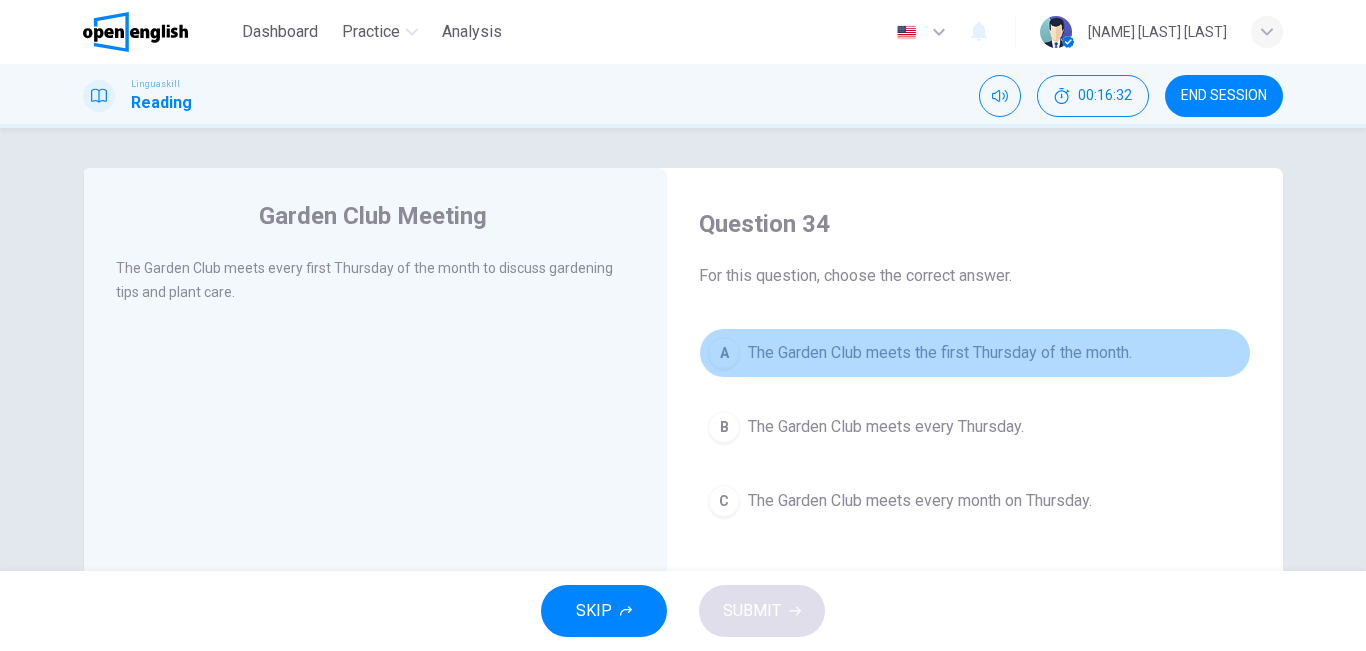 click on "The Garden Club meets the first Thursday of the month." at bounding box center [940, 353] 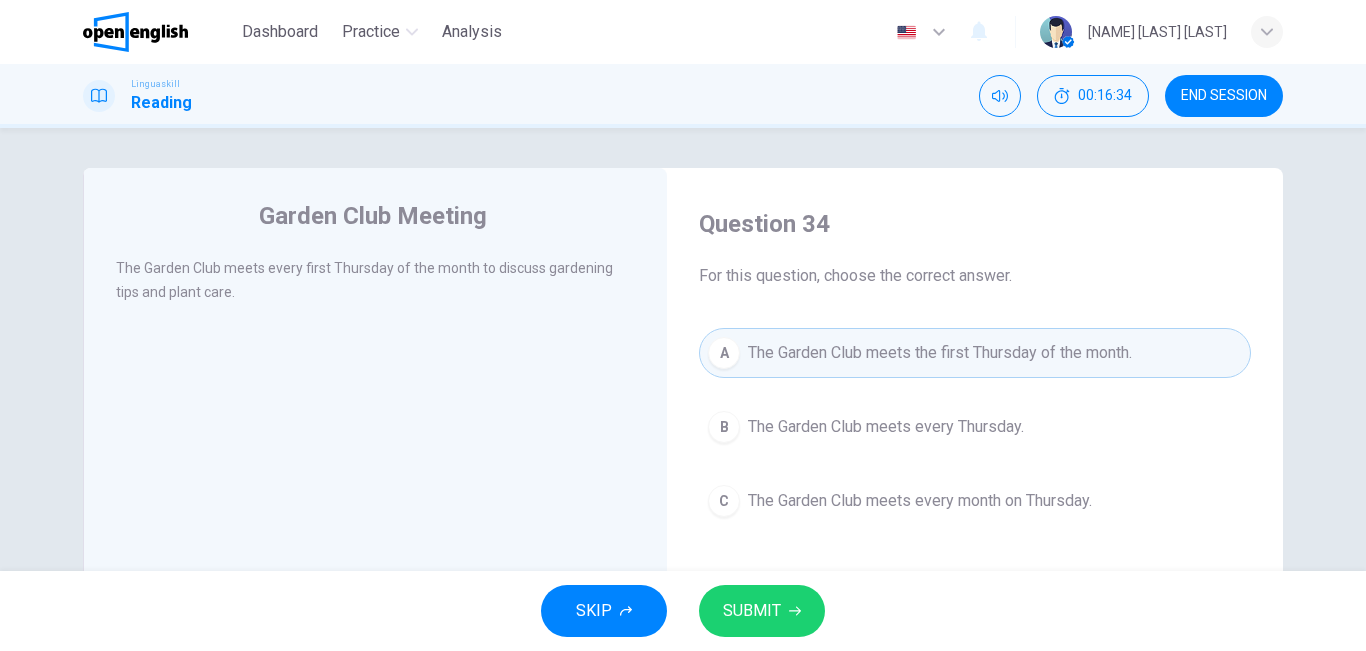 click on "SUBMIT" at bounding box center (762, 611) 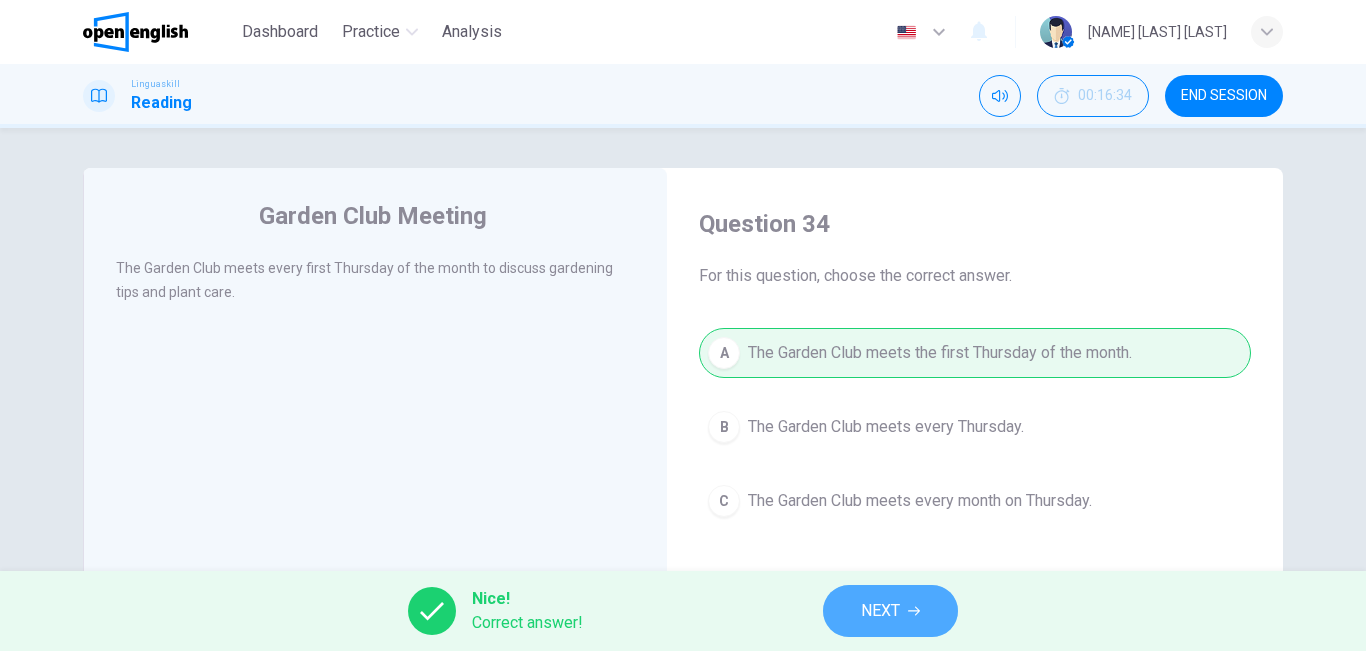 click on "NEXT" at bounding box center [890, 611] 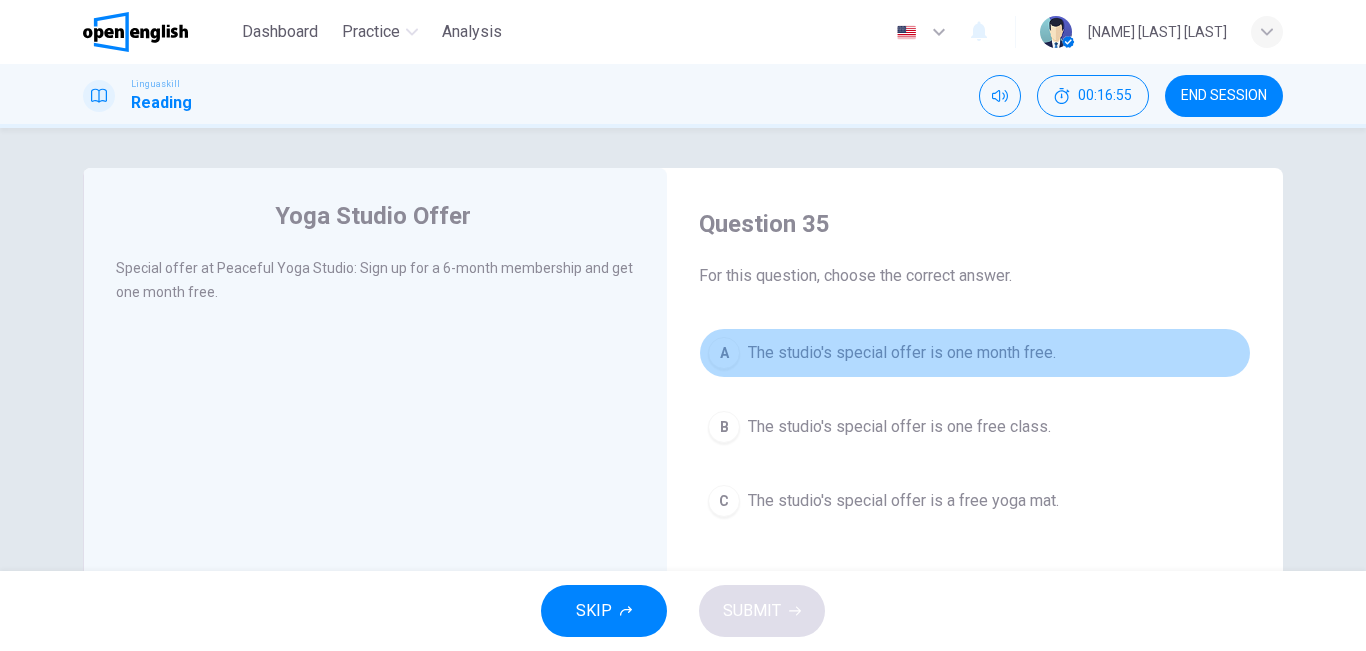 click on "The studio's special offer is one month free." at bounding box center (902, 353) 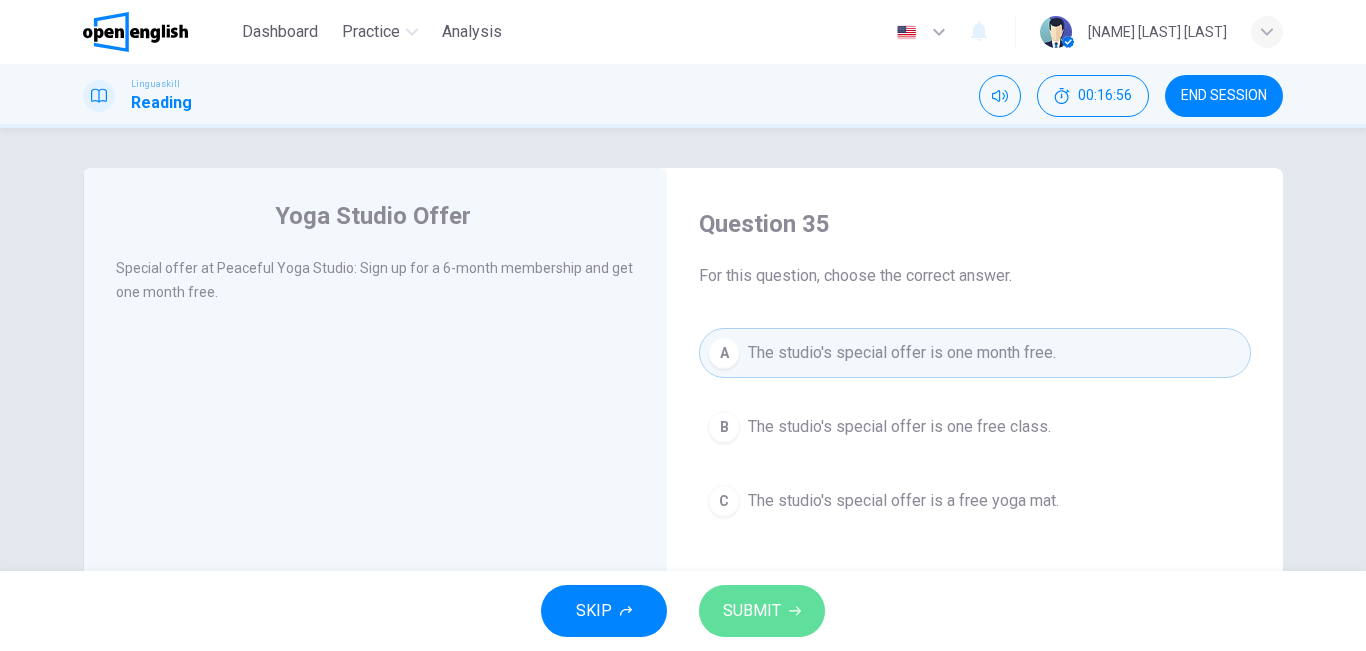 click on "SUBMIT" at bounding box center [762, 611] 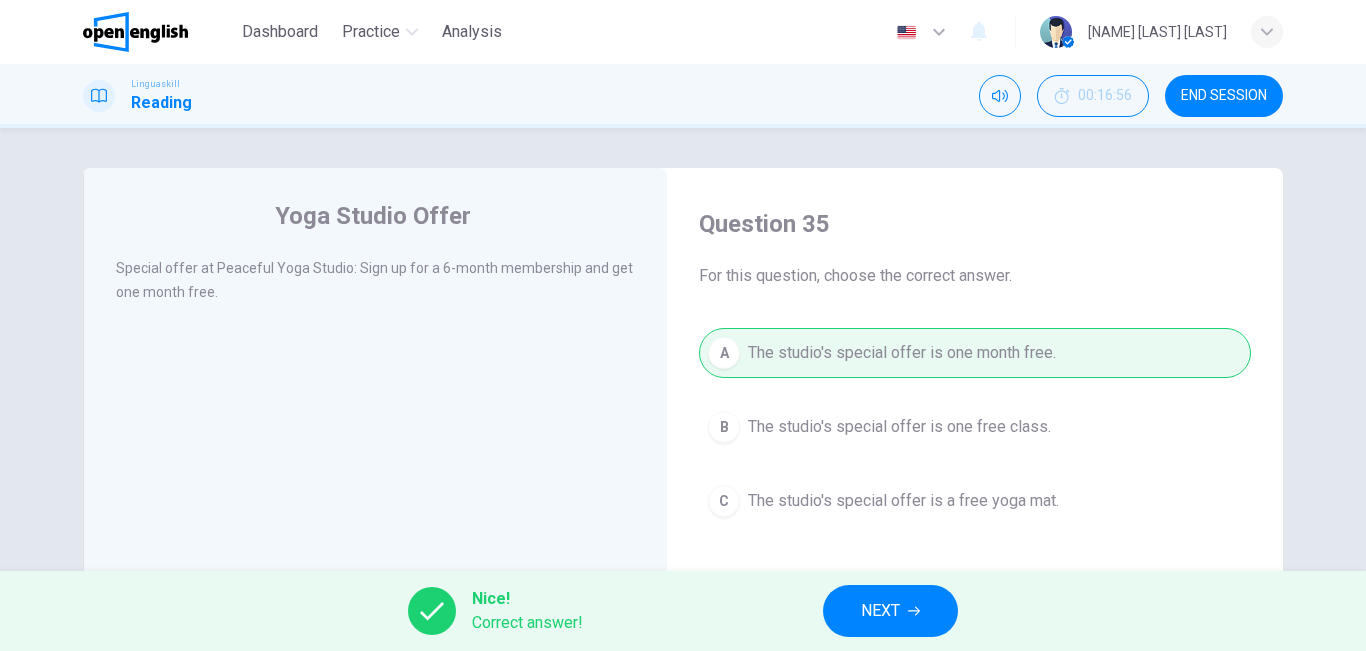 click on "NEXT" at bounding box center [890, 611] 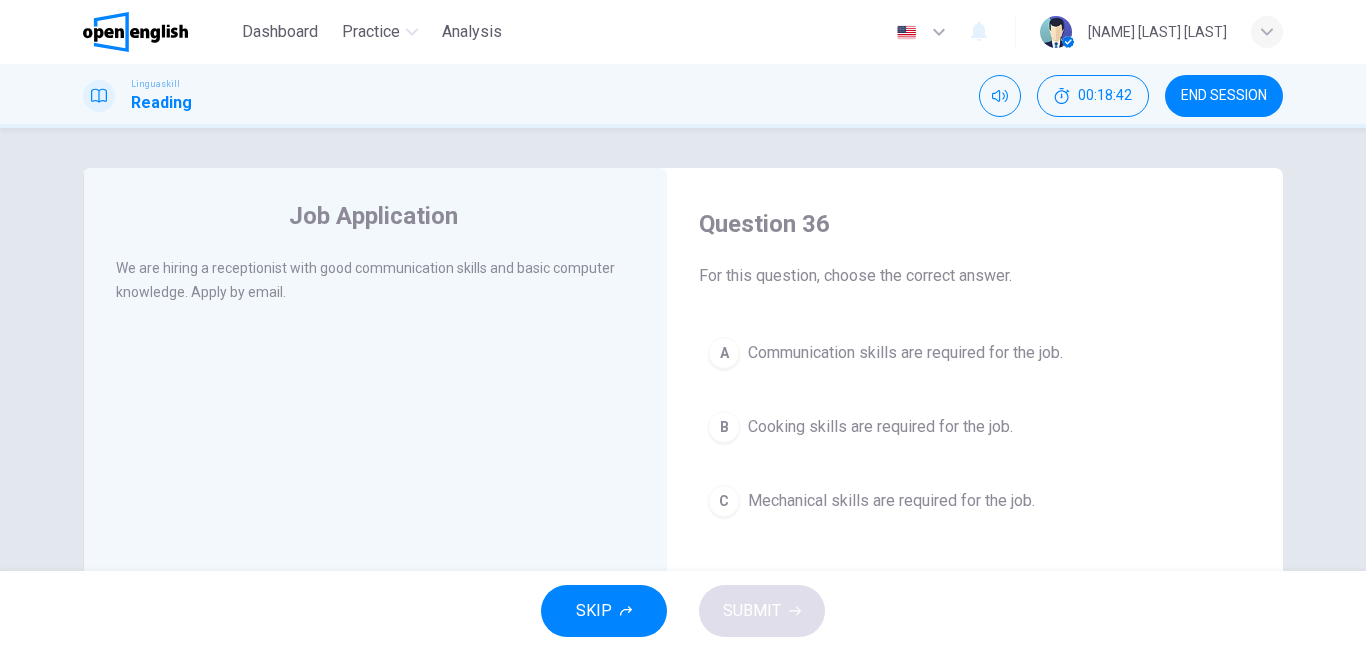 click on "A Communication skills are required for the job." at bounding box center (975, 353) 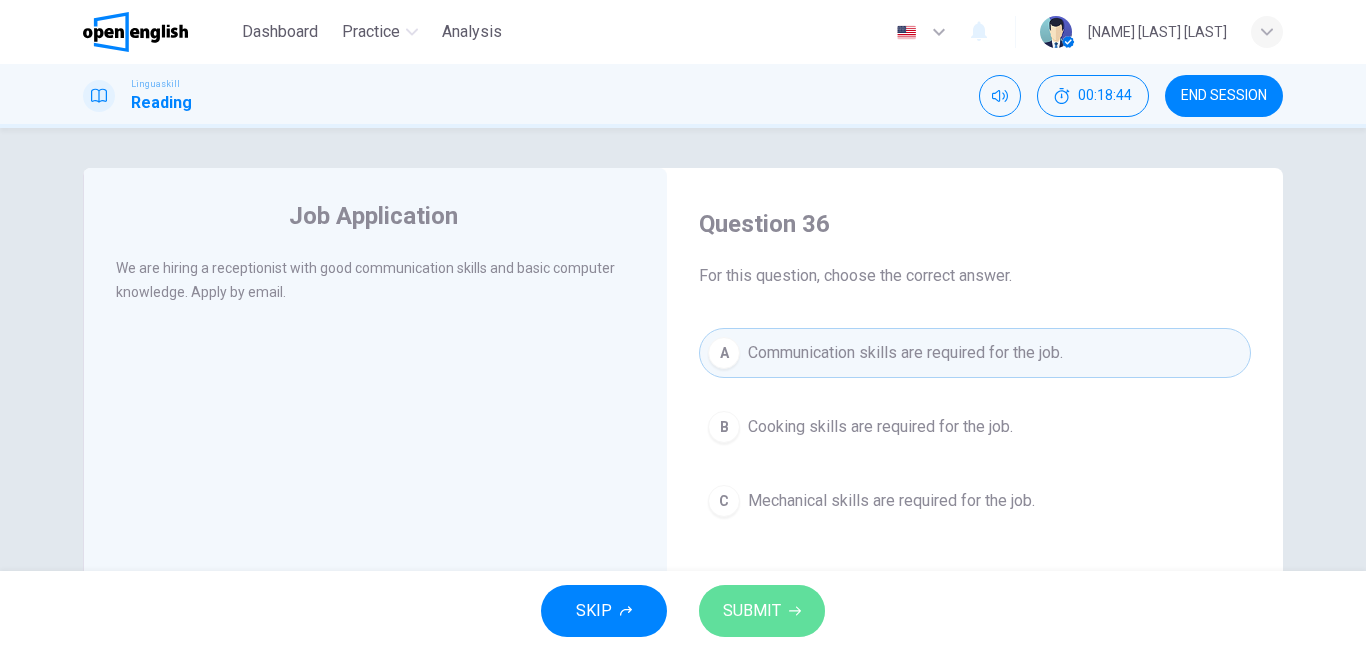 click on "SUBMIT" at bounding box center (752, 611) 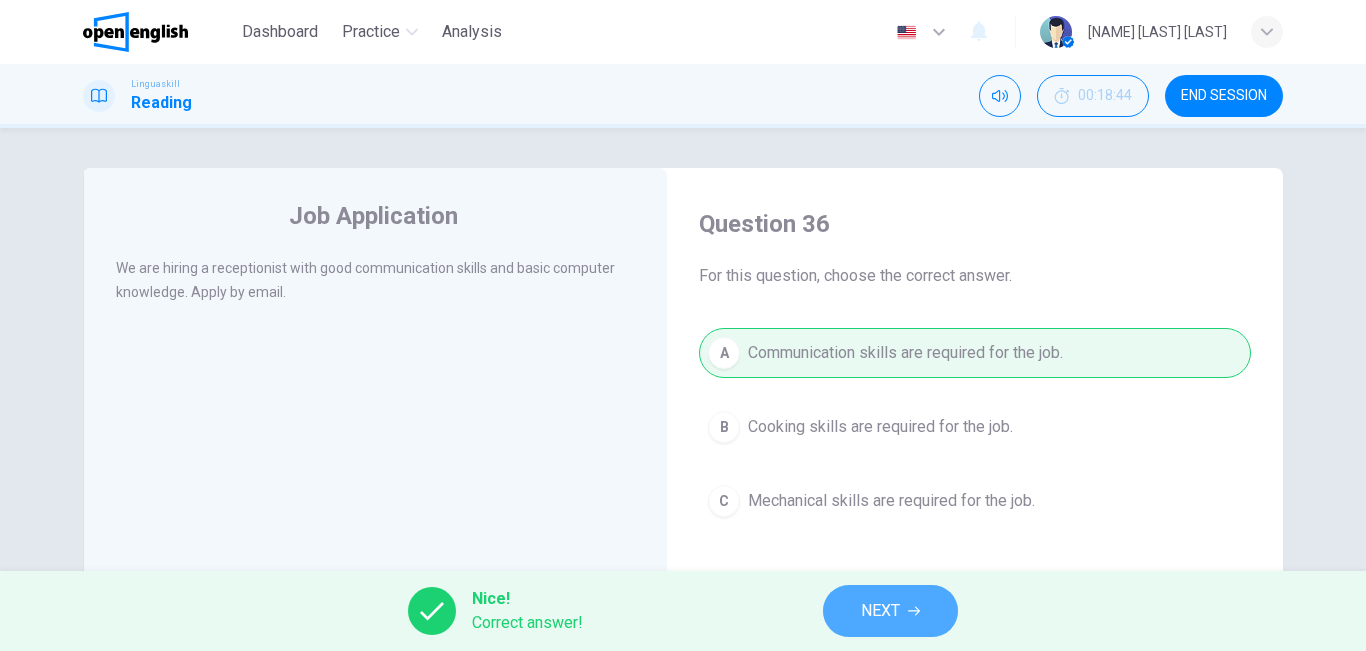 click on "NEXT" at bounding box center [880, 611] 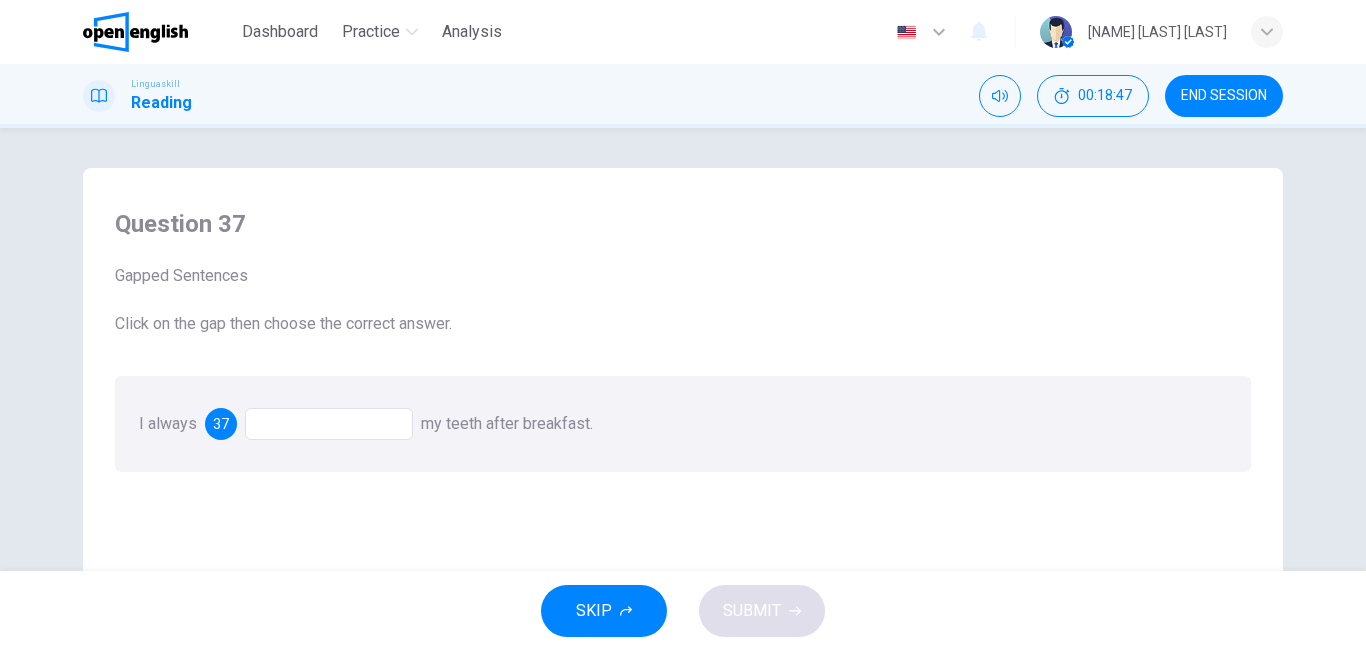 click at bounding box center (329, 424) 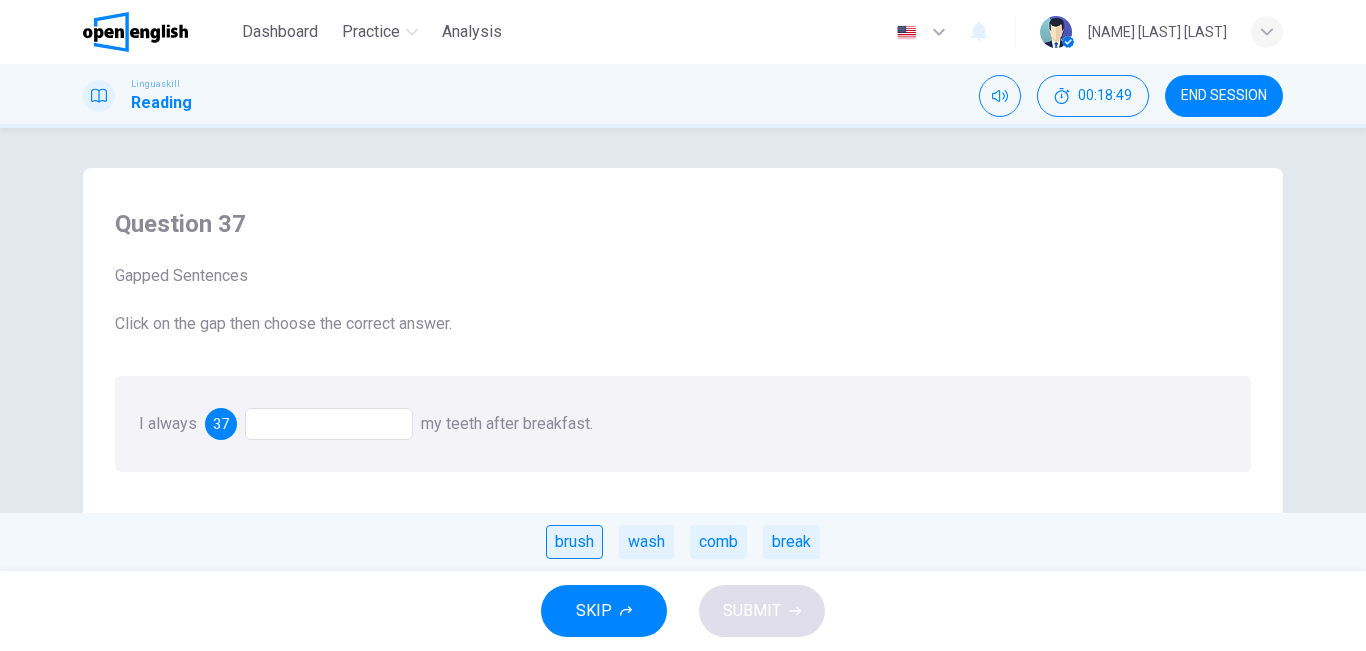 click on "brush" at bounding box center (574, 542) 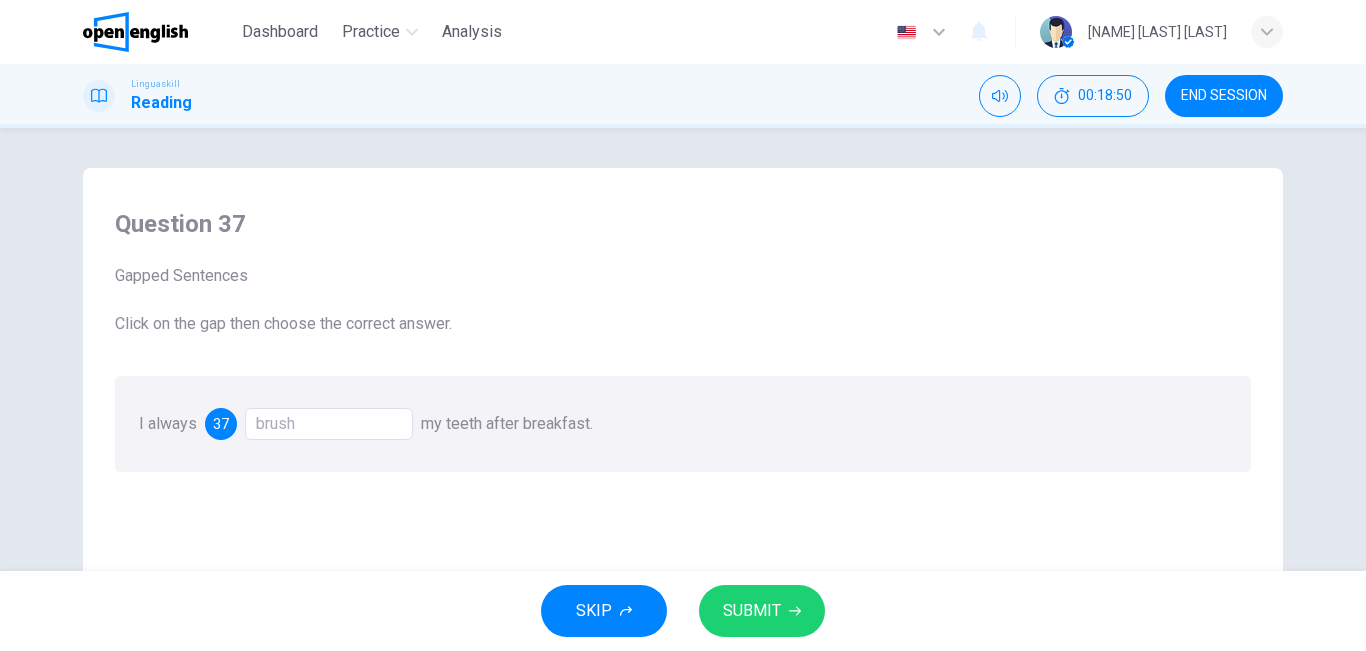 click on "SUBMIT" at bounding box center [752, 611] 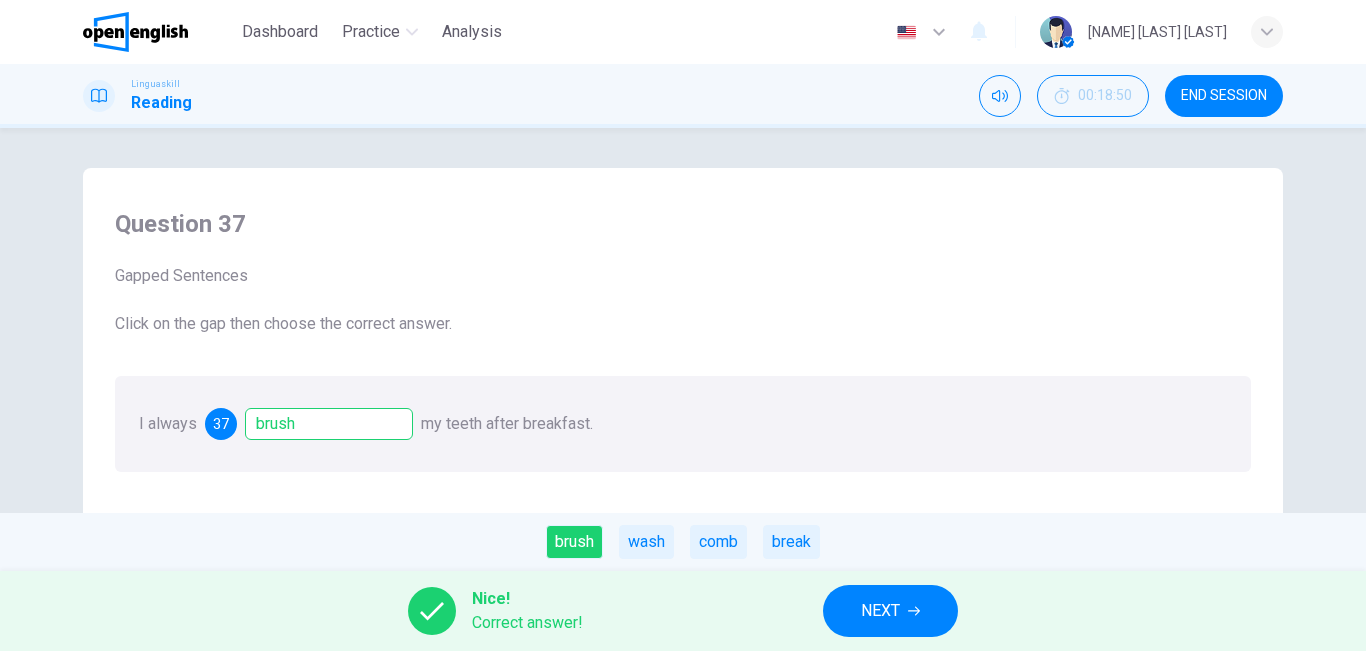 click on "NEXT" at bounding box center [880, 611] 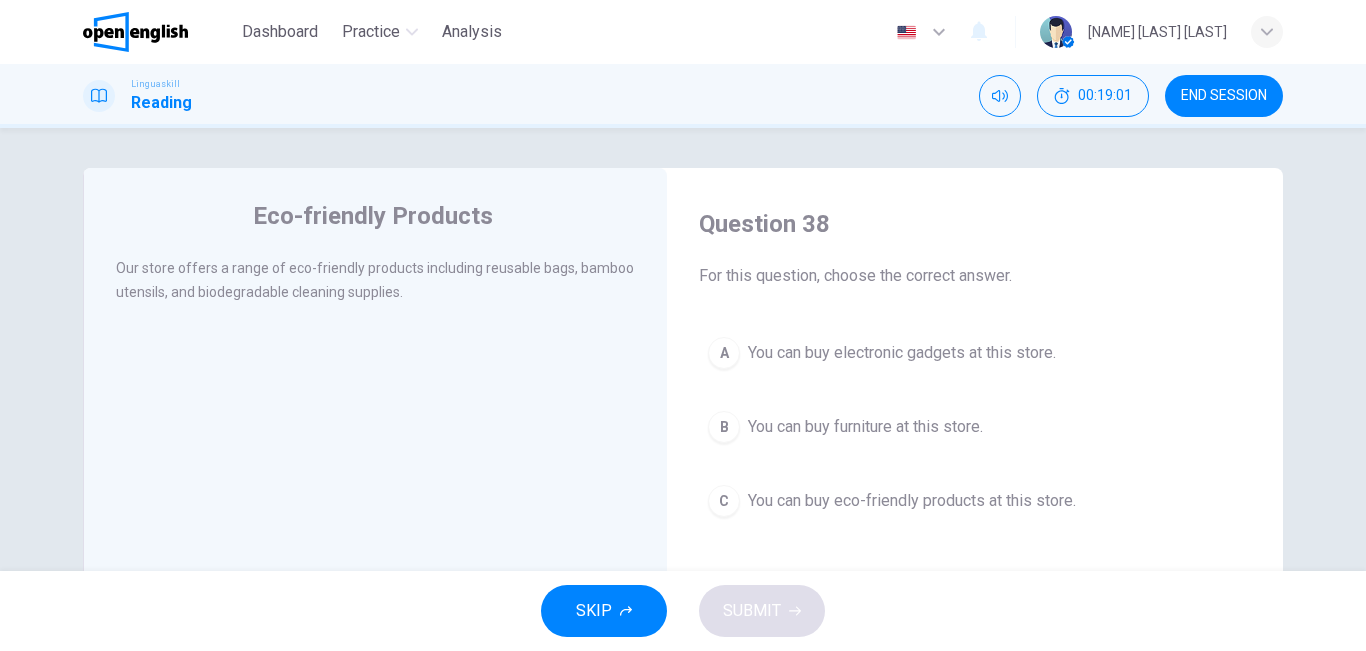 click on "You can buy eco-friendly products at this store." at bounding box center (912, 501) 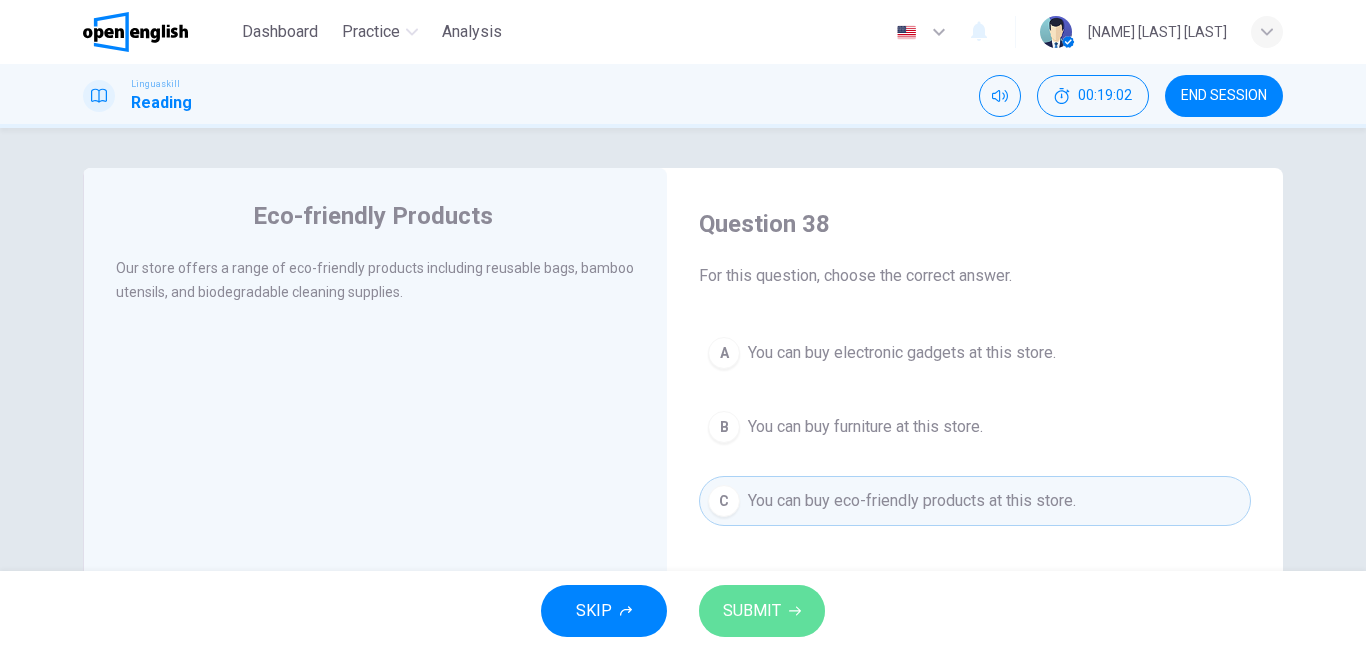 click on "SUBMIT" at bounding box center [762, 611] 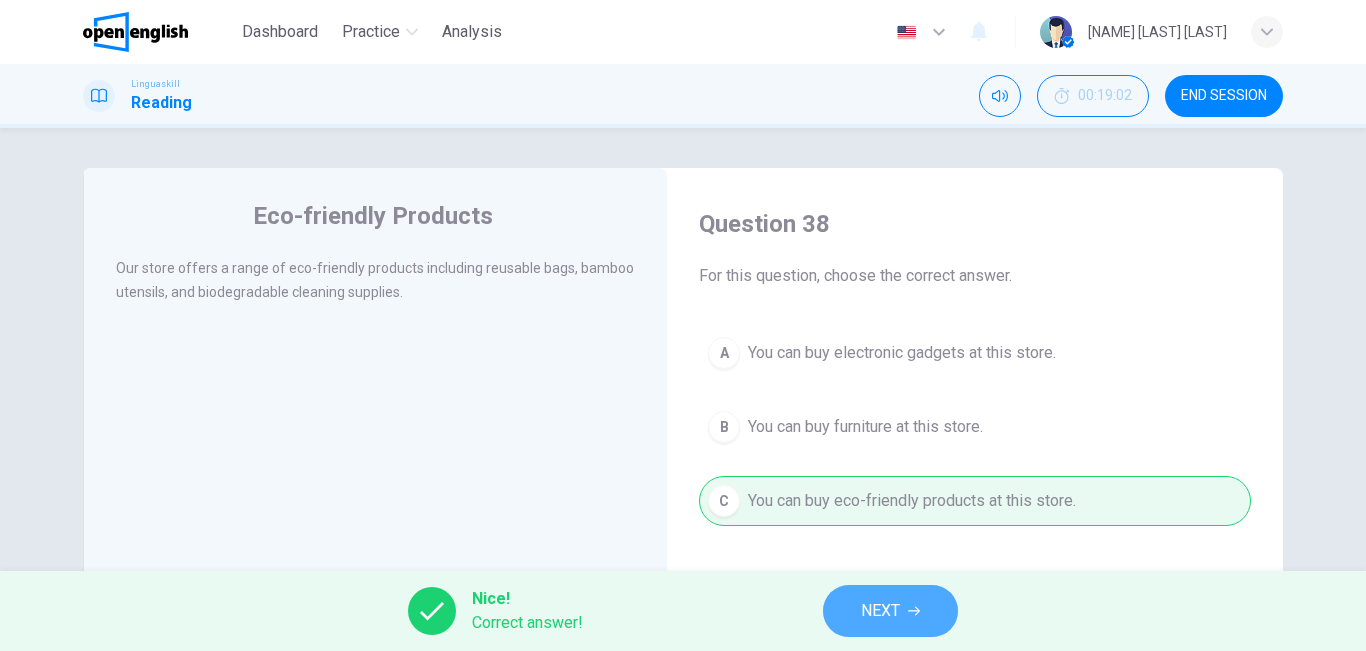 click on "NEXT" at bounding box center [890, 611] 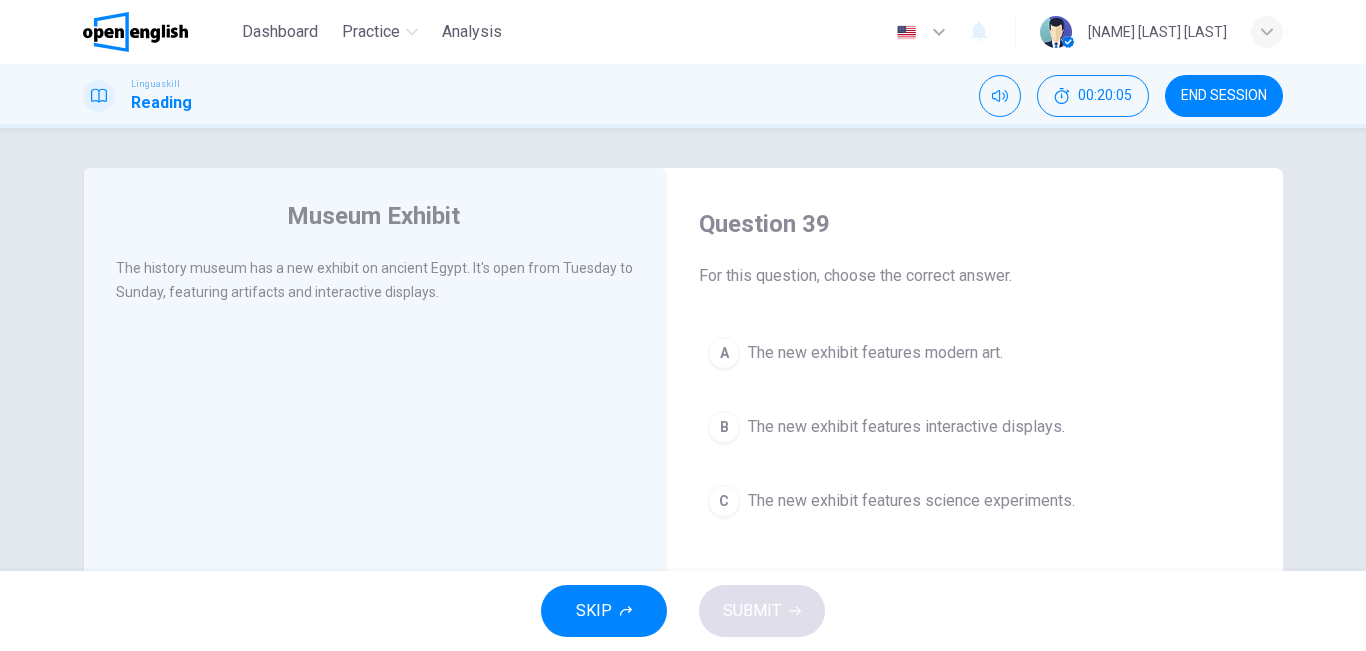 click on "The new exhibit features interactive displays." at bounding box center [906, 427] 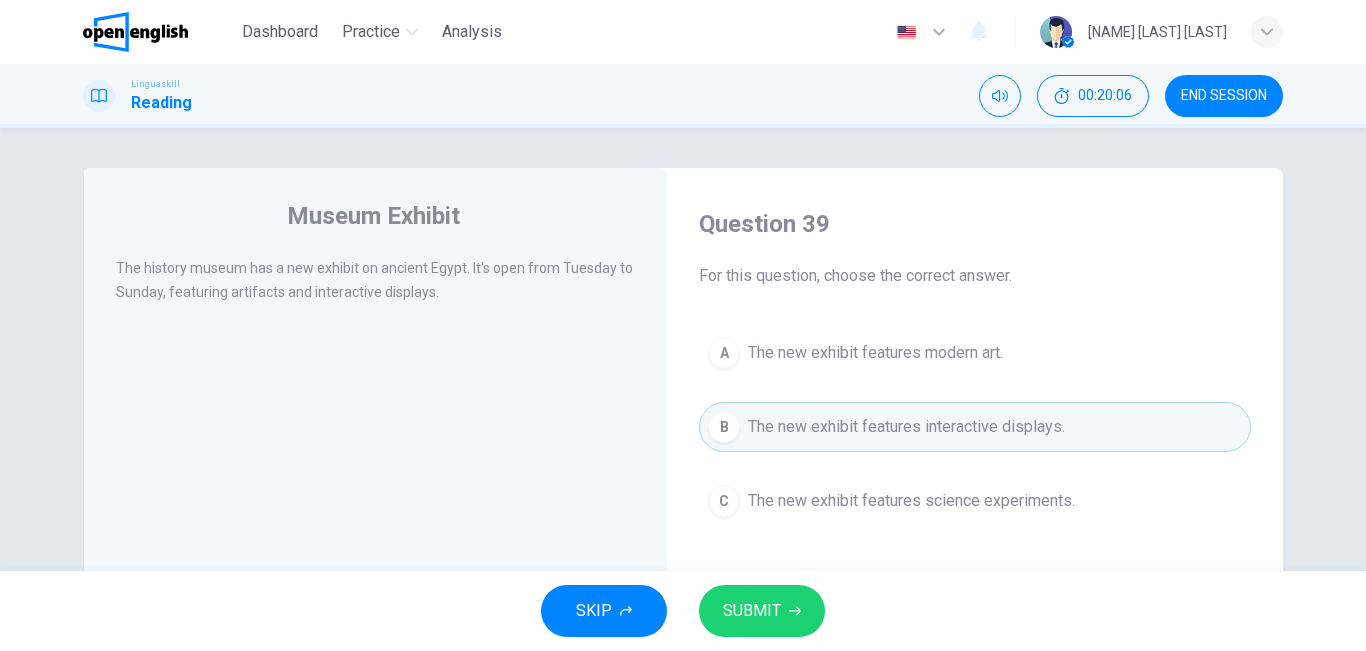 click on "SUBMIT" at bounding box center (752, 611) 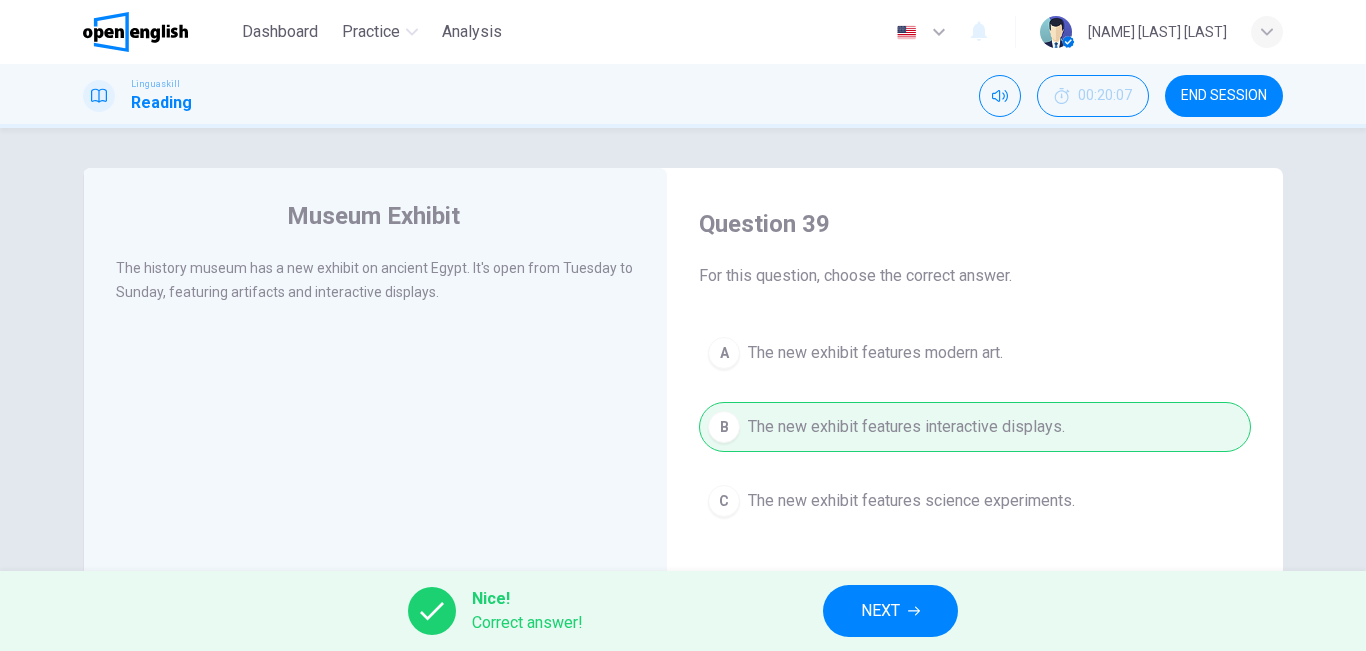 click on "NEXT" at bounding box center (890, 611) 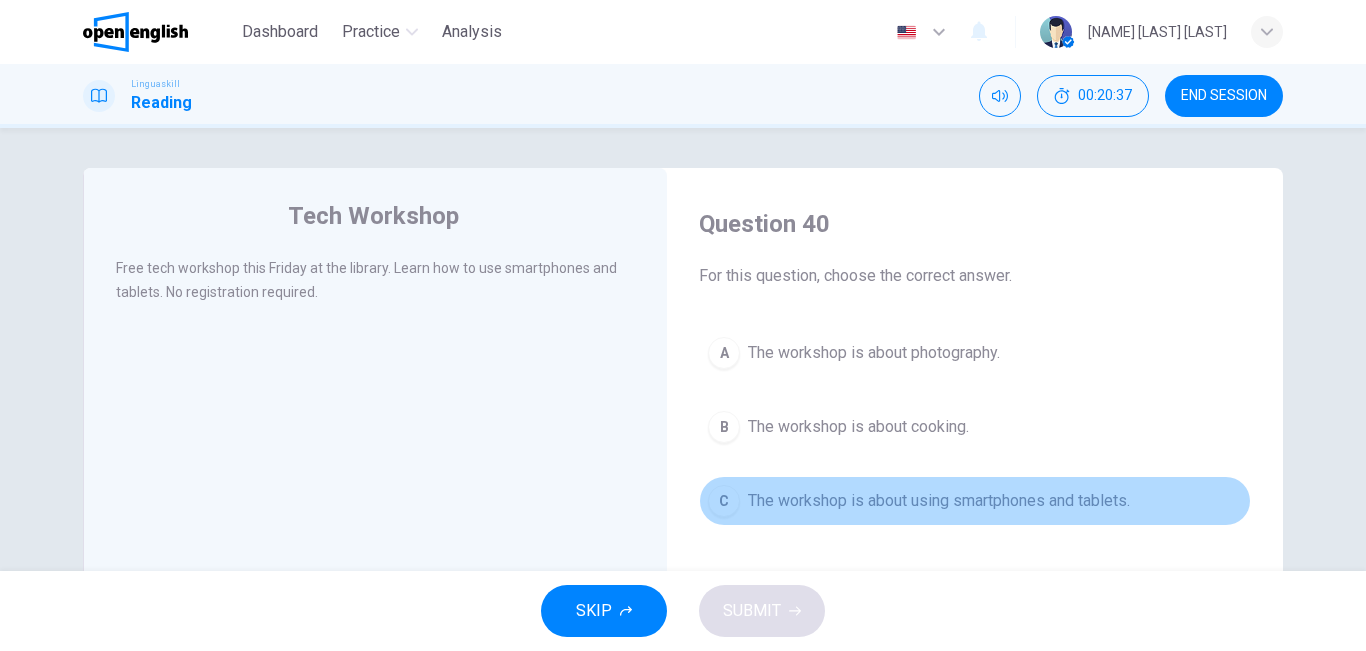 click on "The workshop is about using smartphones and tablets." at bounding box center [939, 501] 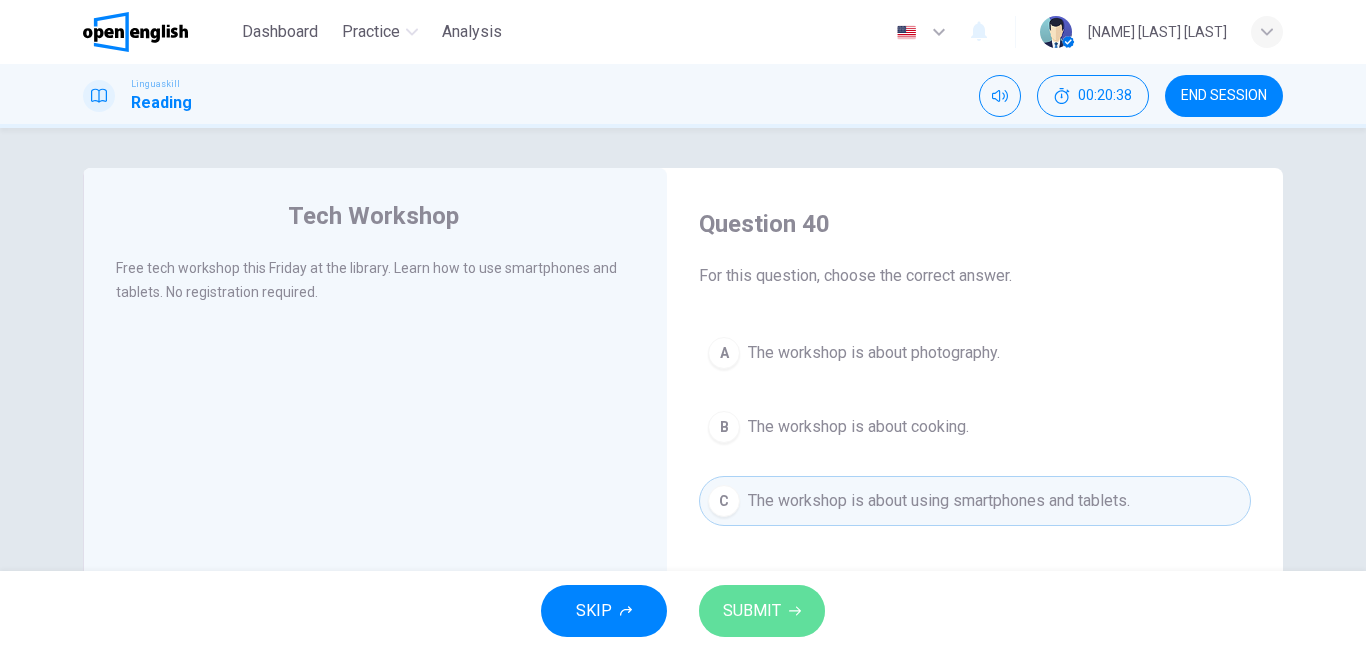 click on "SUBMIT" at bounding box center [762, 611] 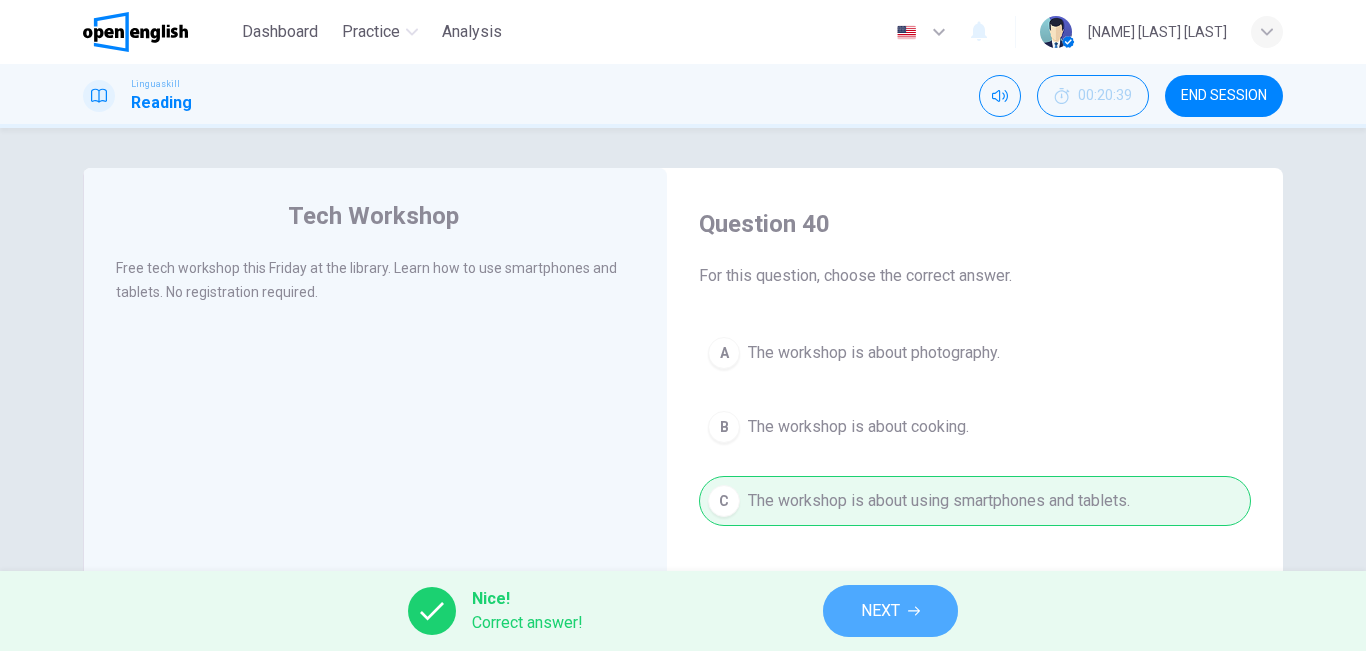 click on "NEXT" at bounding box center (890, 611) 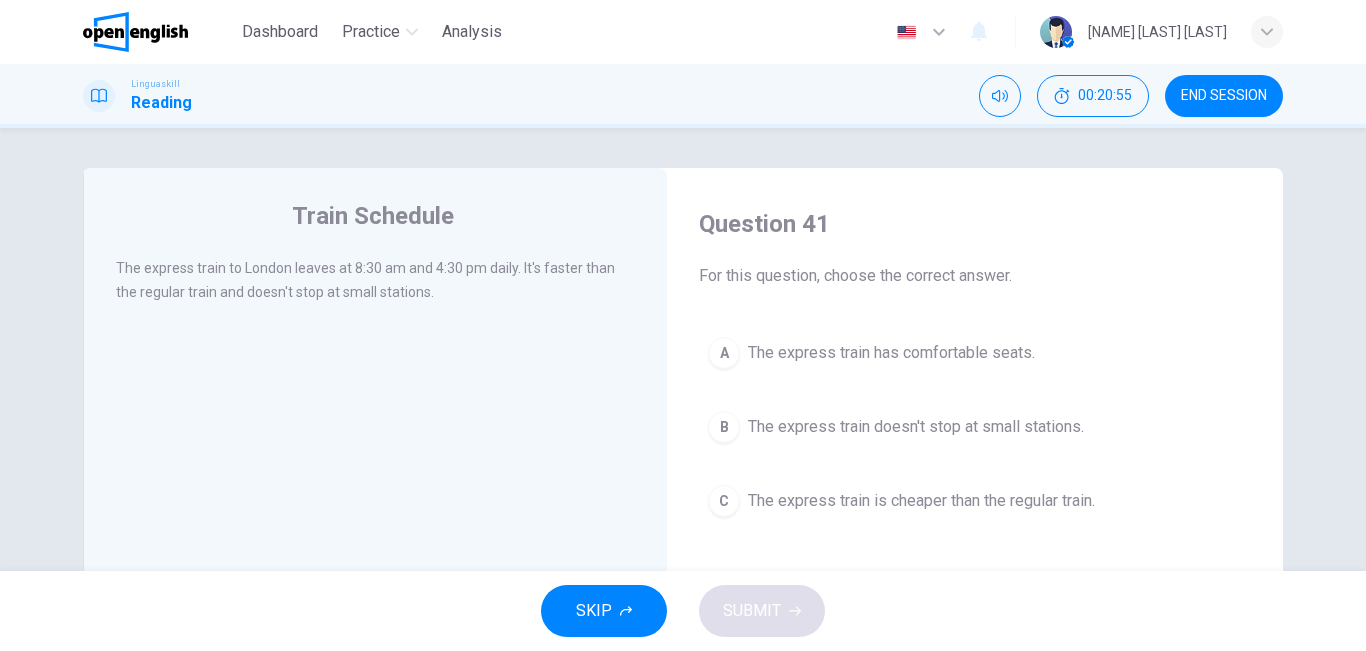click on "The express train doesn't stop at small stations." at bounding box center (916, 427) 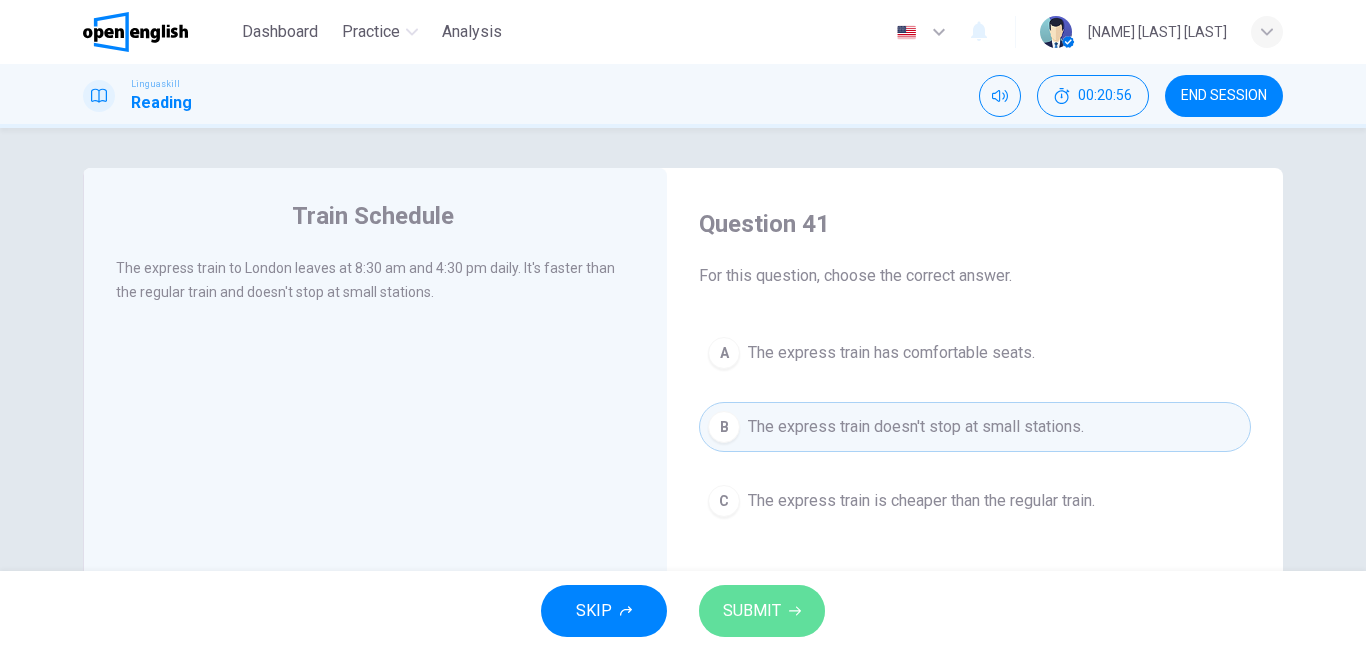 click on "SUBMIT" at bounding box center [762, 611] 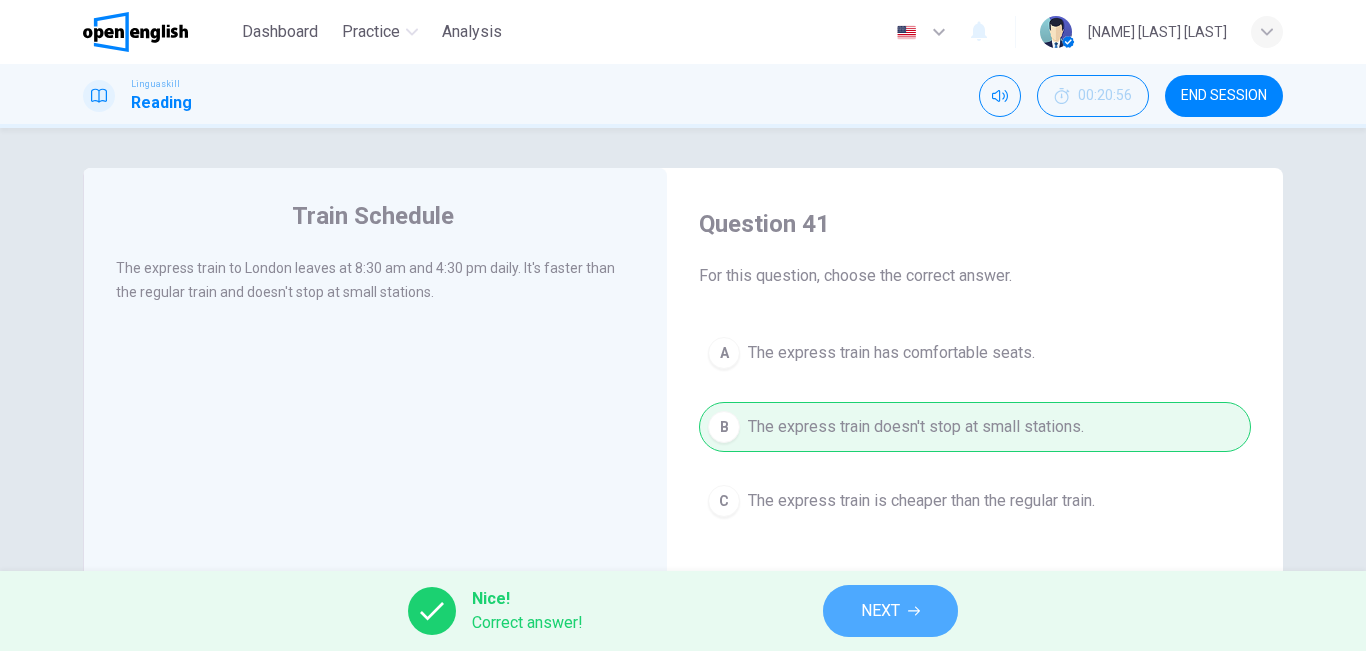 click on "NEXT" at bounding box center (890, 611) 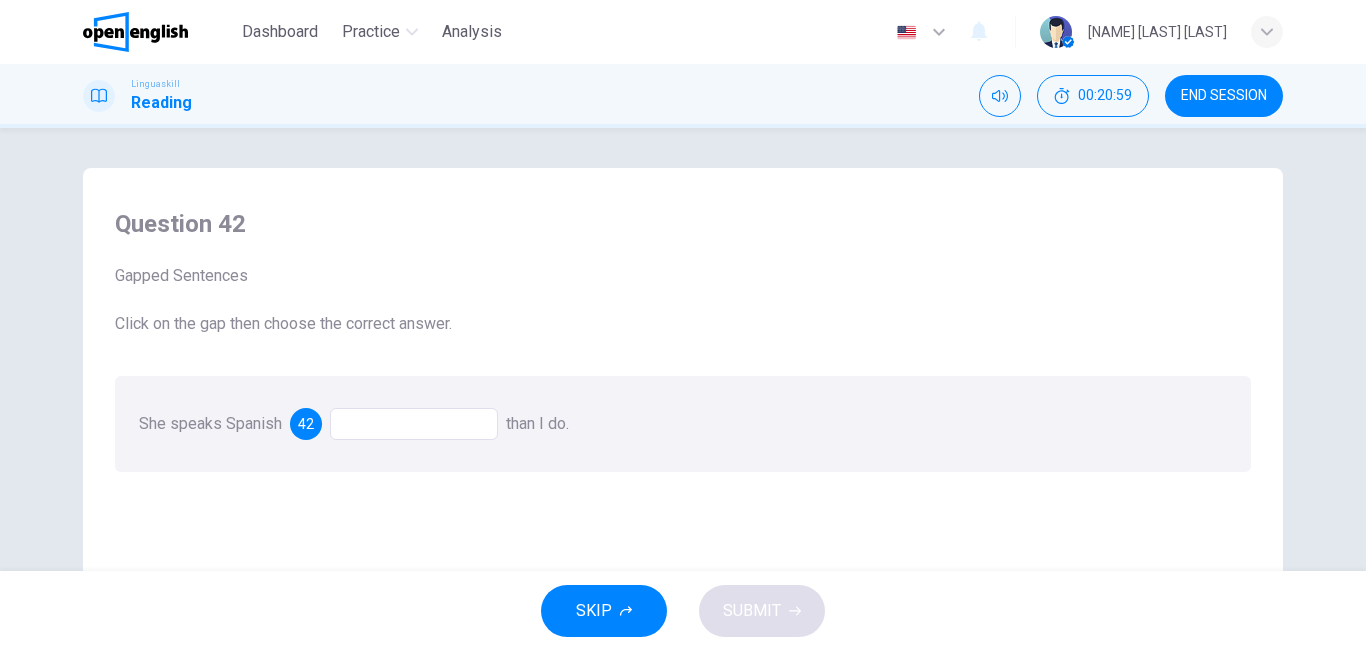 click at bounding box center [414, 424] 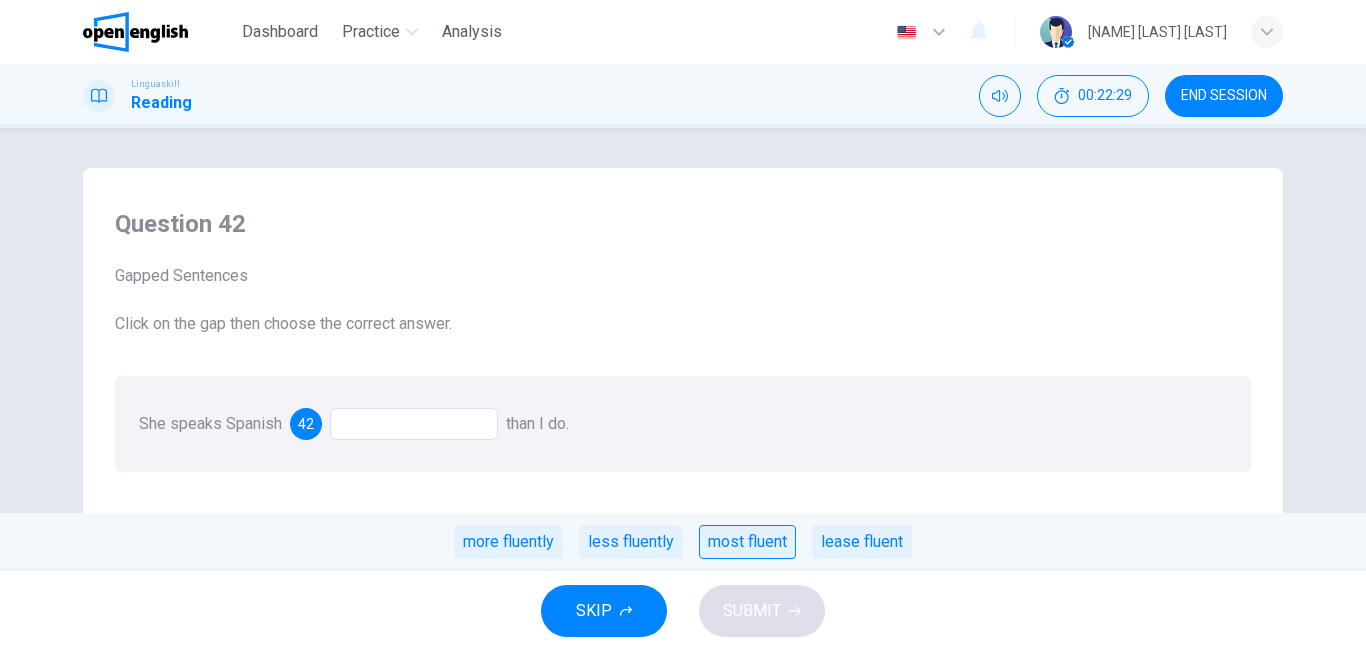 click on "most fluent" at bounding box center [747, 542] 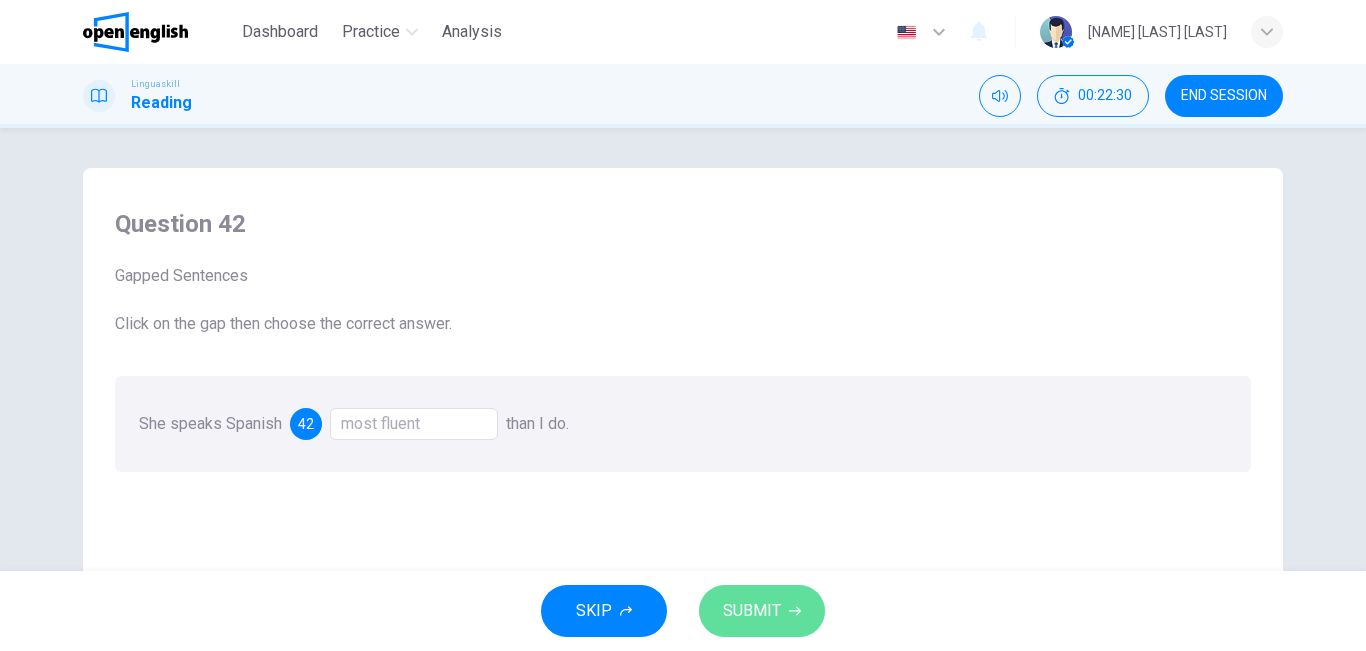 click on "SUBMIT" at bounding box center (752, 611) 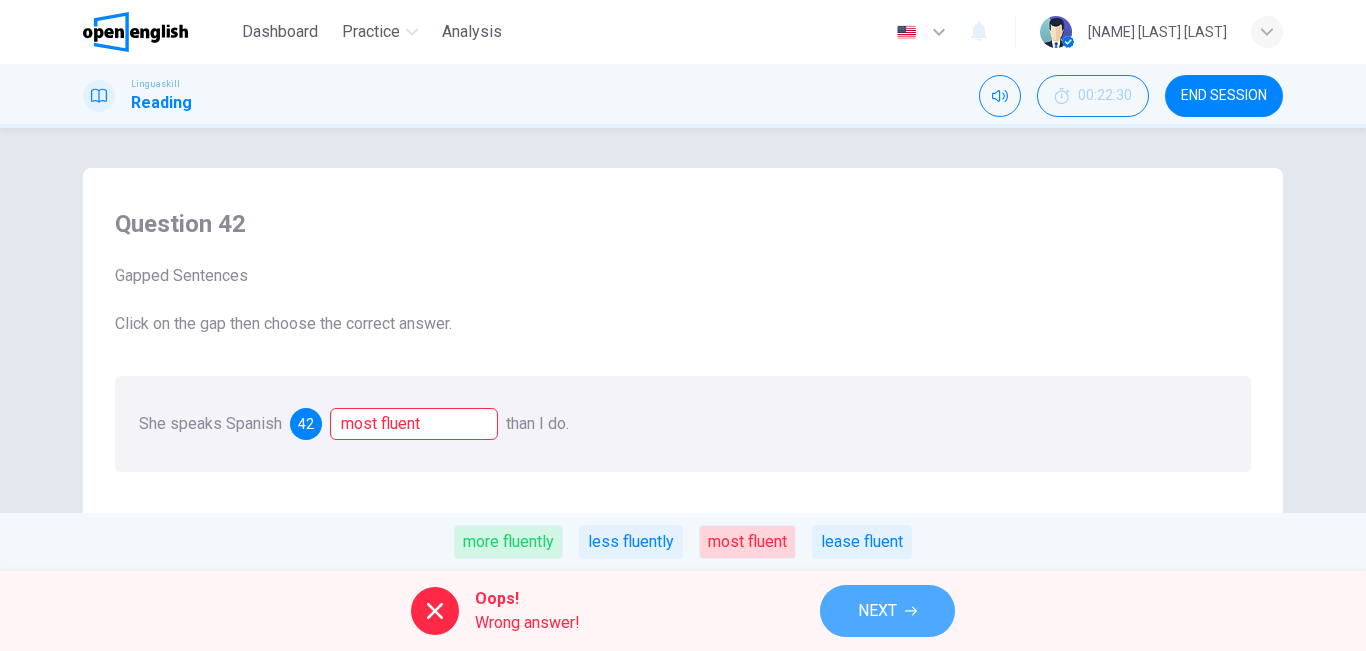 click on "NEXT" at bounding box center (887, 611) 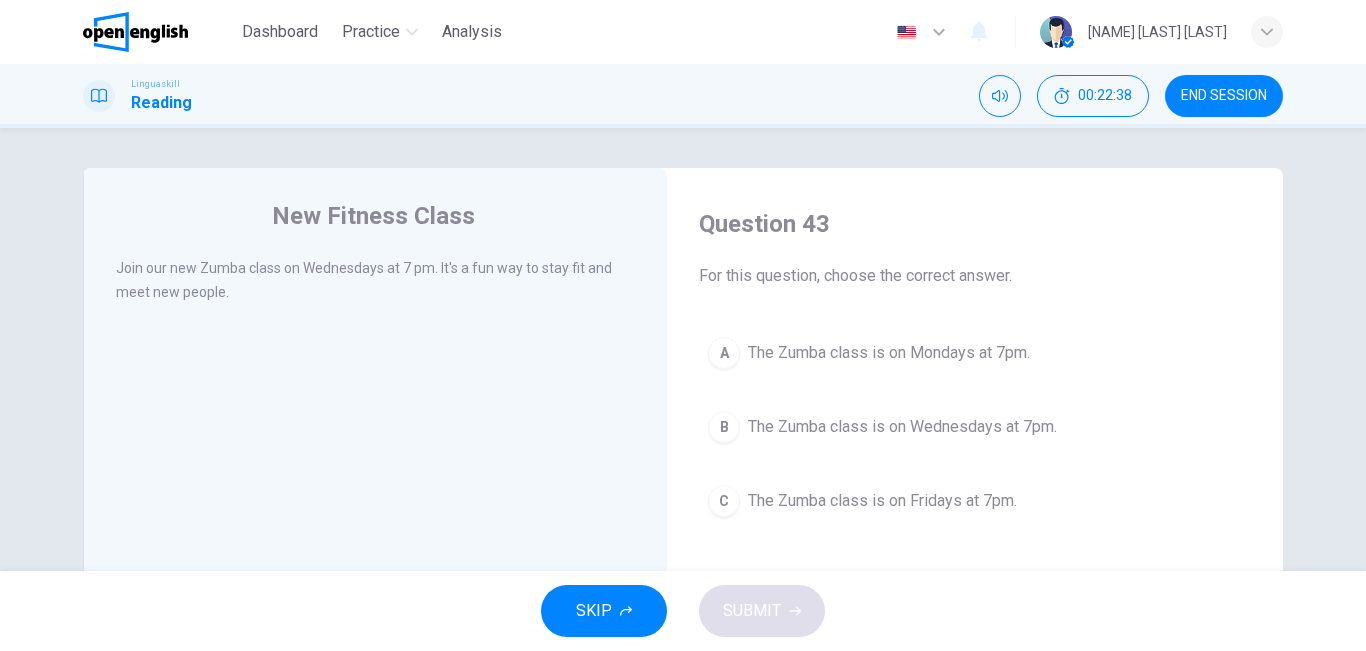 click on "A The Zumba class is on Mondays at 7pm. B The Zumba class is on Wednesdays at 7pm. C The Zumba class is on Fridays at 7pm." at bounding box center (975, 427) 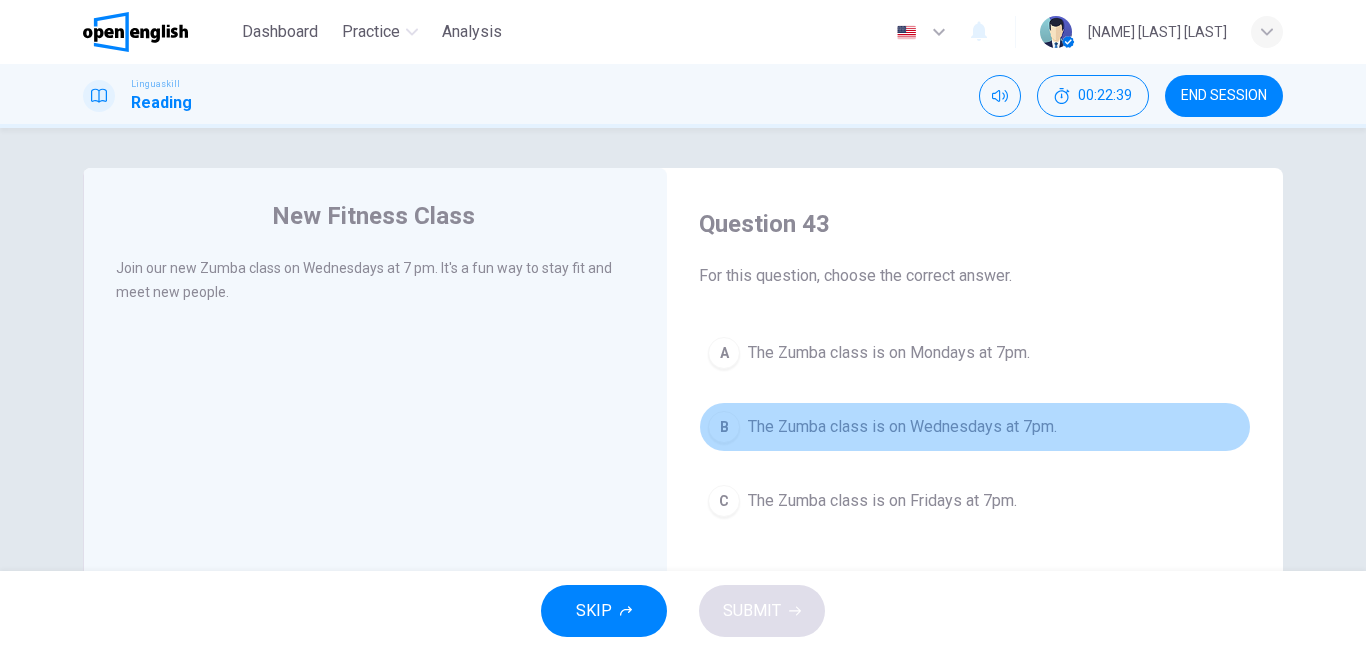 click on "The Zumba class is on Wednesdays at 7pm." at bounding box center (902, 427) 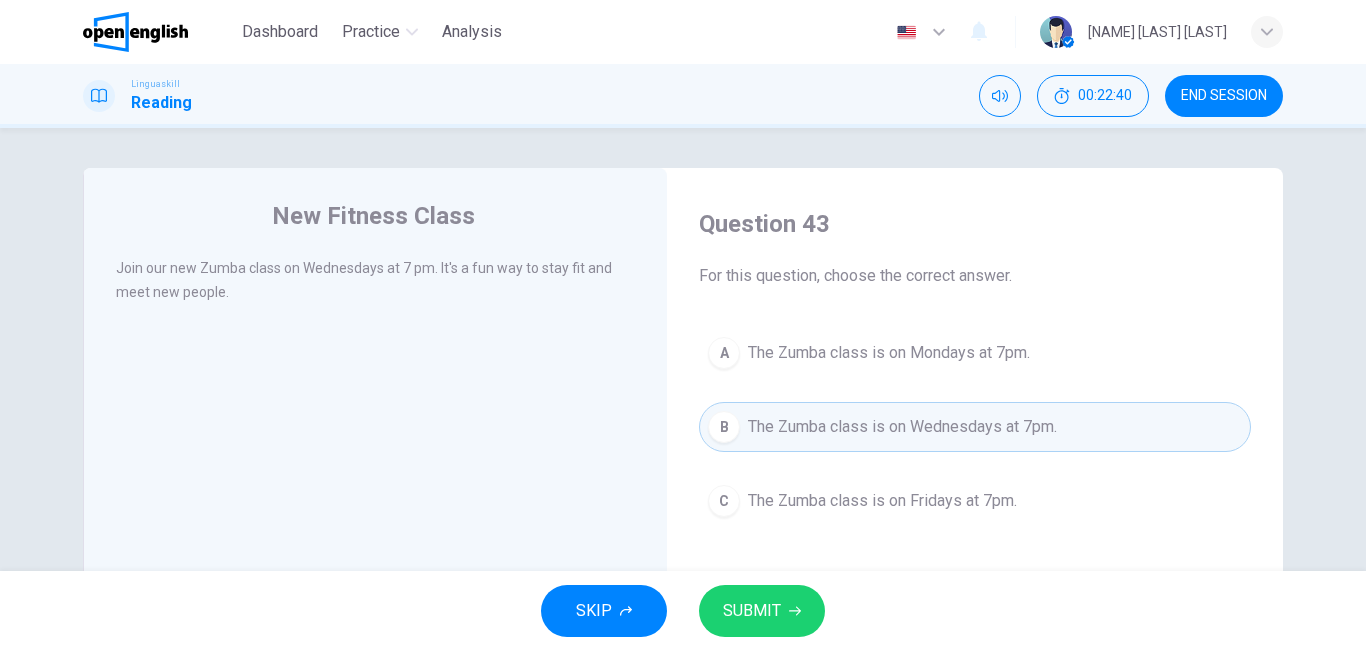 click on "SUBMIT" at bounding box center (752, 611) 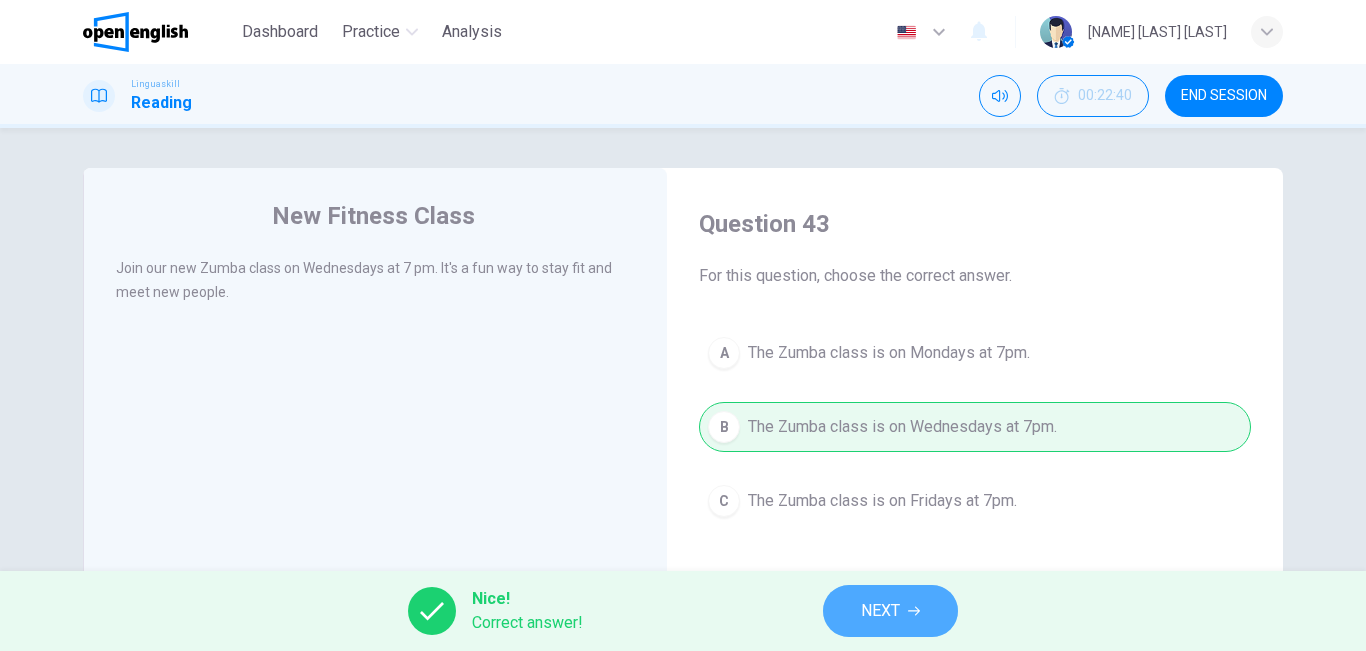 click on "NEXT" at bounding box center (880, 611) 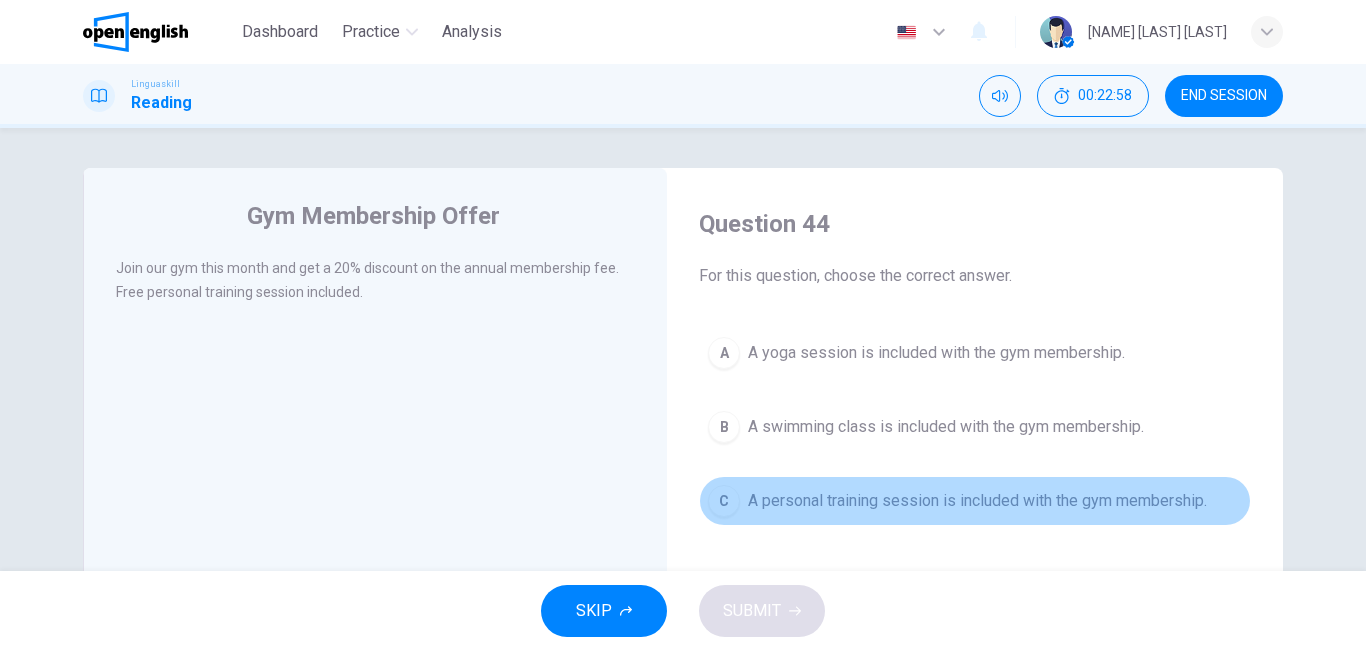 click on "A personal training session is included with the gym membership." at bounding box center (977, 501) 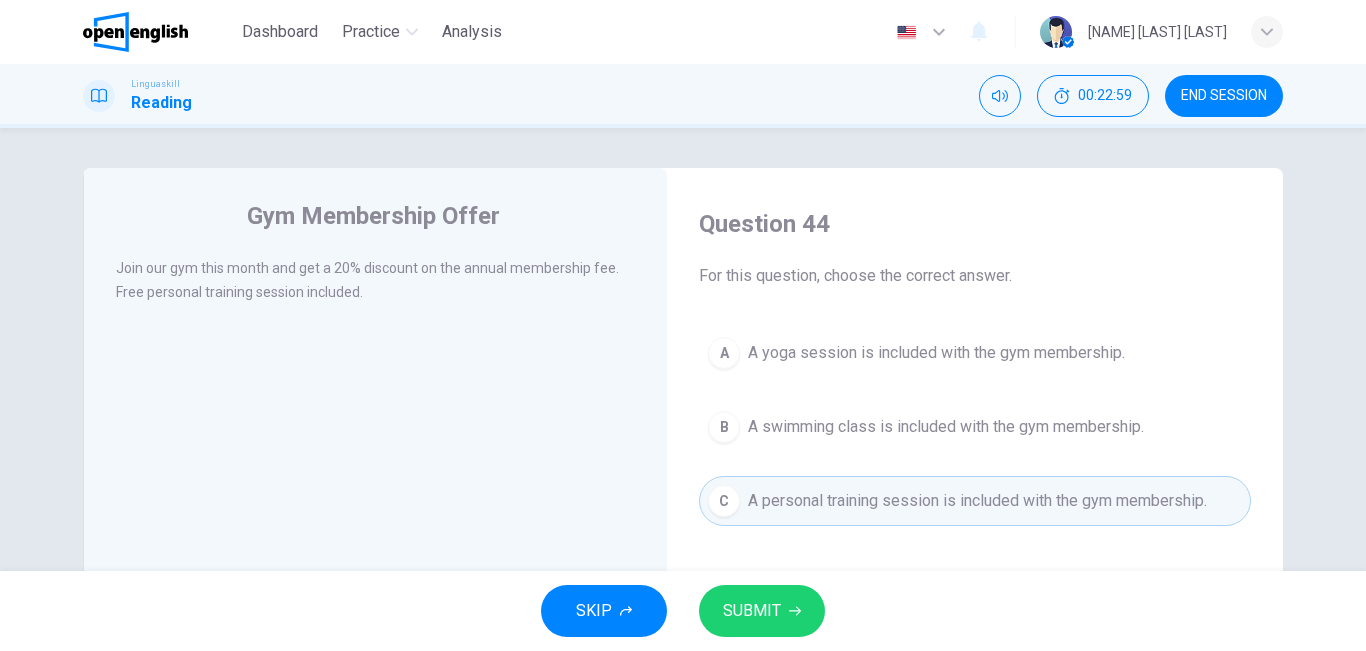 click on "SUBMIT" at bounding box center [752, 611] 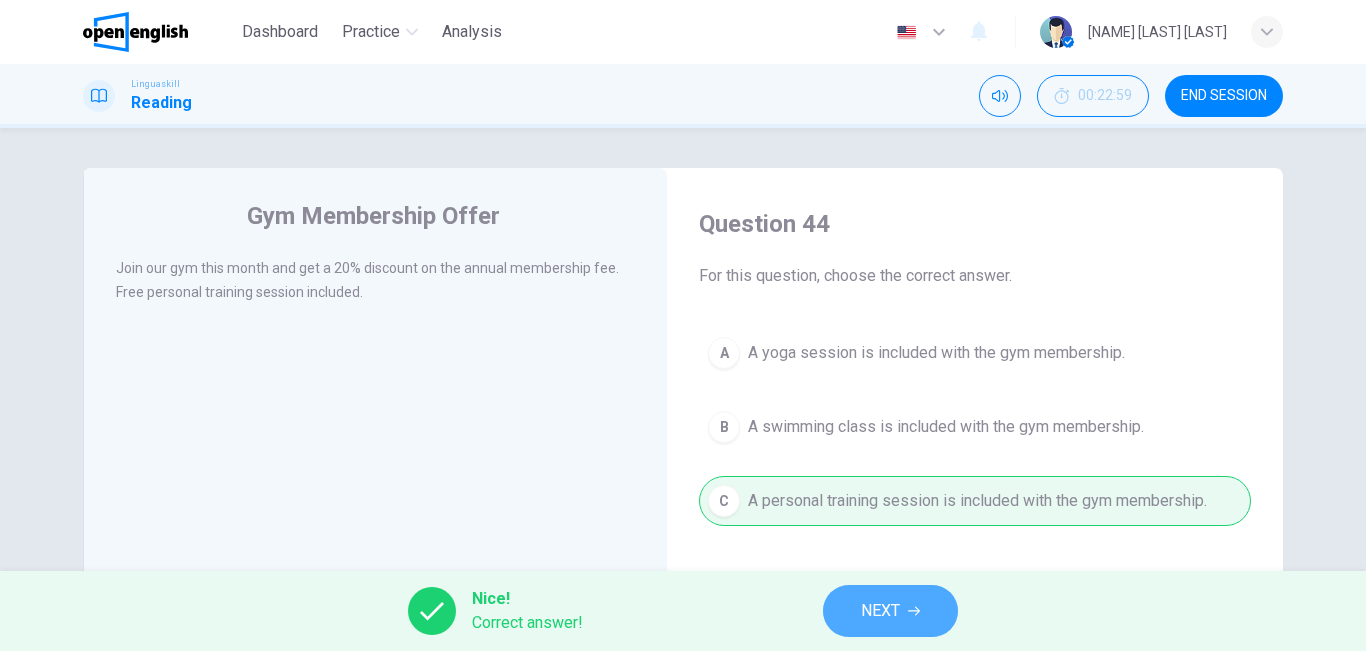 click on "NEXT" at bounding box center [880, 611] 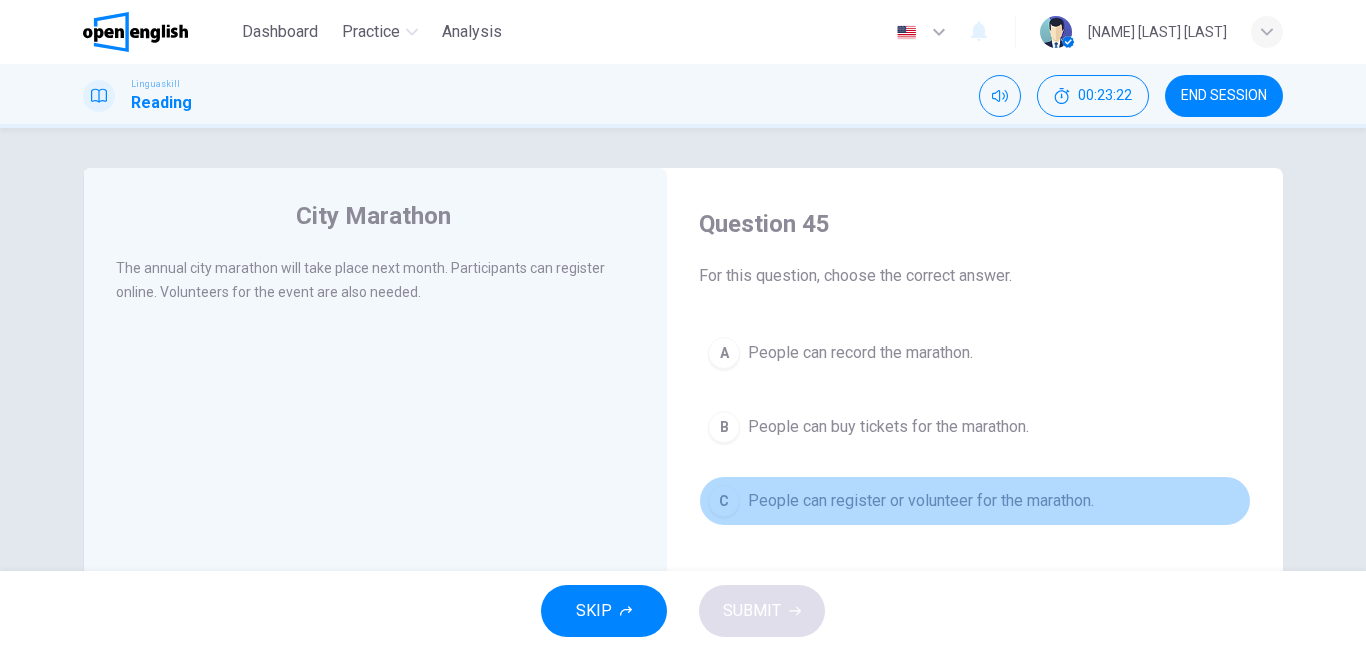 click on "People can register or volunteer for the marathon." at bounding box center [921, 501] 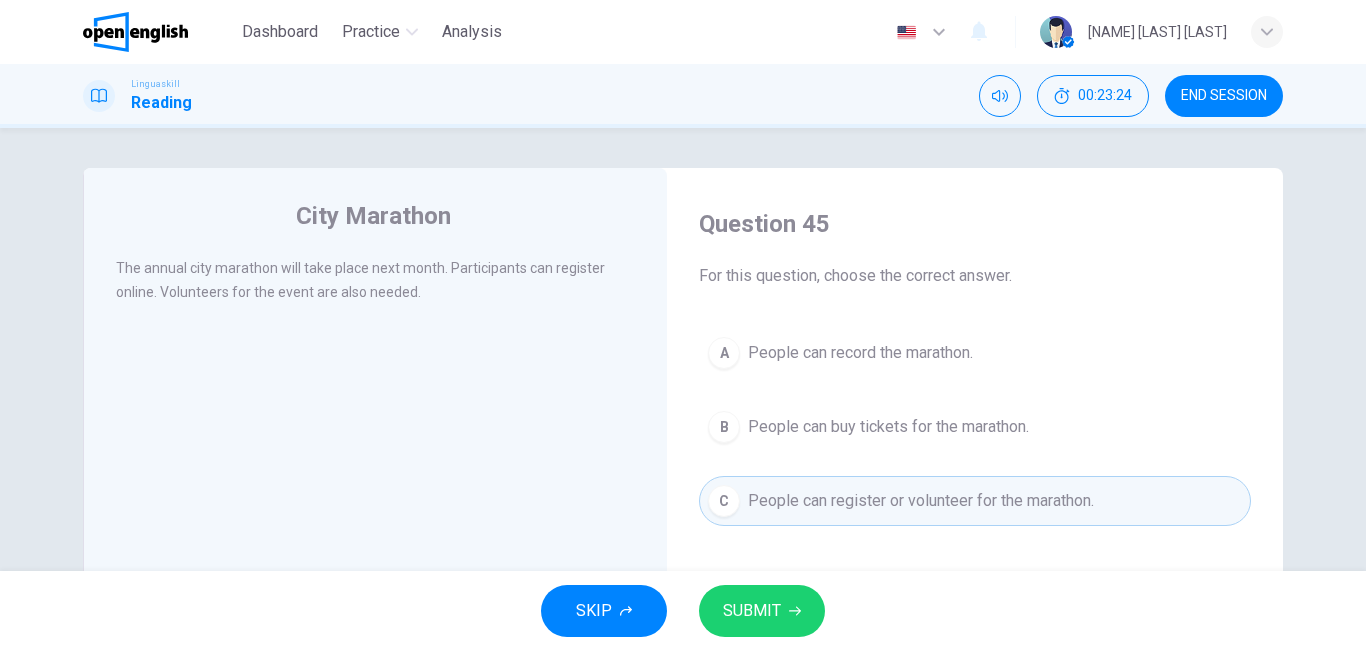 click on "SUBMIT" at bounding box center (762, 611) 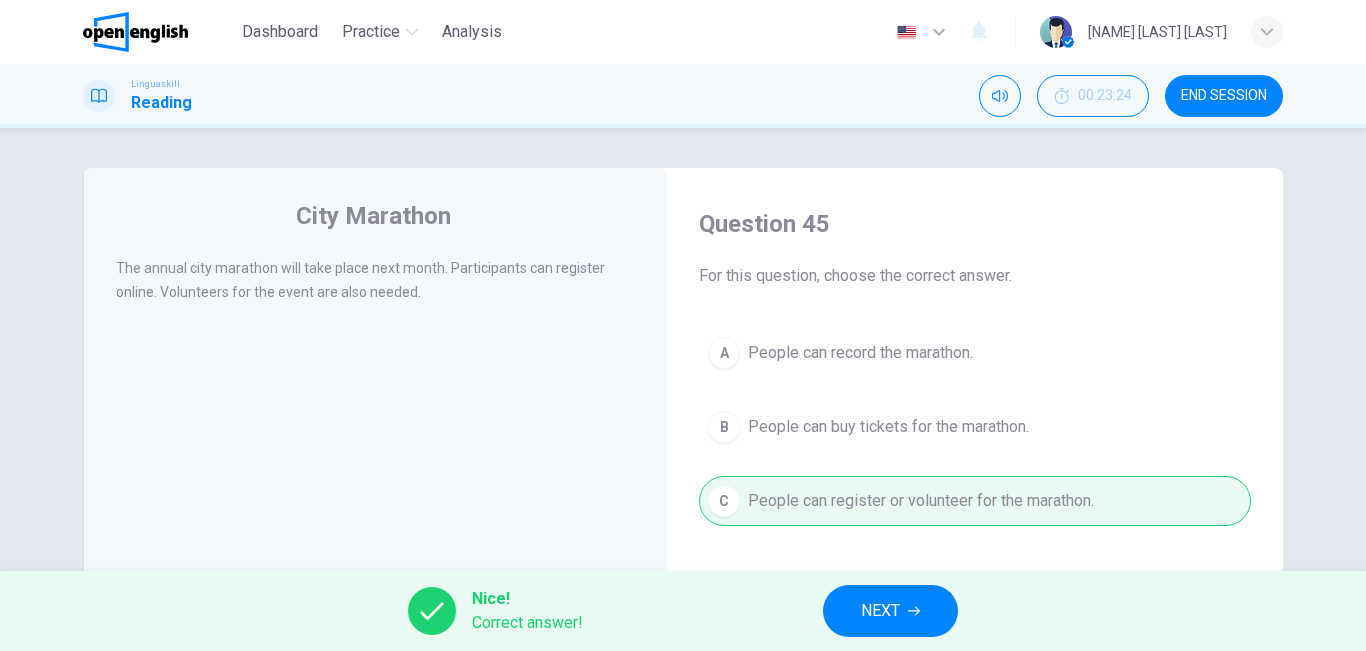 click on "NEXT" at bounding box center [890, 611] 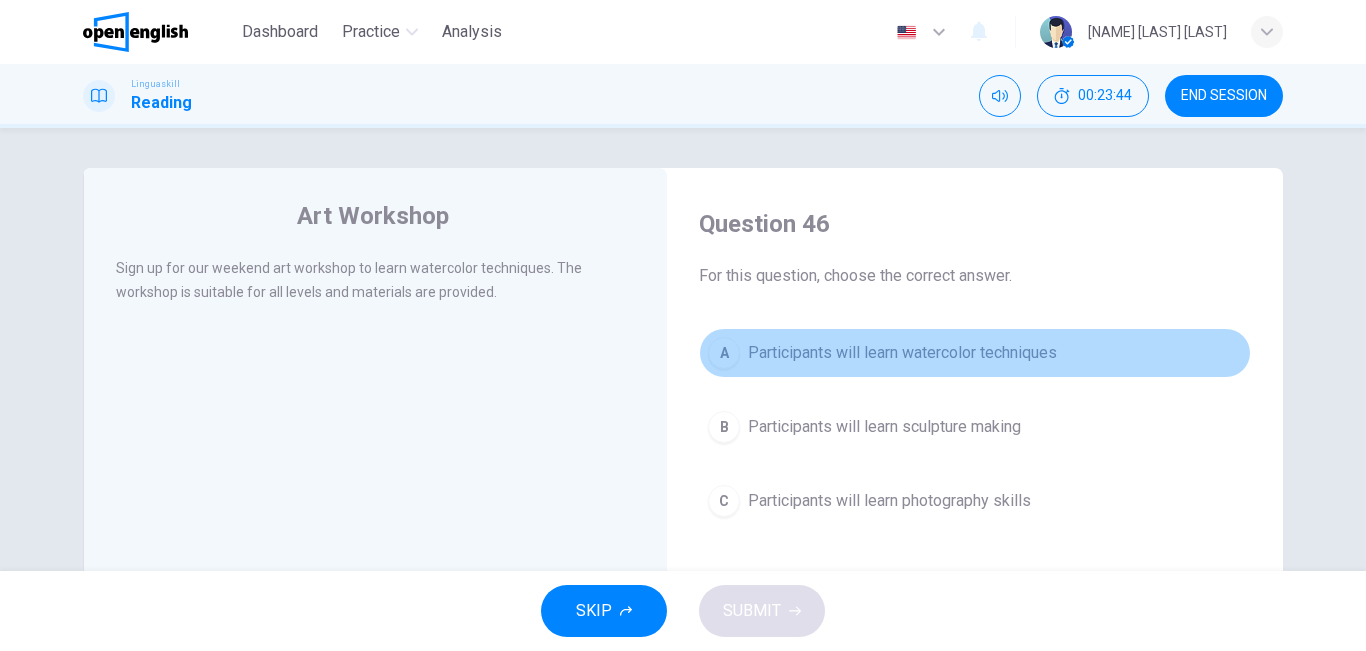 click on "Participants will learn watercolor techniques" at bounding box center [902, 353] 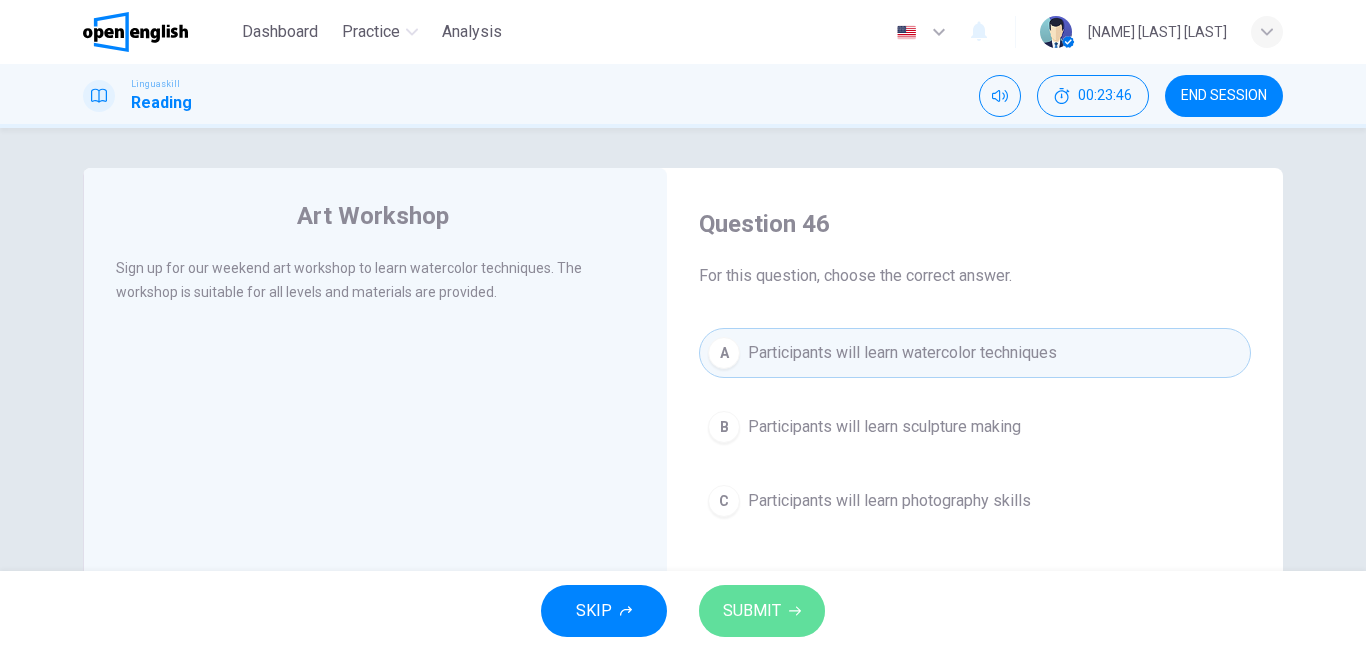 click on "SUBMIT" at bounding box center (762, 611) 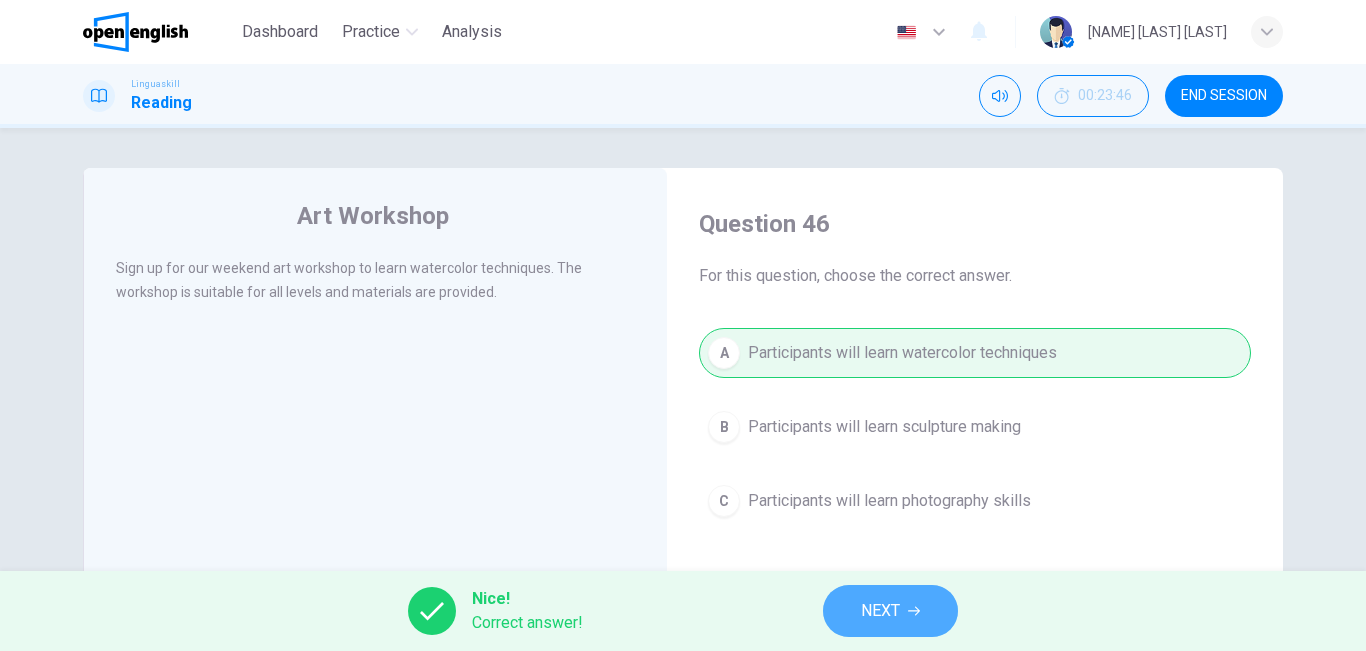 click on "NEXT" at bounding box center [880, 611] 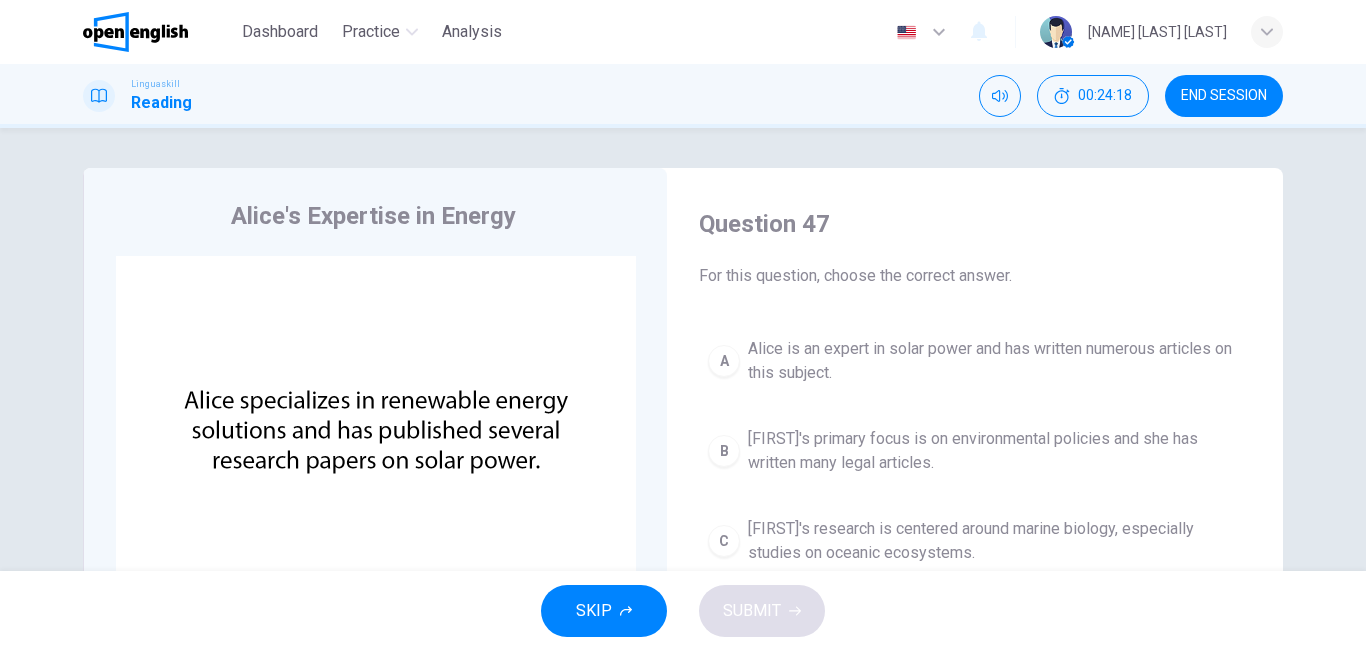 drag, startPoint x: 922, startPoint y: 317, endPoint x: 923, endPoint y: 374, distance: 57.00877 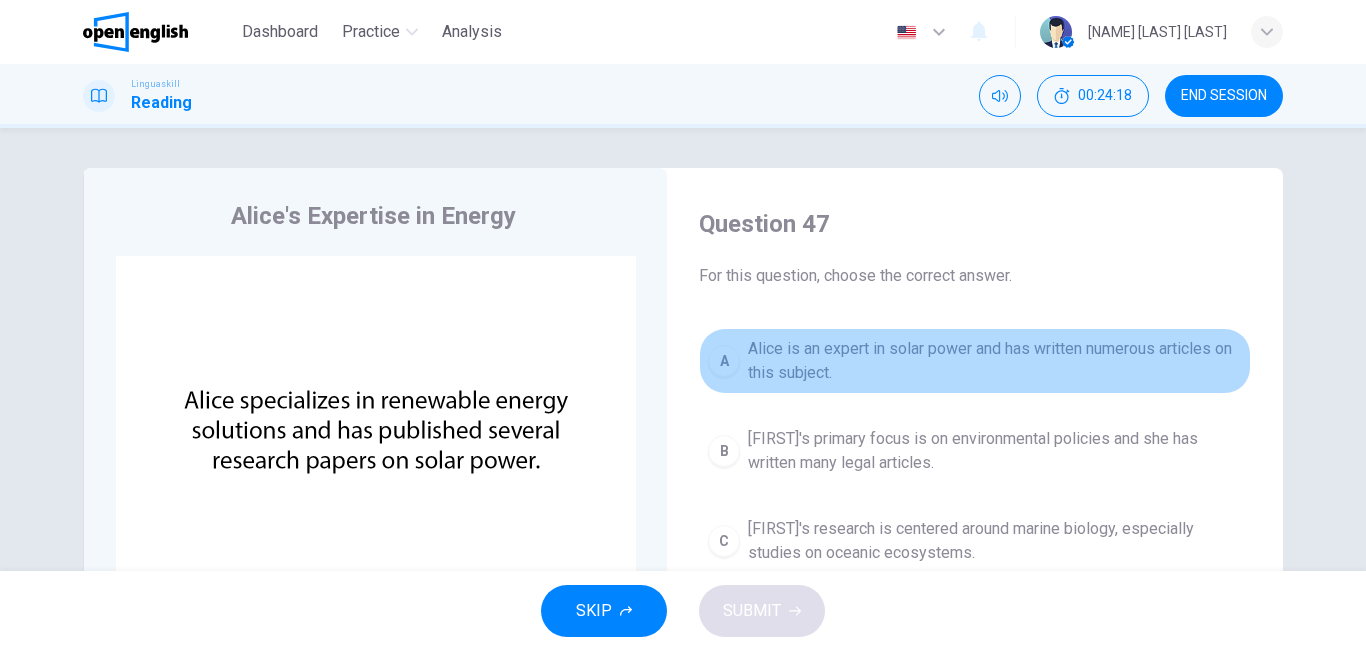 click on "Alice is an expert in solar power and has written numerous articles on this subject." at bounding box center [995, 361] 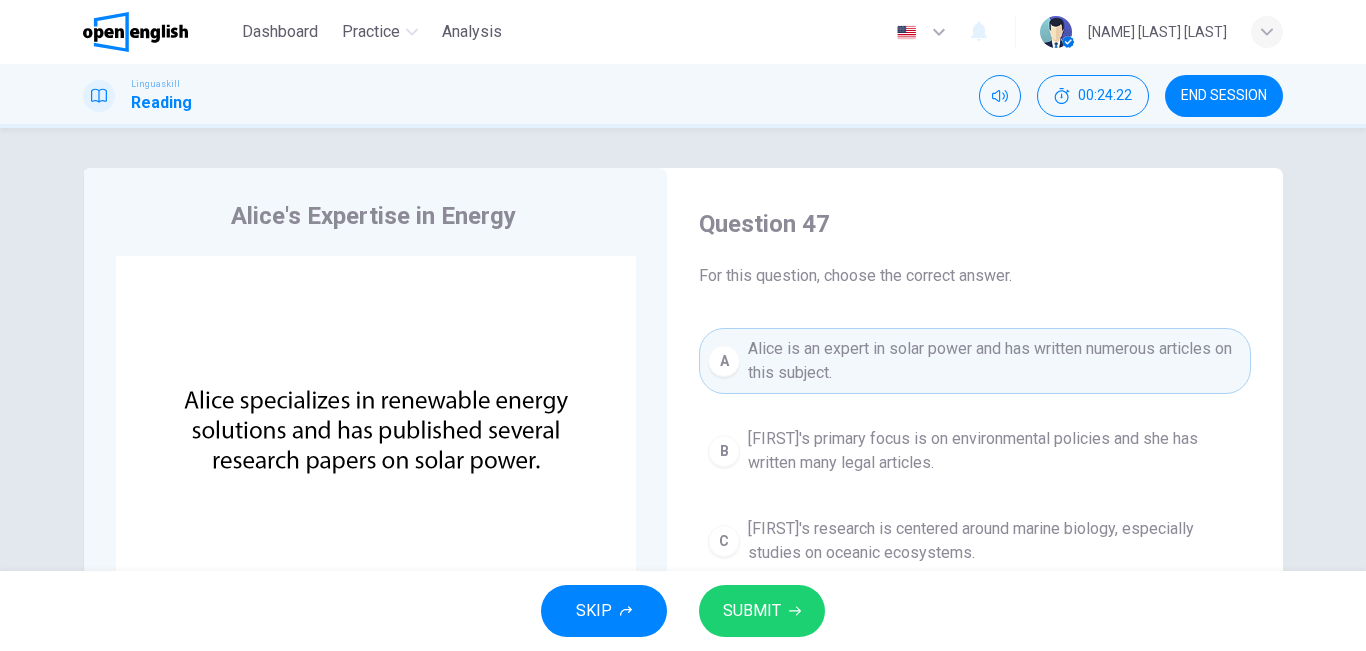 click on "SUBMIT" at bounding box center [752, 611] 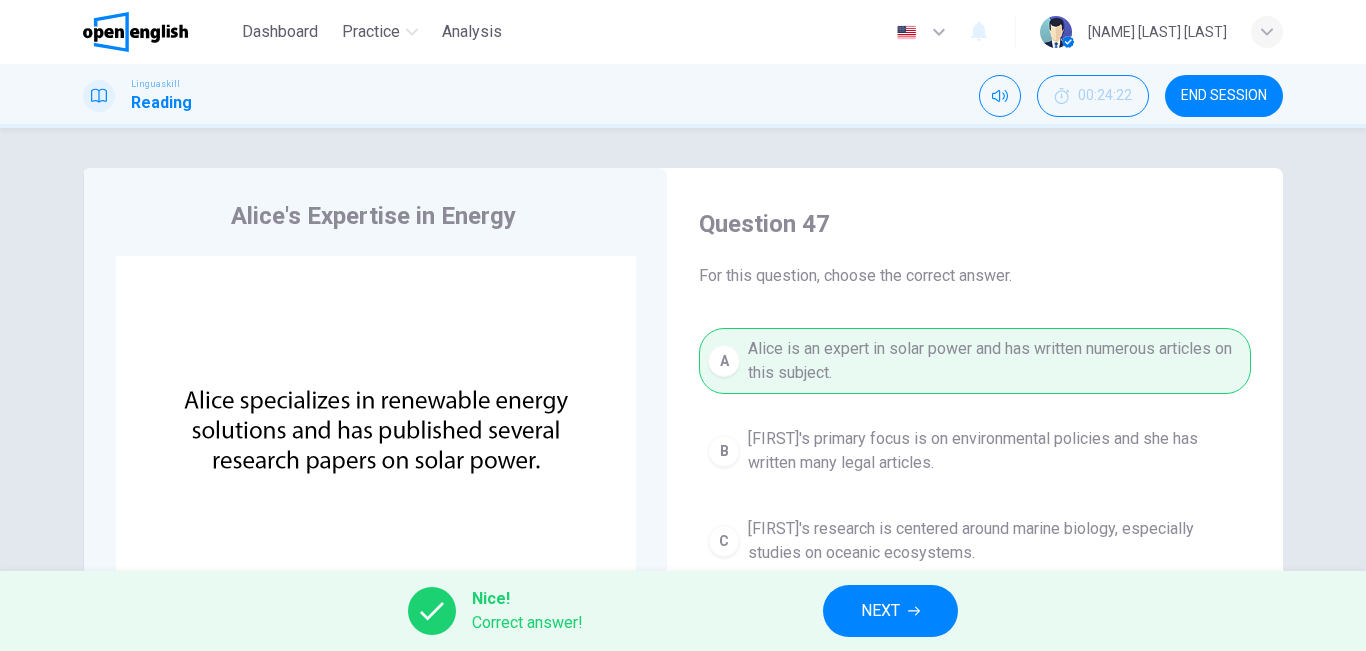 click on "NEXT" at bounding box center [880, 611] 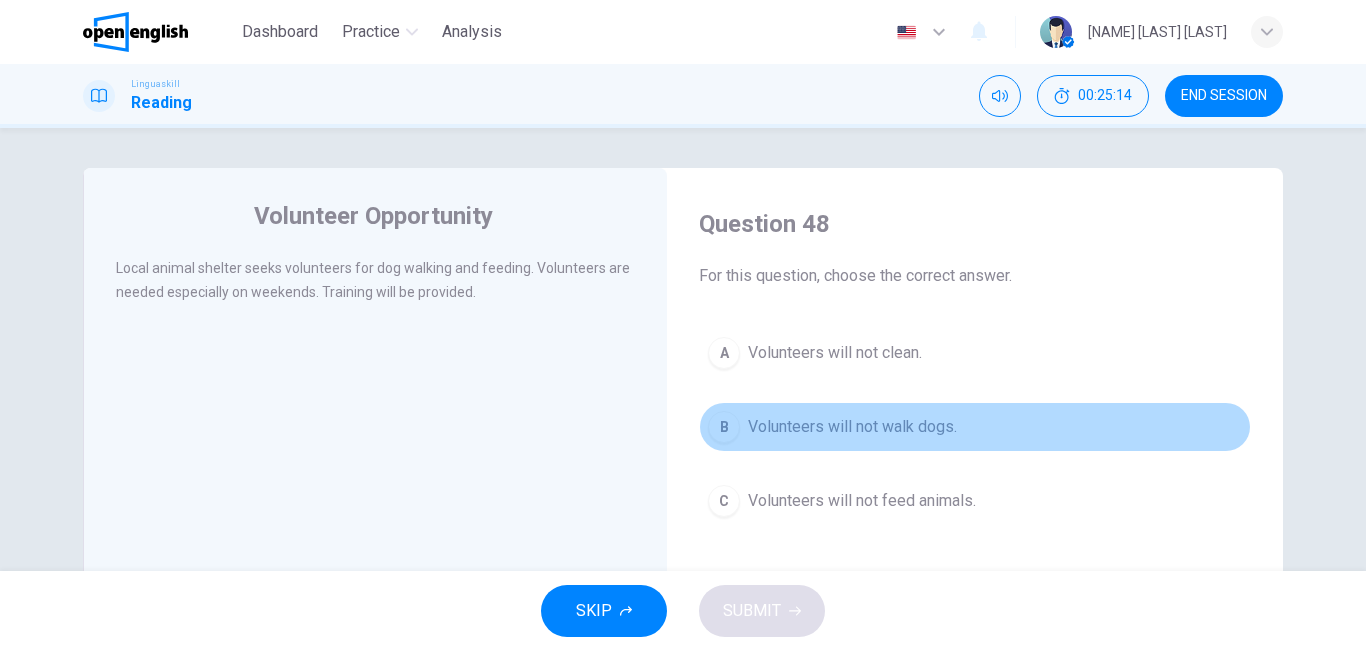 click on "Volunteers will not walk dogs." at bounding box center (852, 427) 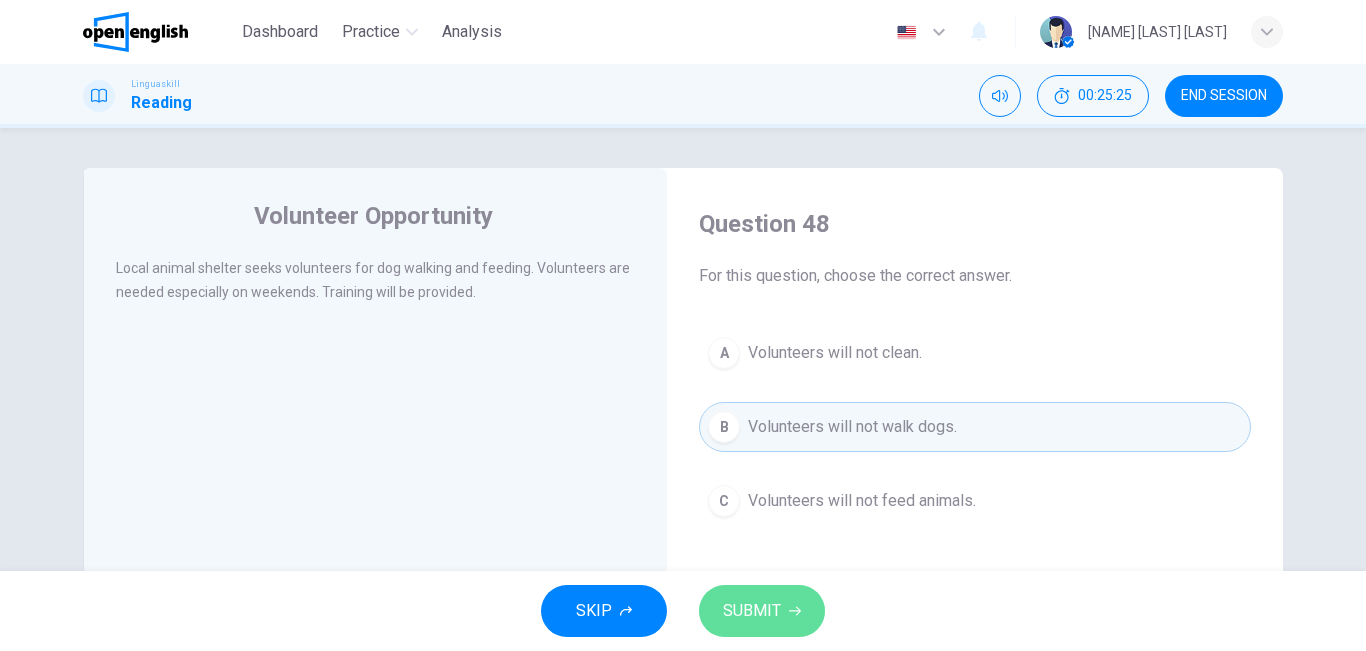 click on "SUBMIT" at bounding box center (762, 611) 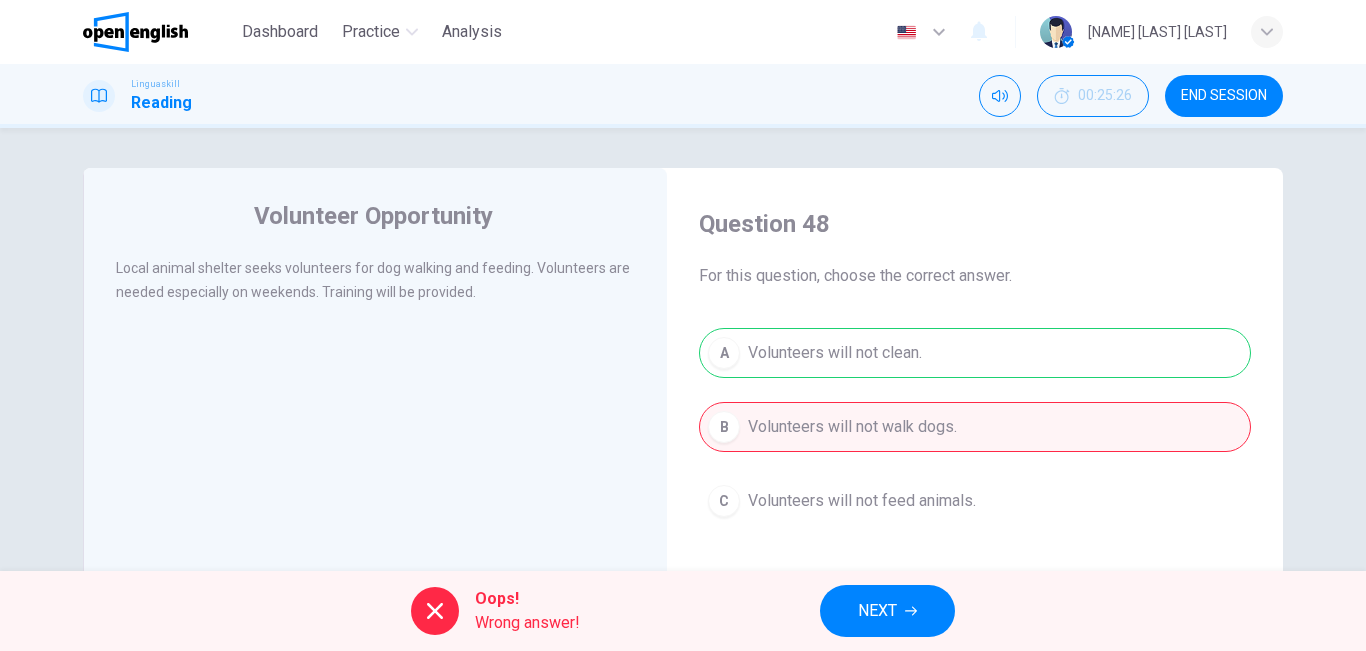 click on "NEXT" at bounding box center (887, 611) 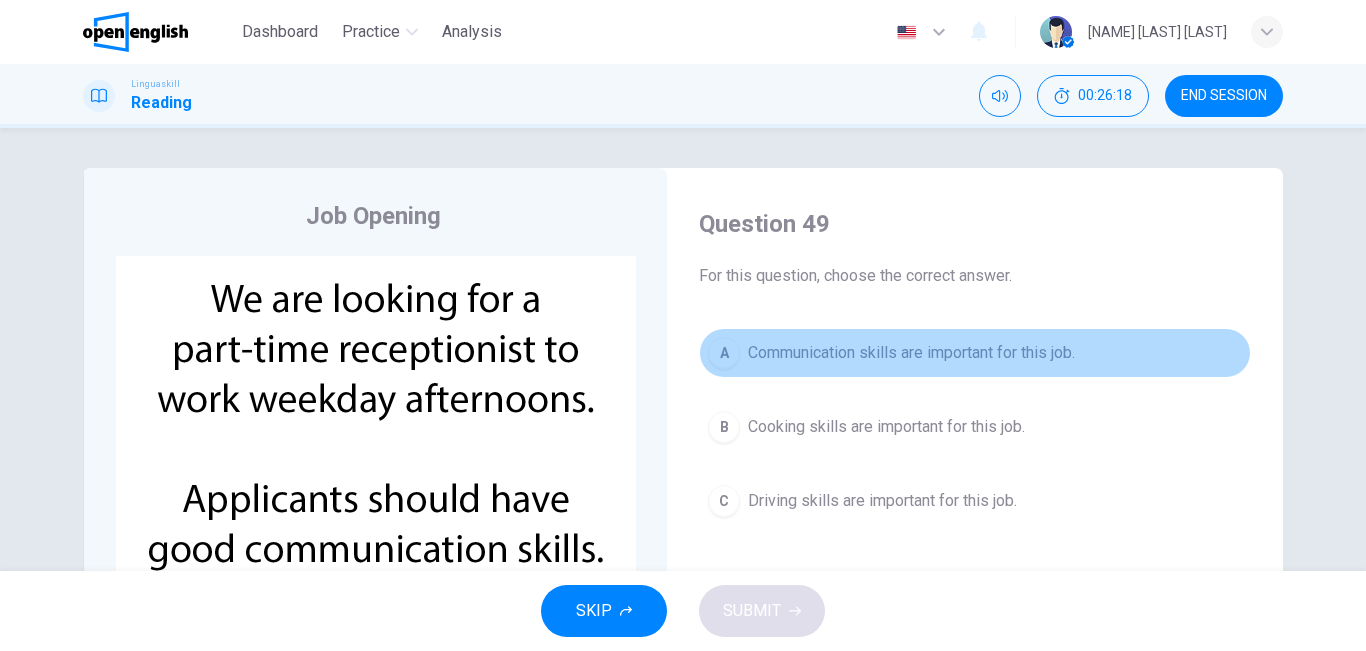 click on "Communication skills are important for this job." at bounding box center (911, 353) 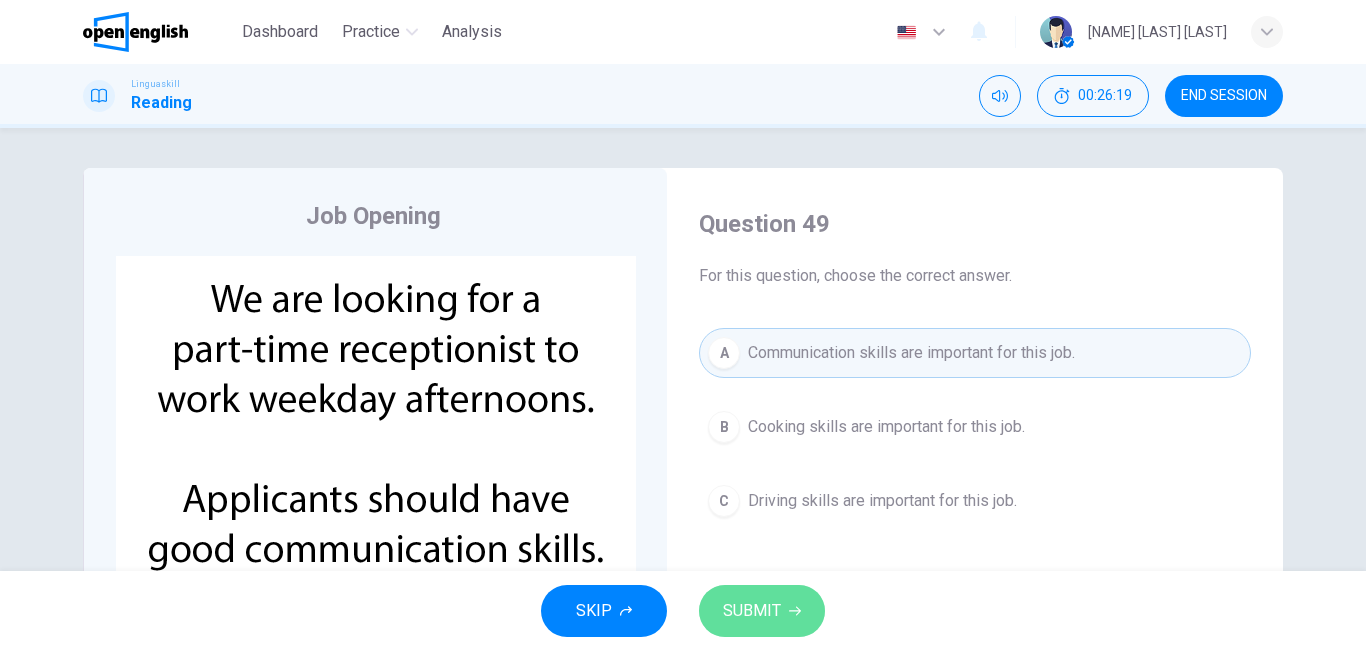 click 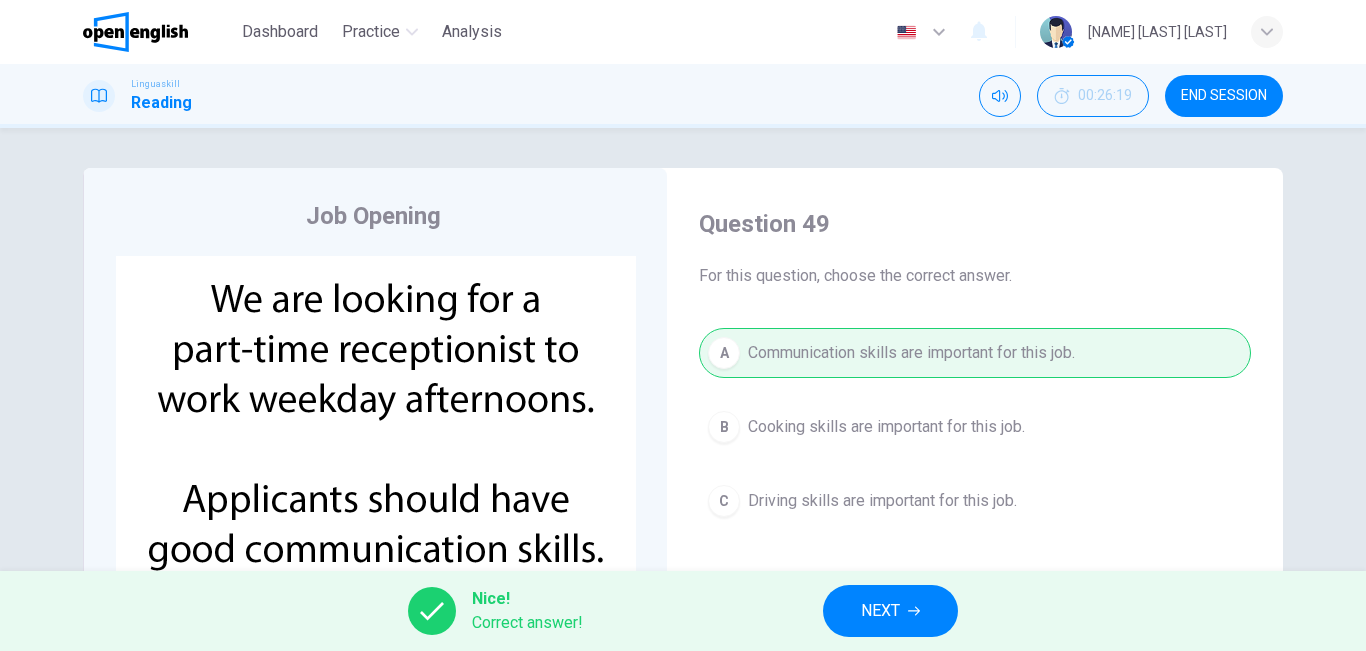click on "NEXT" at bounding box center [880, 611] 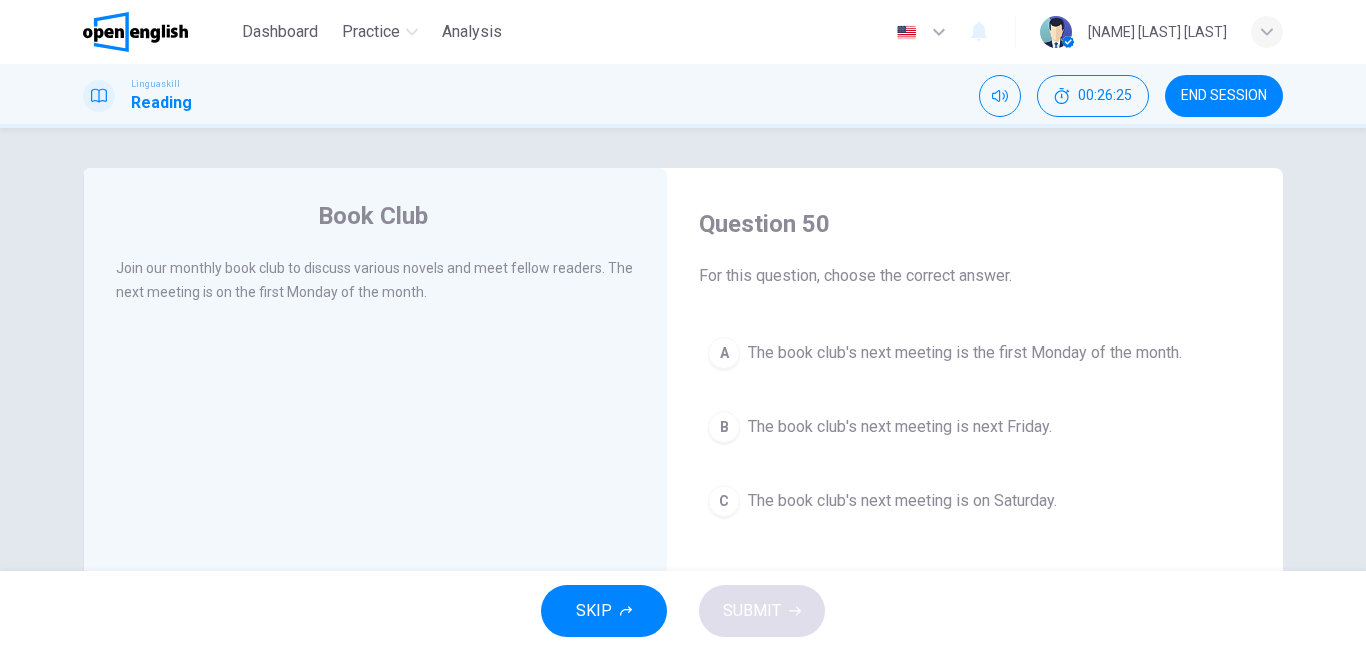 click on "The book club's next meeting is the first Monday of the month." at bounding box center [965, 353] 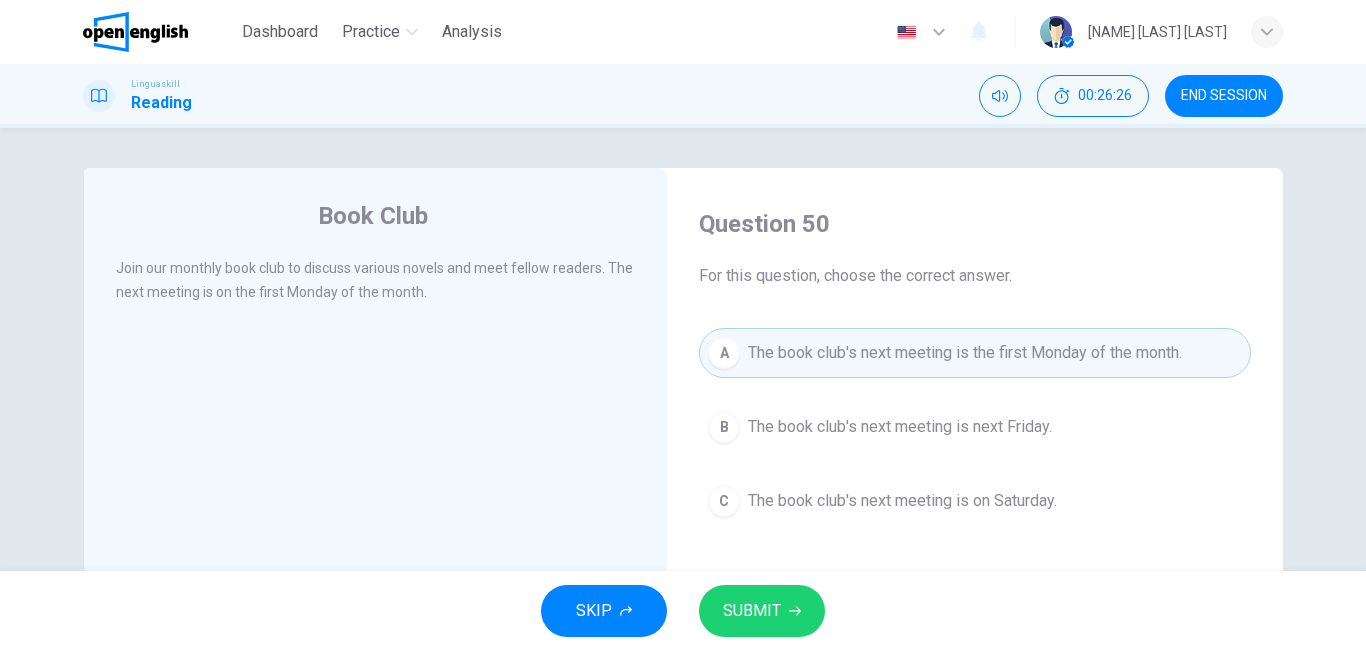 click on "SUBMIT" at bounding box center [762, 611] 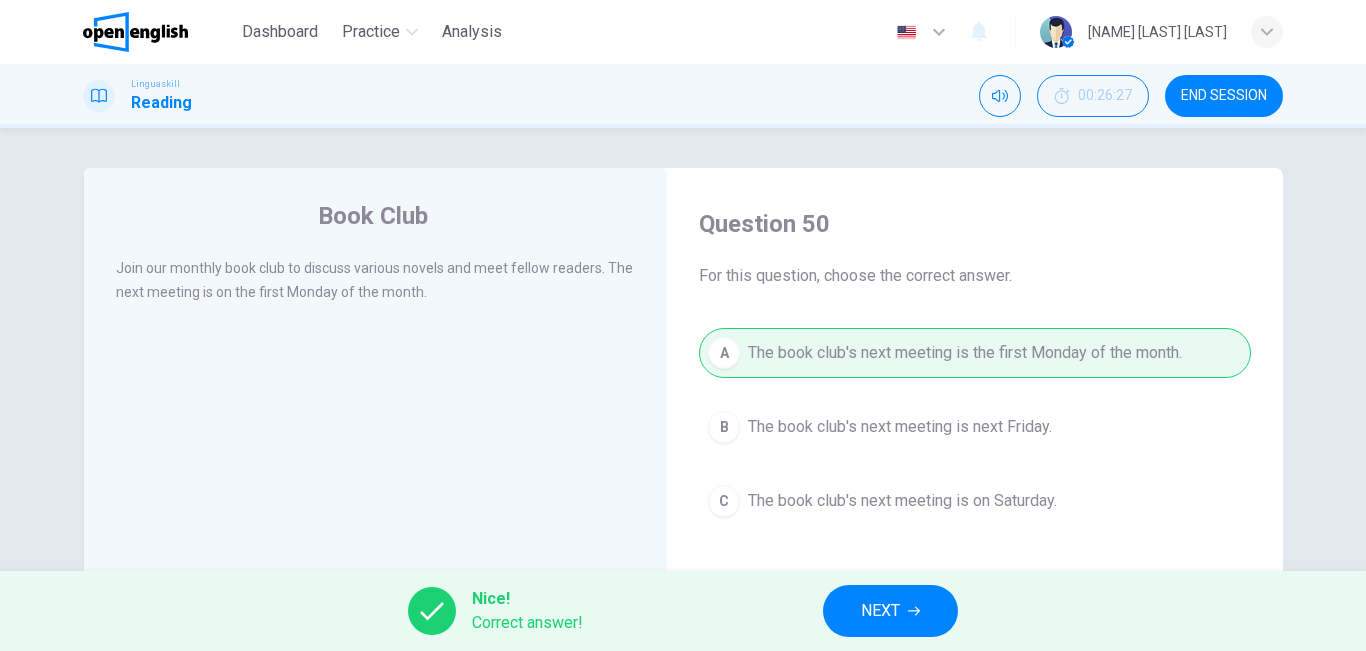 click on "NEXT" at bounding box center [890, 611] 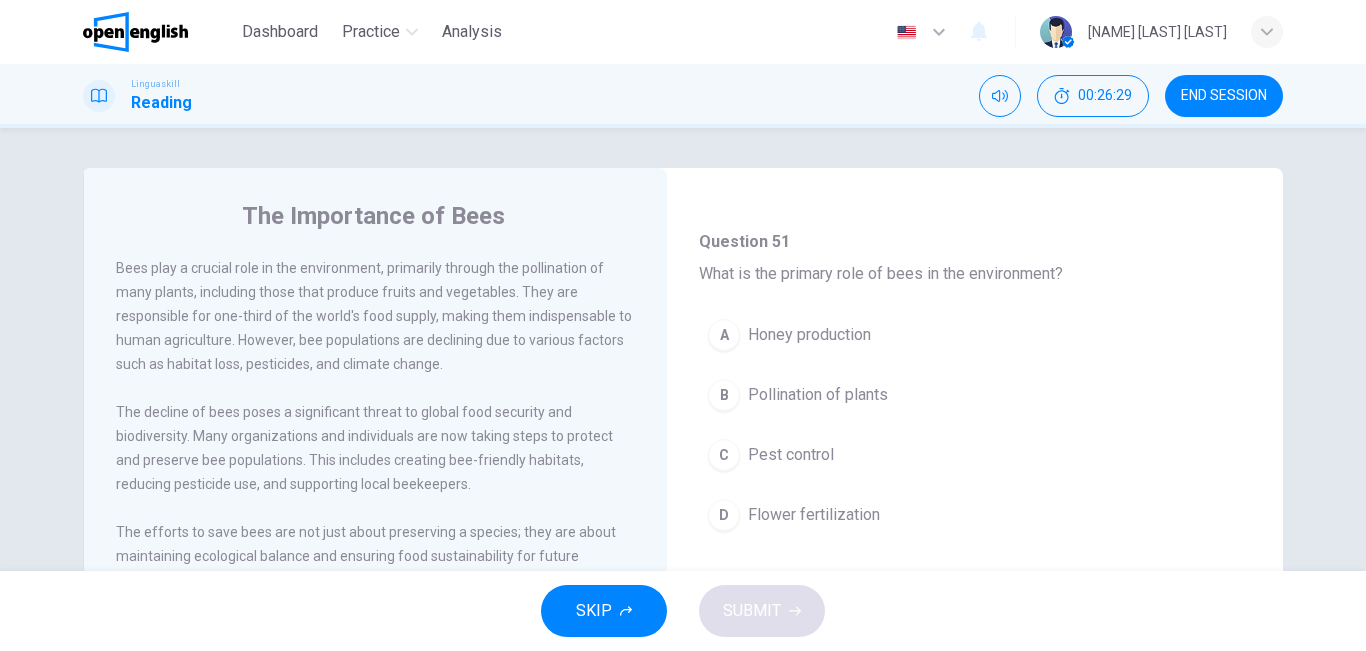 scroll, scrollTop: 95, scrollLeft: 0, axis: vertical 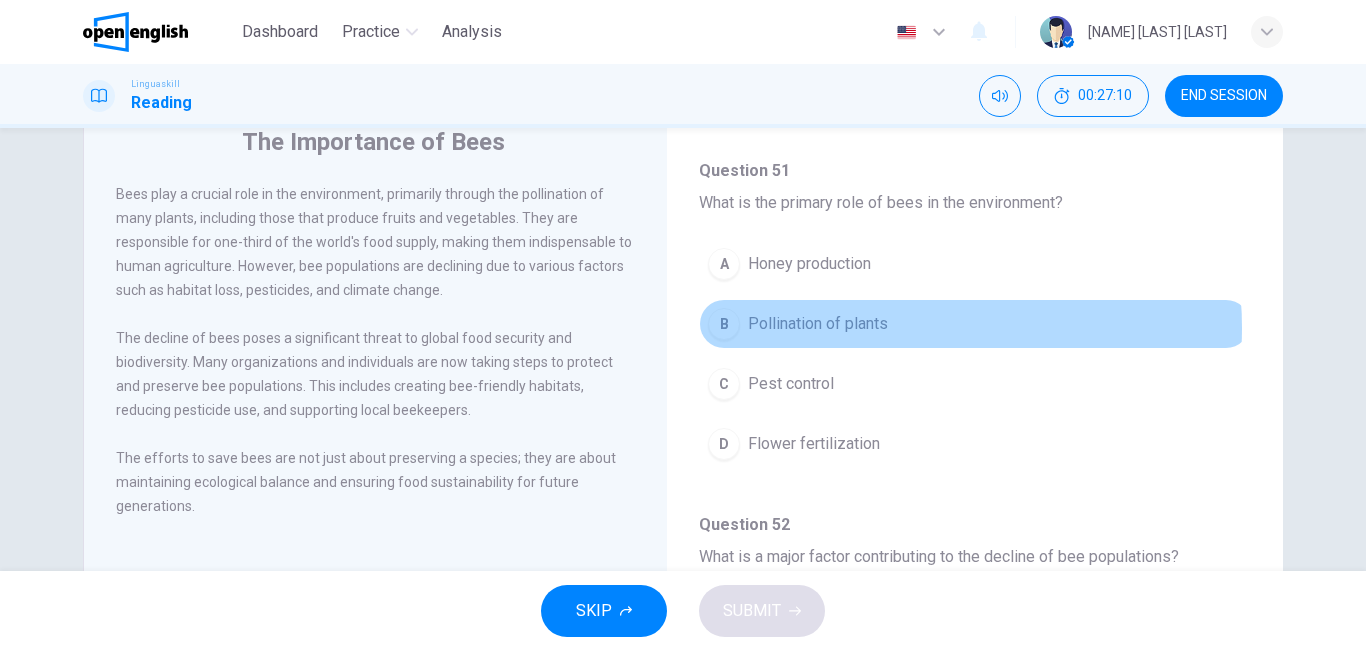 click on "Pollination of plants" at bounding box center (818, 324) 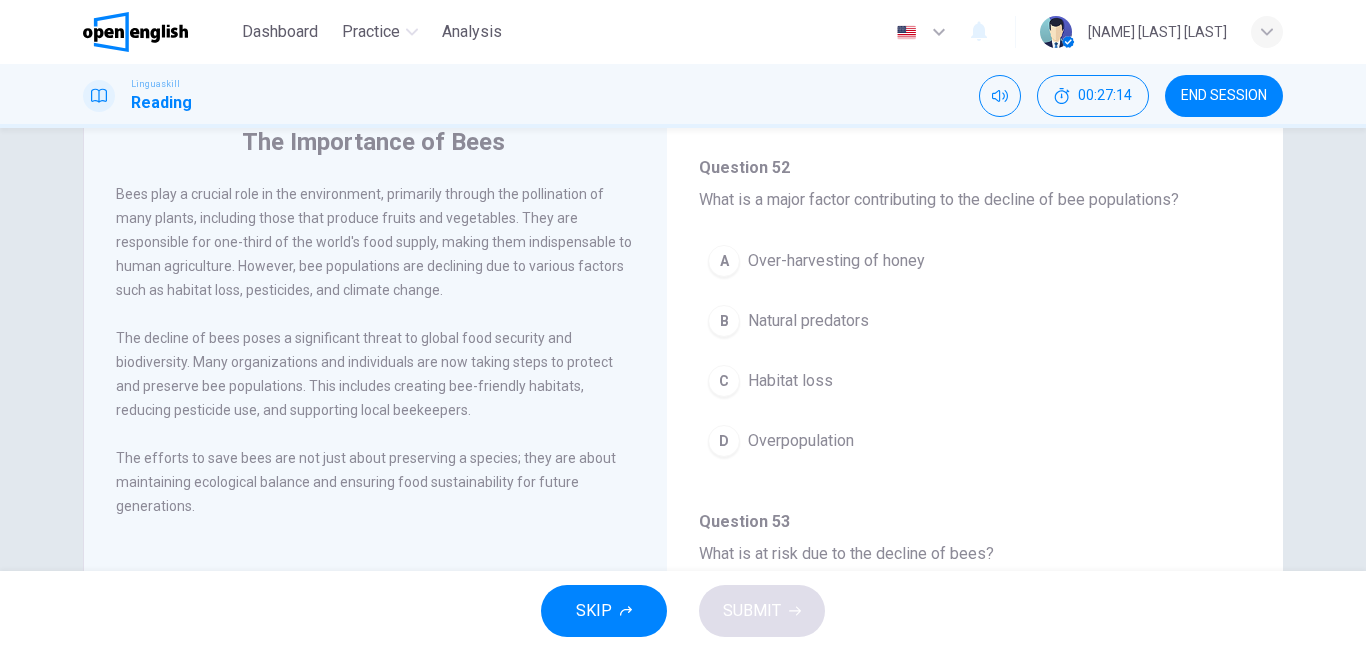 scroll, scrollTop: 429, scrollLeft: 0, axis: vertical 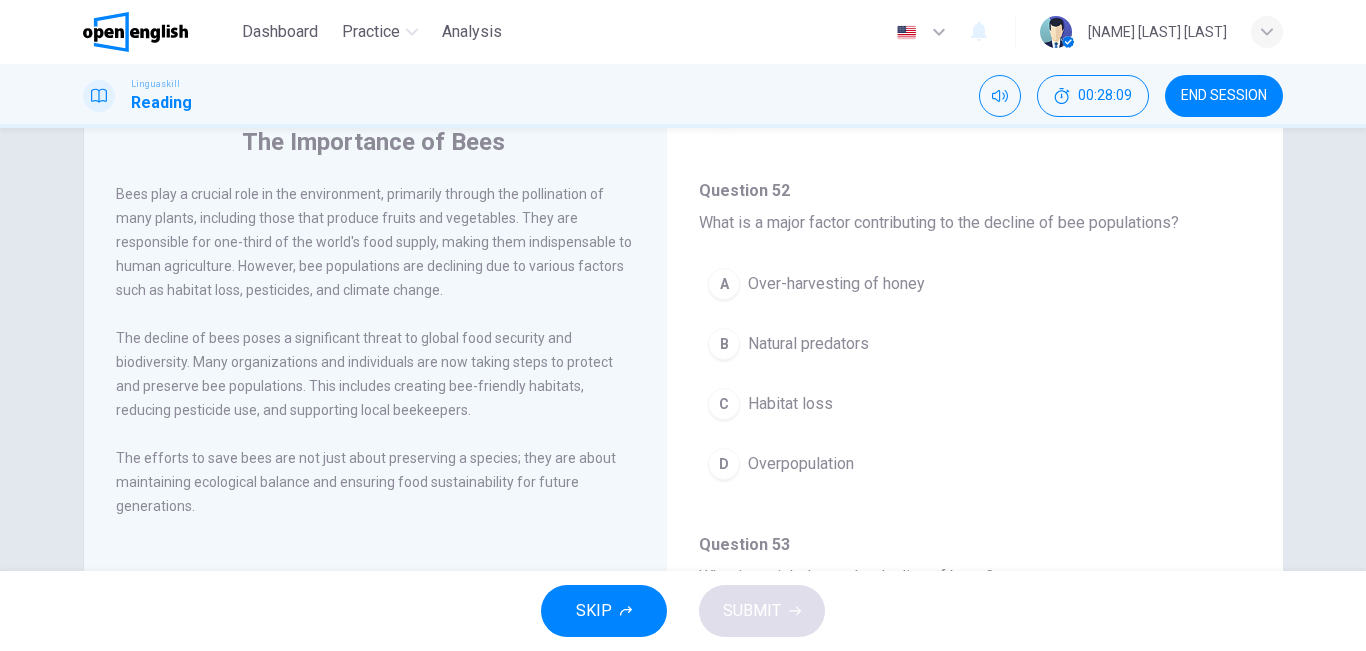 click on "Habitat loss" at bounding box center [790, 404] 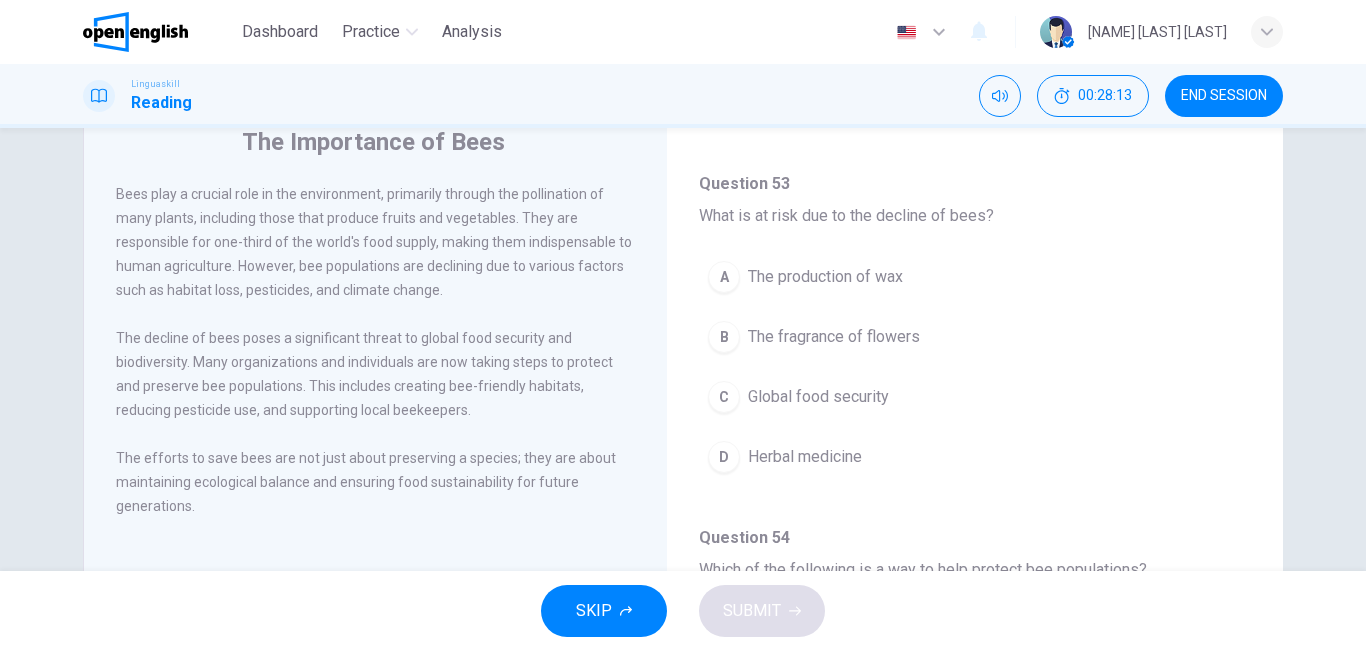scroll, scrollTop: 787, scrollLeft: 0, axis: vertical 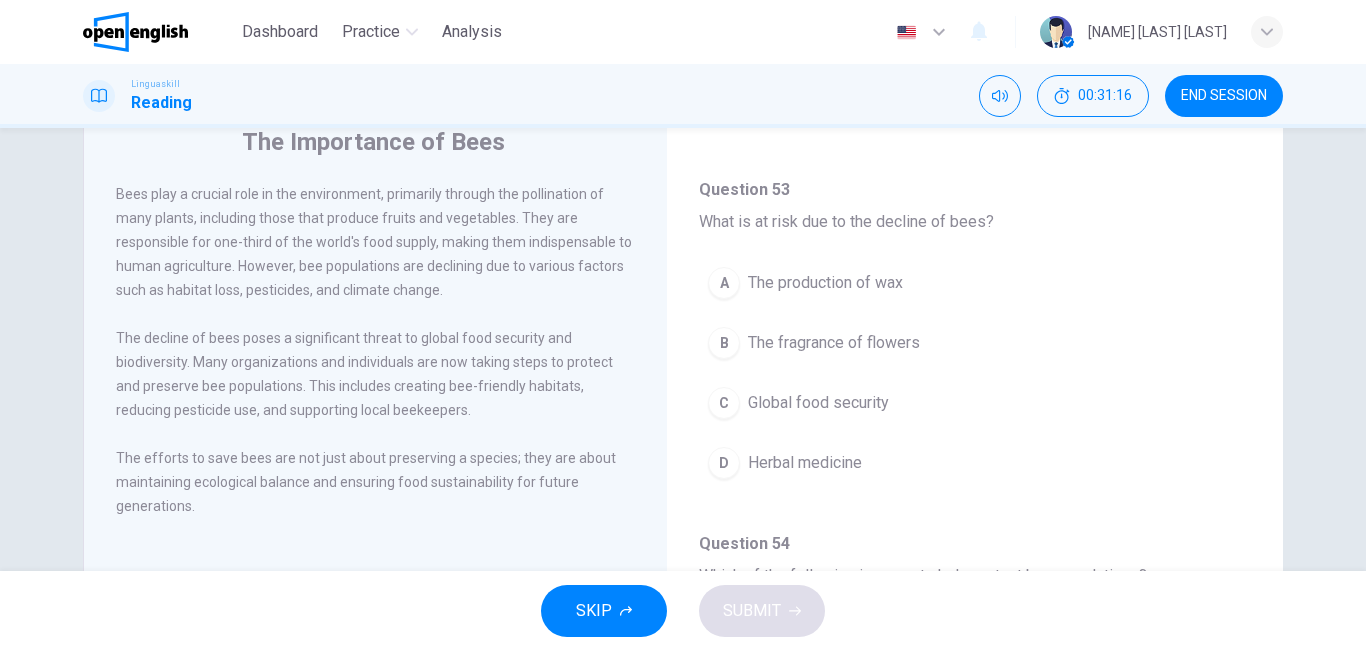 click on "Global food security" at bounding box center [818, 403] 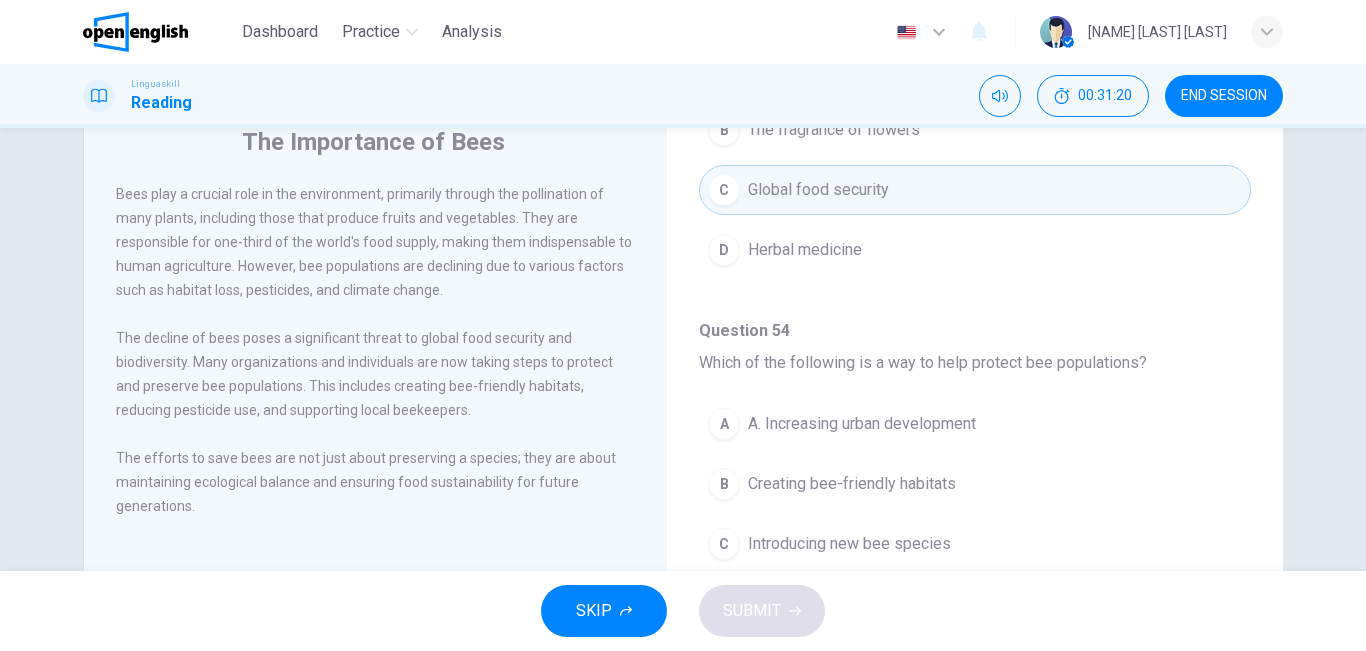 scroll, scrollTop: 982, scrollLeft: 0, axis: vertical 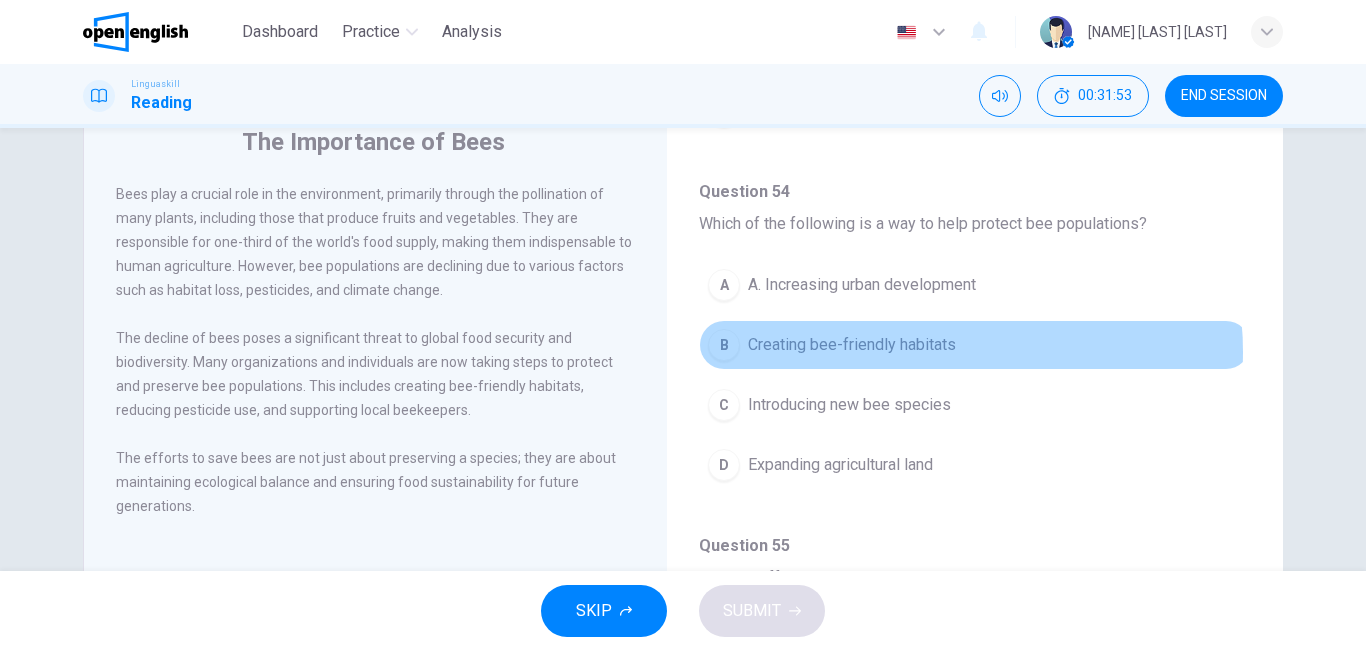 click on "Creating bee-friendly habitats" at bounding box center (852, 345) 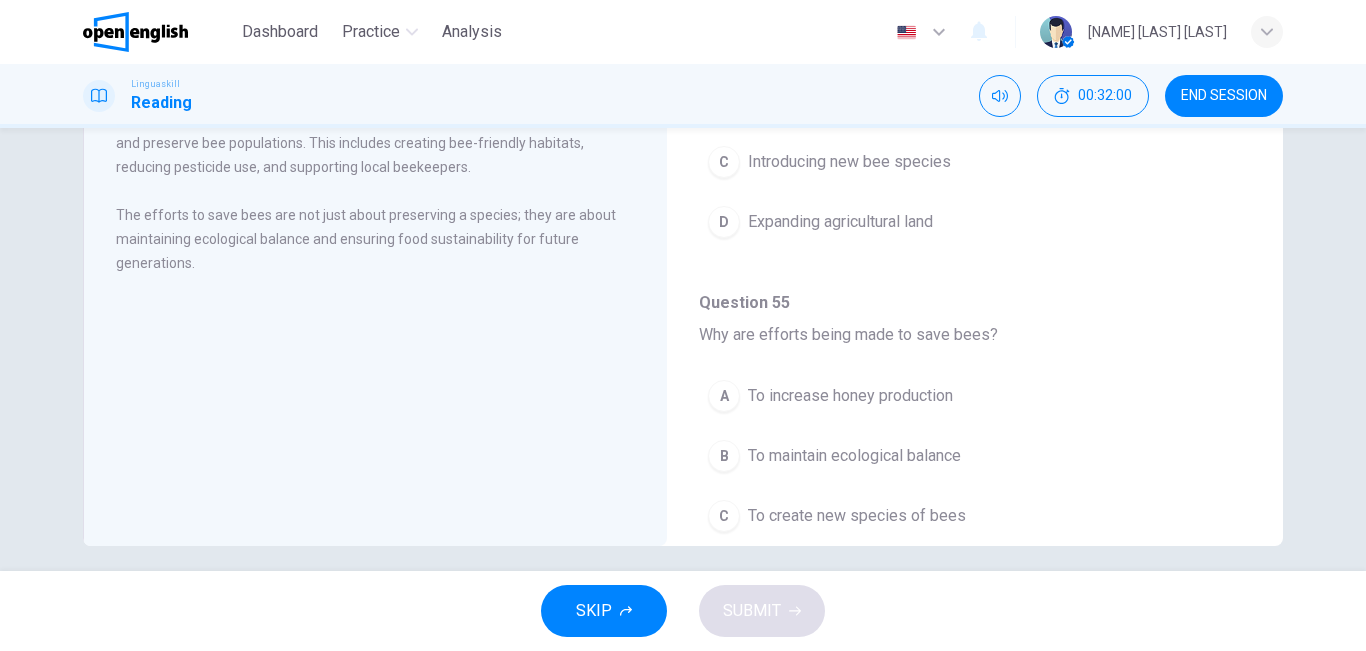 scroll, scrollTop: 315, scrollLeft: 0, axis: vertical 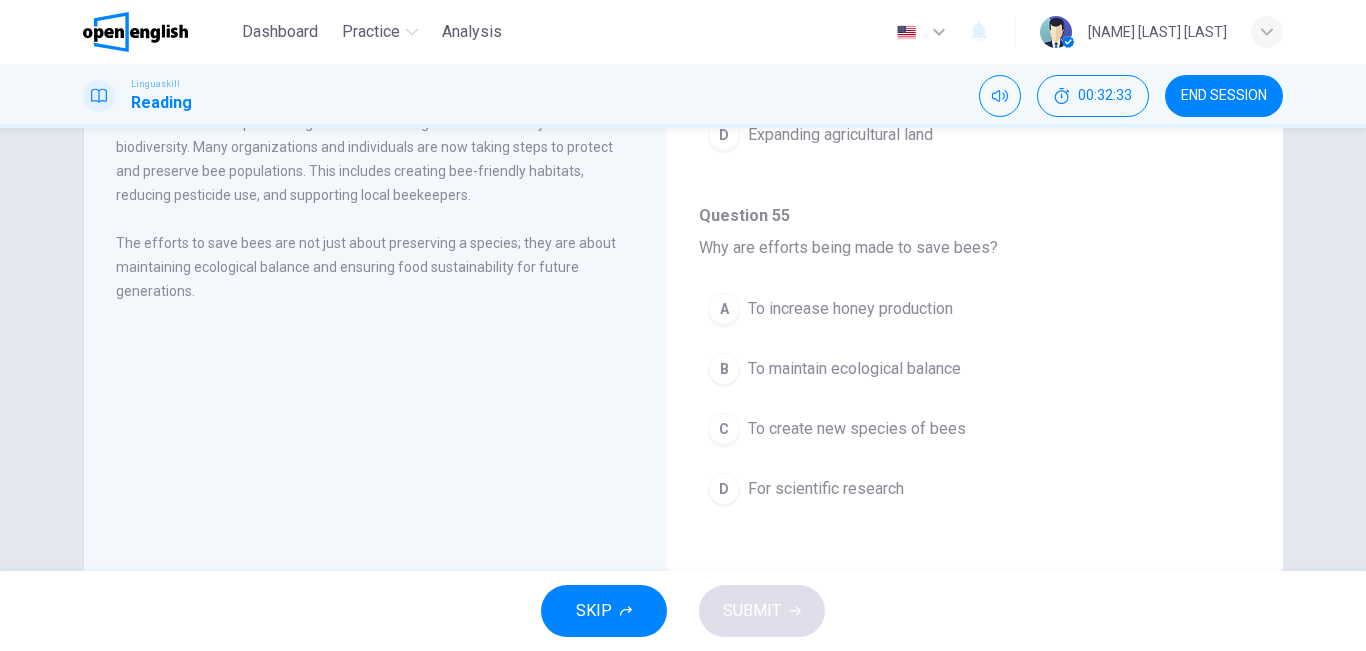 click on "A To increase honey production B To maintain ecological balance C To create new species of bees D For scientific research" at bounding box center [975, 409] 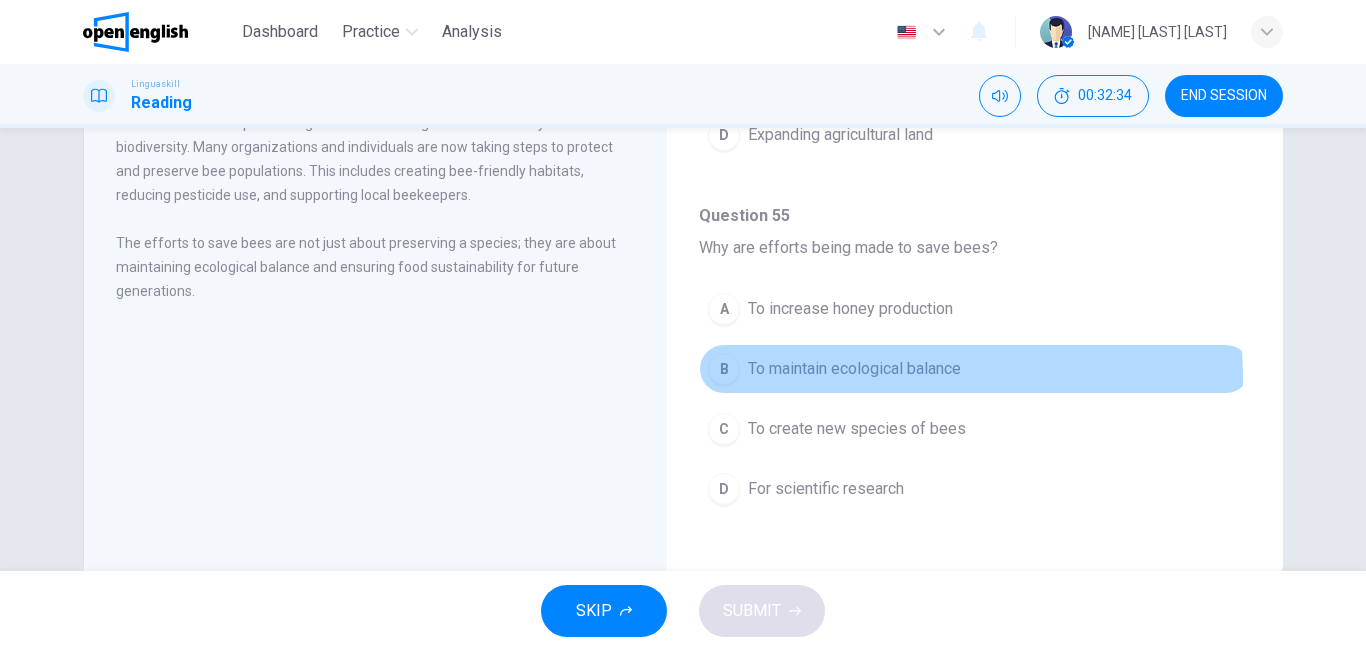 click on "To maintain ecological balance" at bounding box center [854, 369] 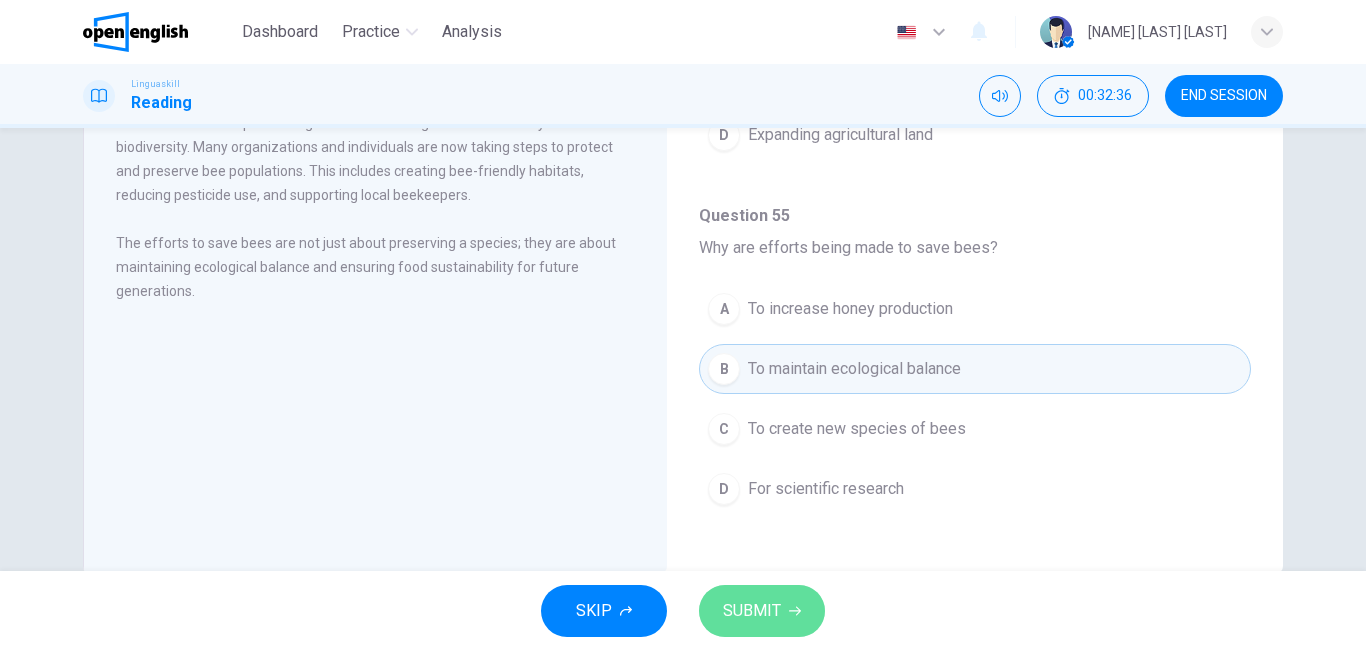 click on "SUBMIT" at bounding box center (752, 611) 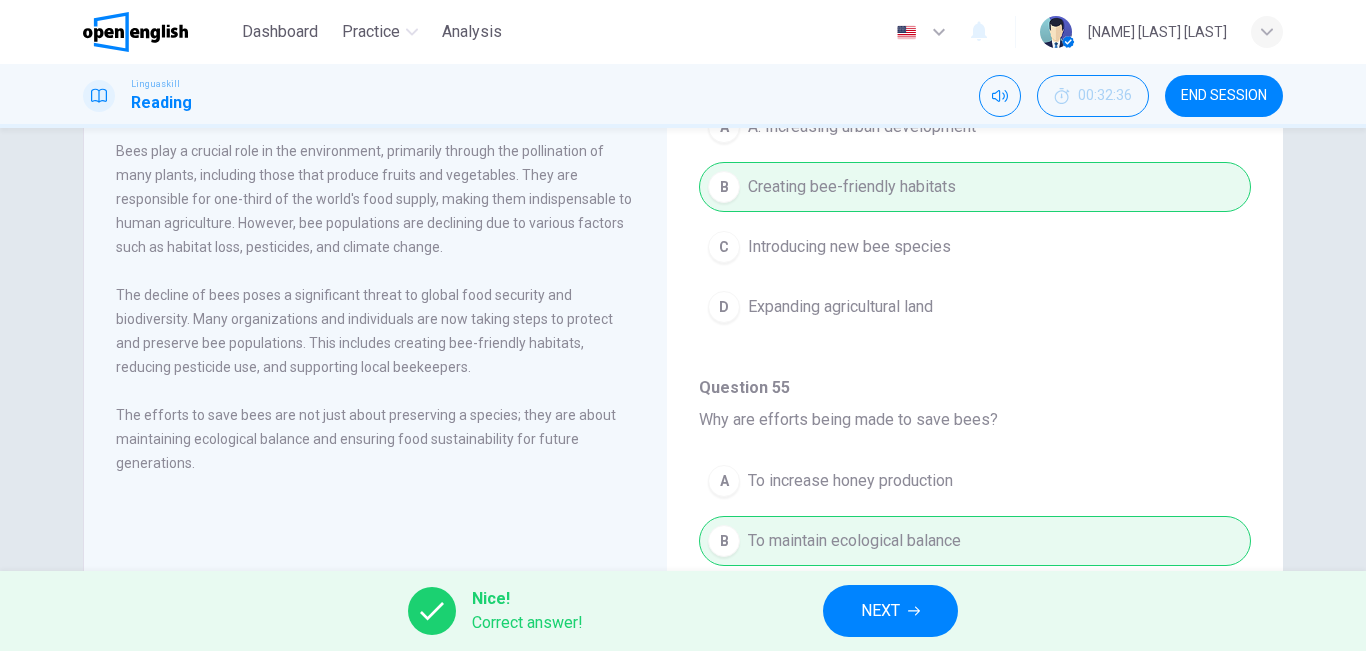 scroll, scrollTop: 0, scrollLeft: 0, axis: both 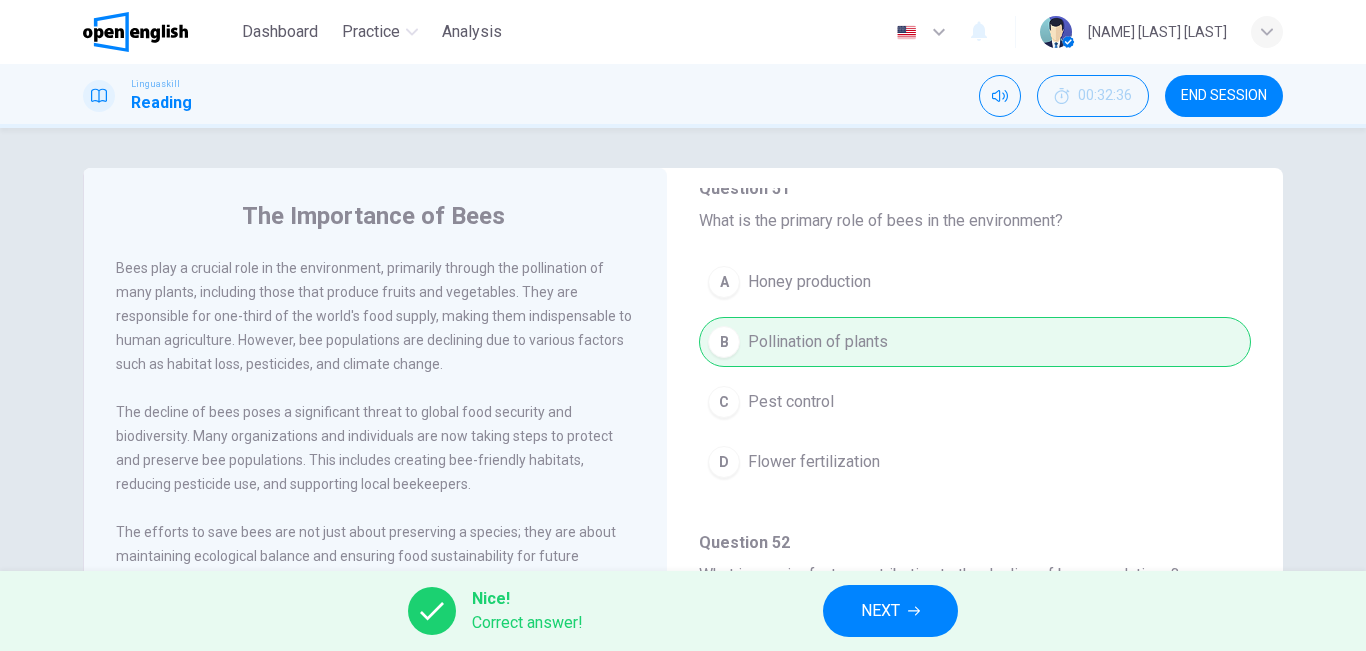 click 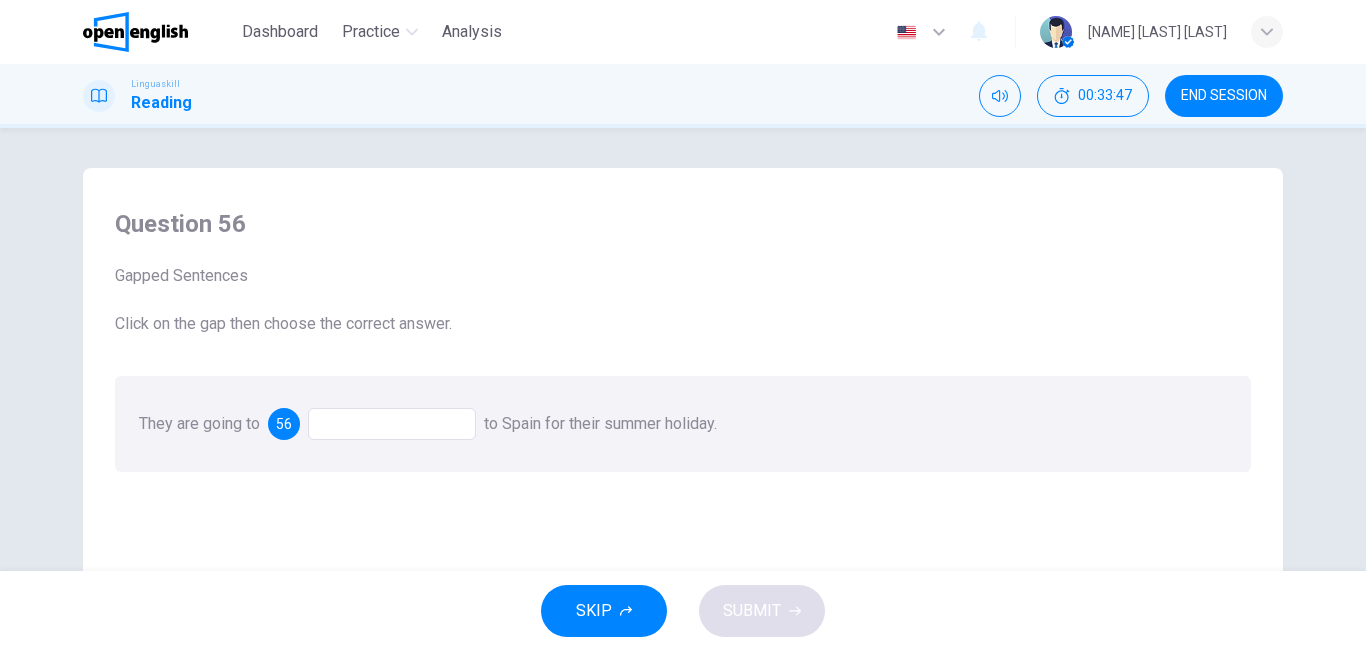 click at bounding box center [392, 424] 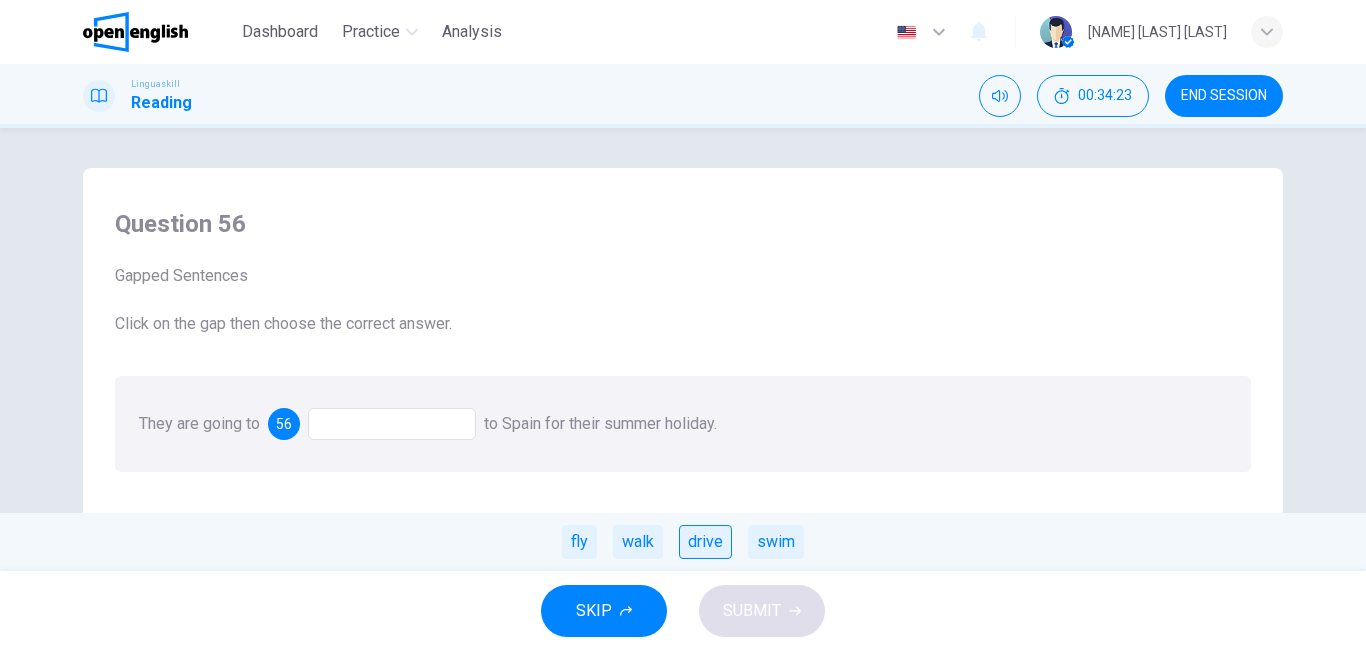 click on "drive" at bounding box center [705, 542] 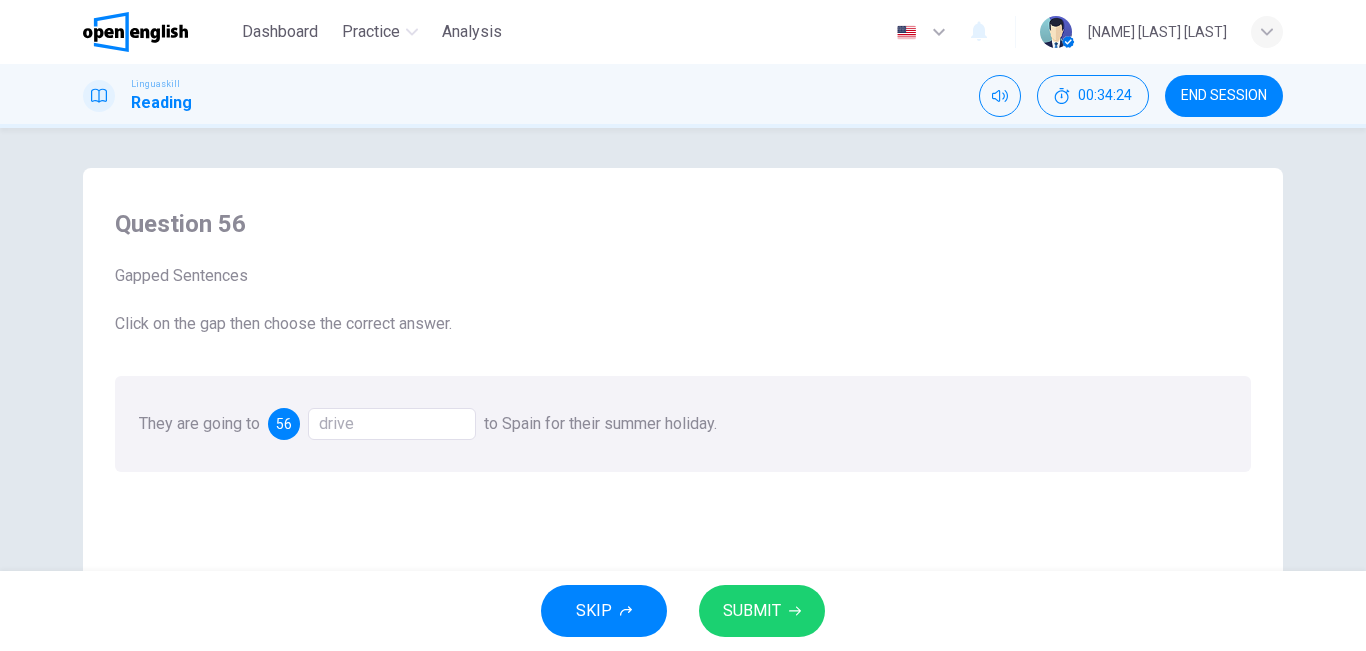 click on "SUBMIT" at bounding box center (752, 611) 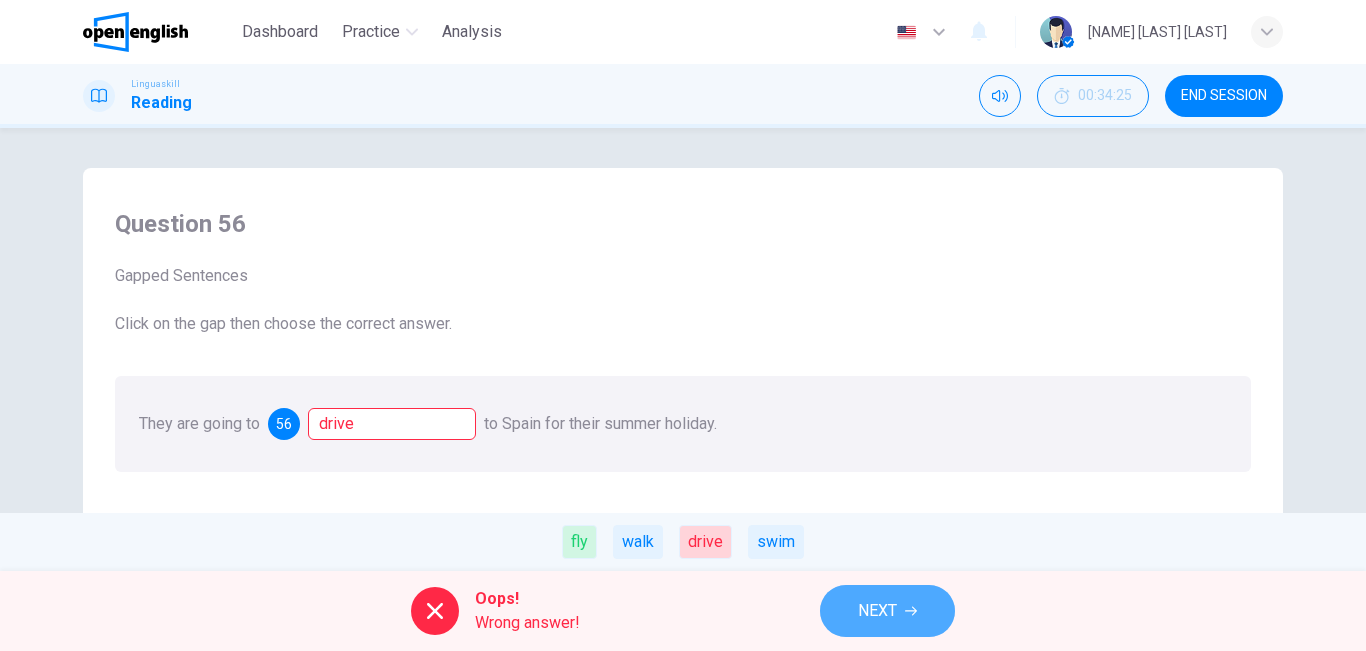 click on "NEXT" at bounding box center (877, 611) 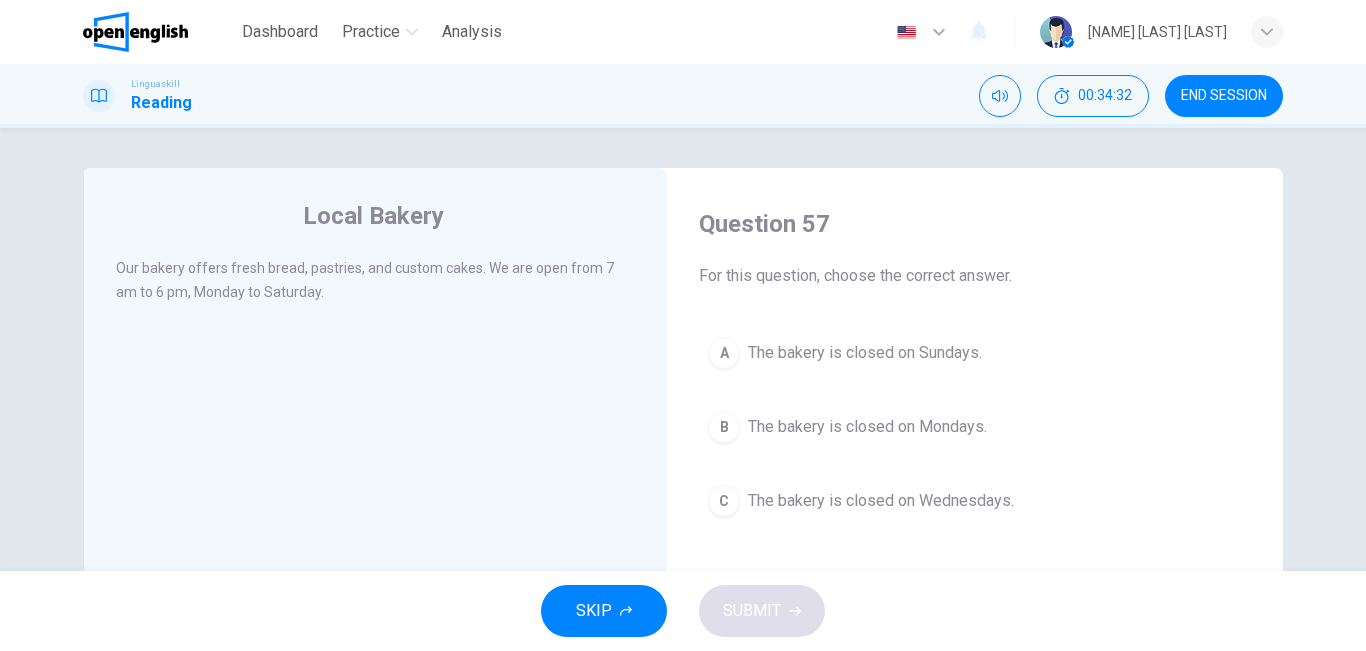 click on "The bakery is closed on Sundays." at bounding box center [865, 353] 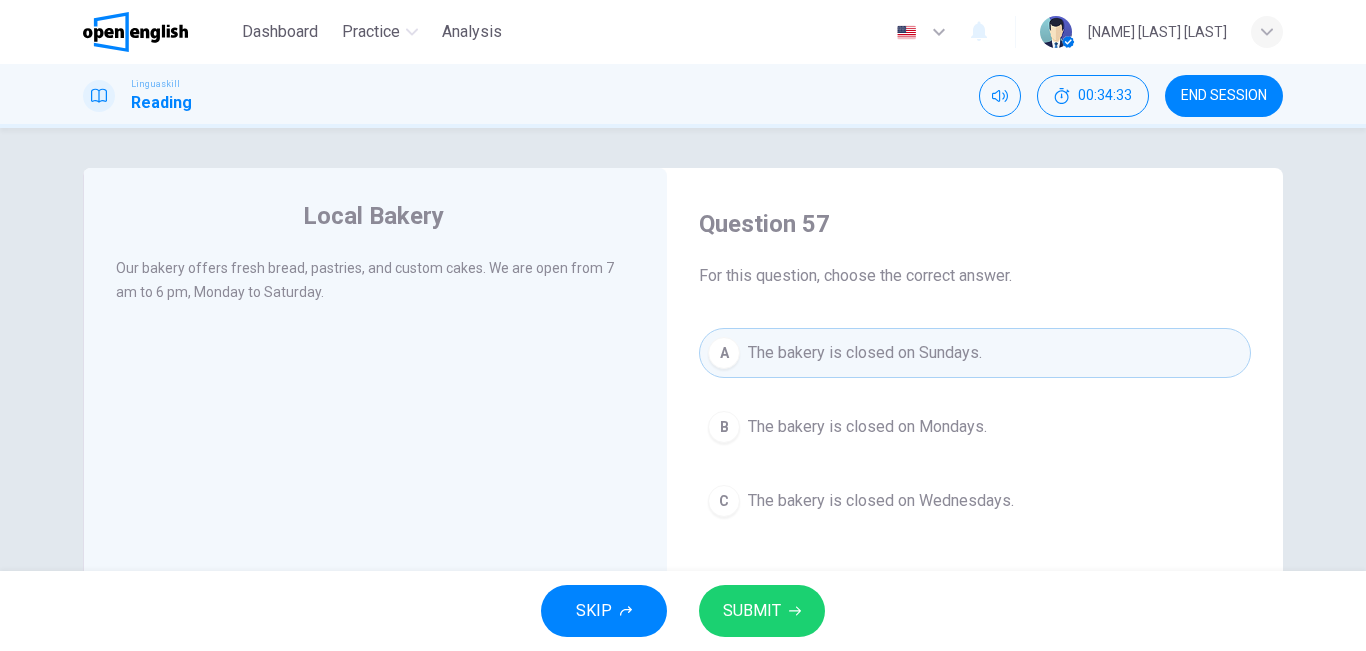 click on "SUBMIT" at bounding box center [752, 611] 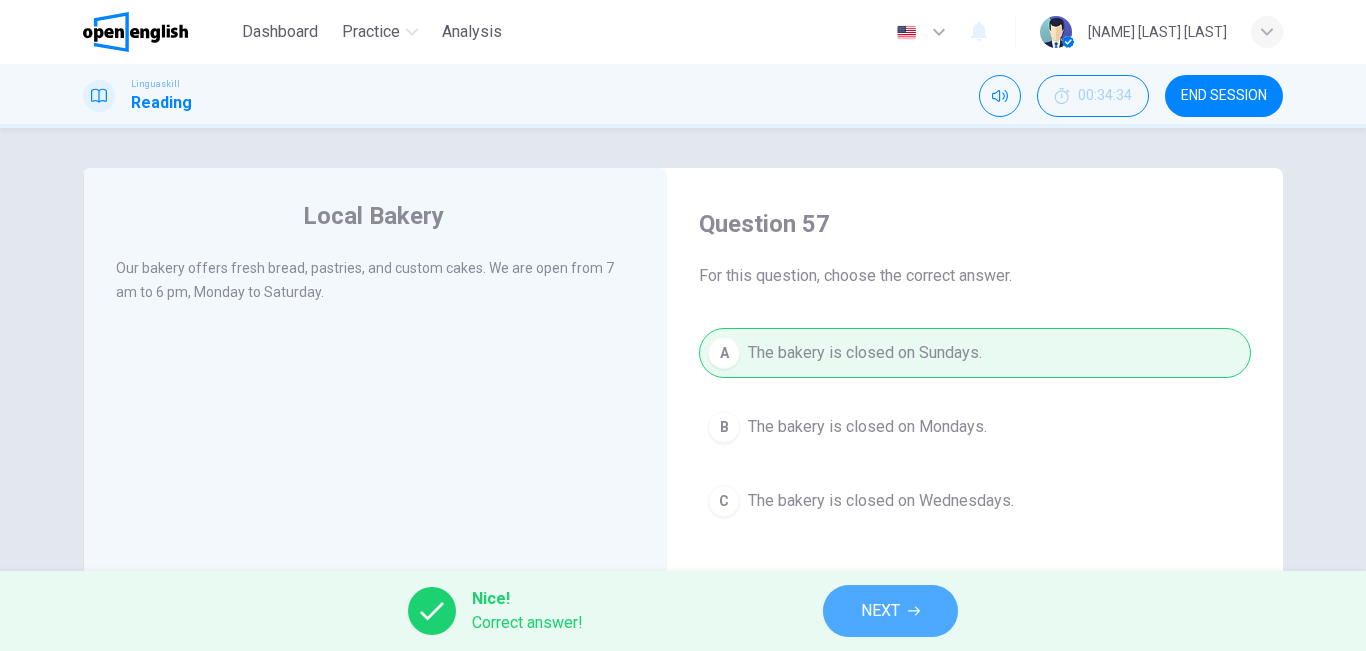 click on "NEXT" at bounding box center (880, 611) 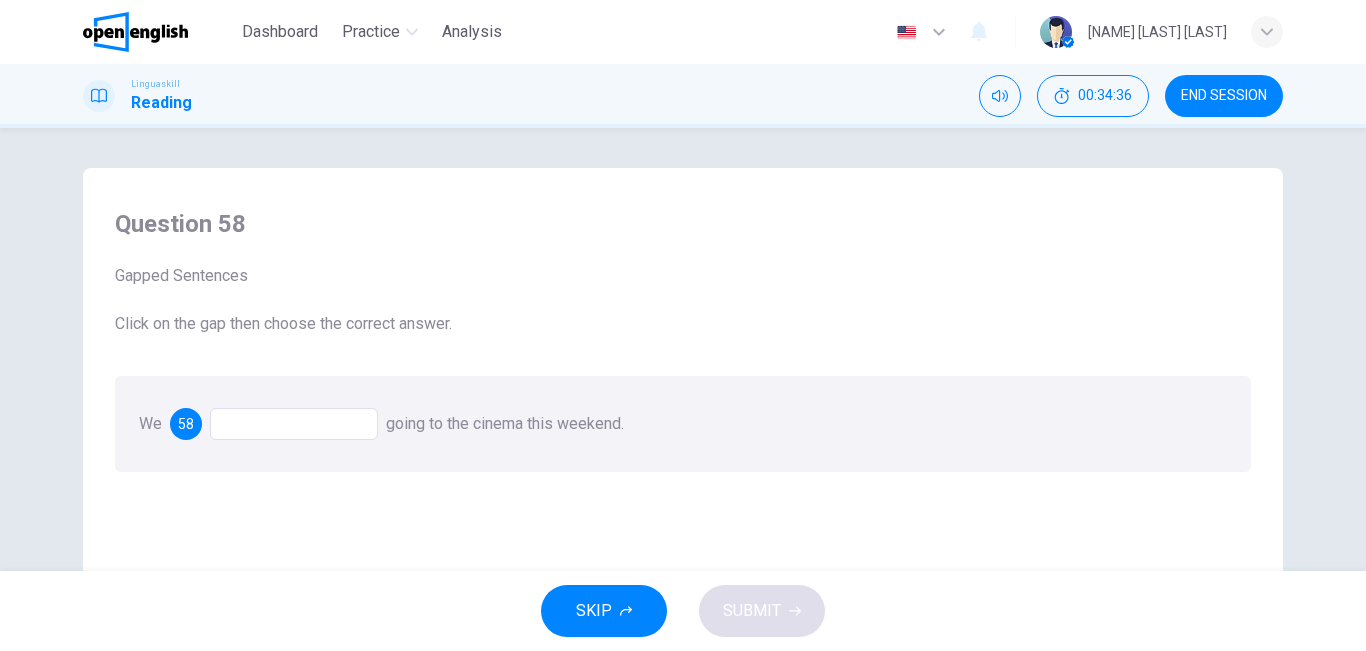 click at bounding box center (294, 424) 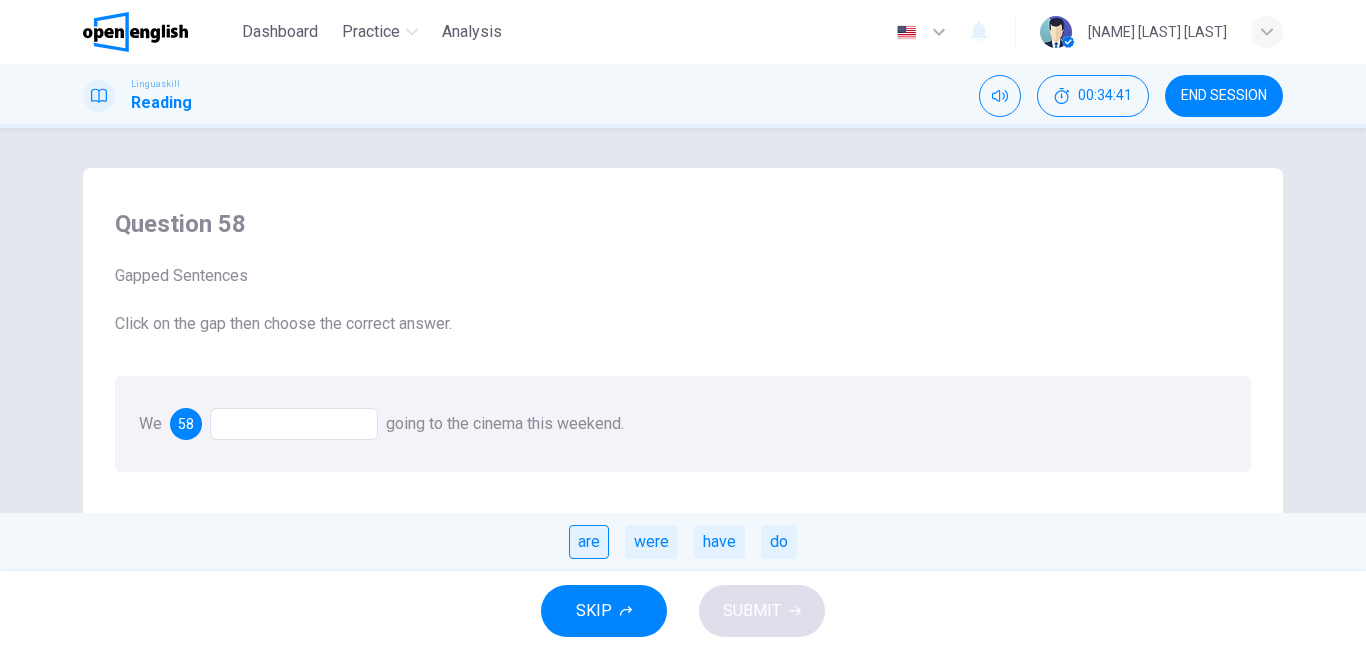 click on "are" at bounding box center [589, 542] 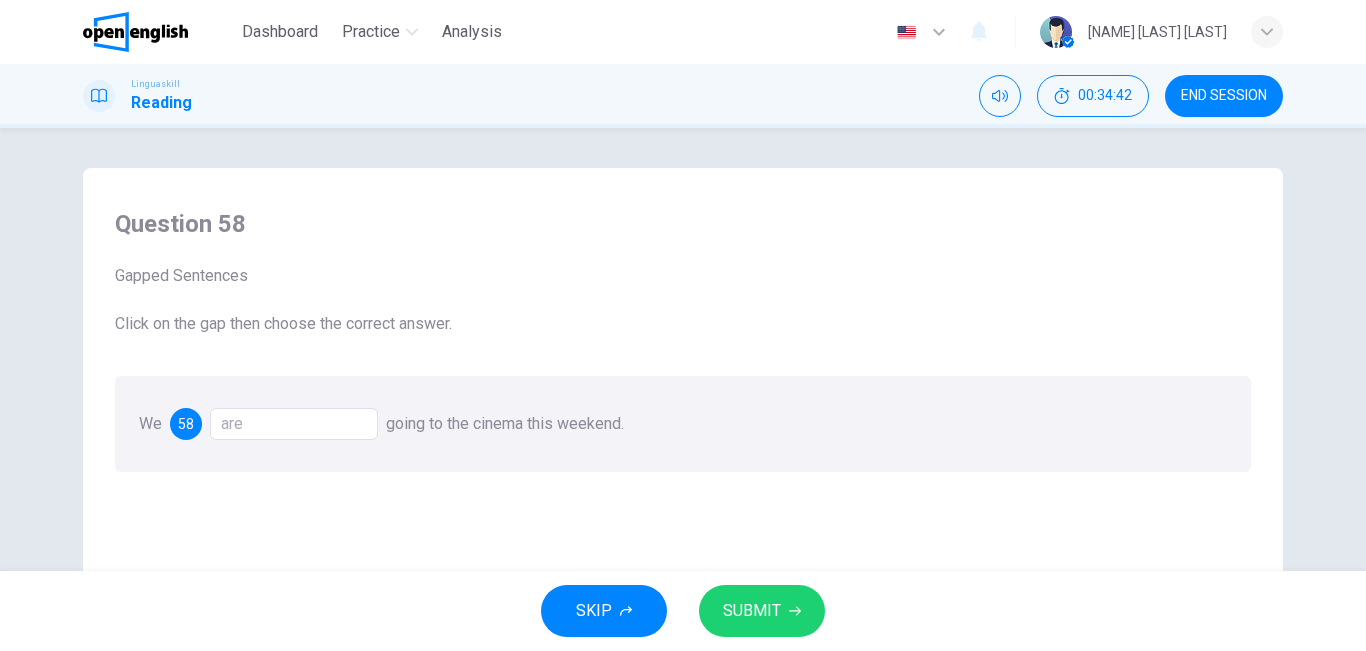 click on "SUBMIT" at bounding box center (762, 611) 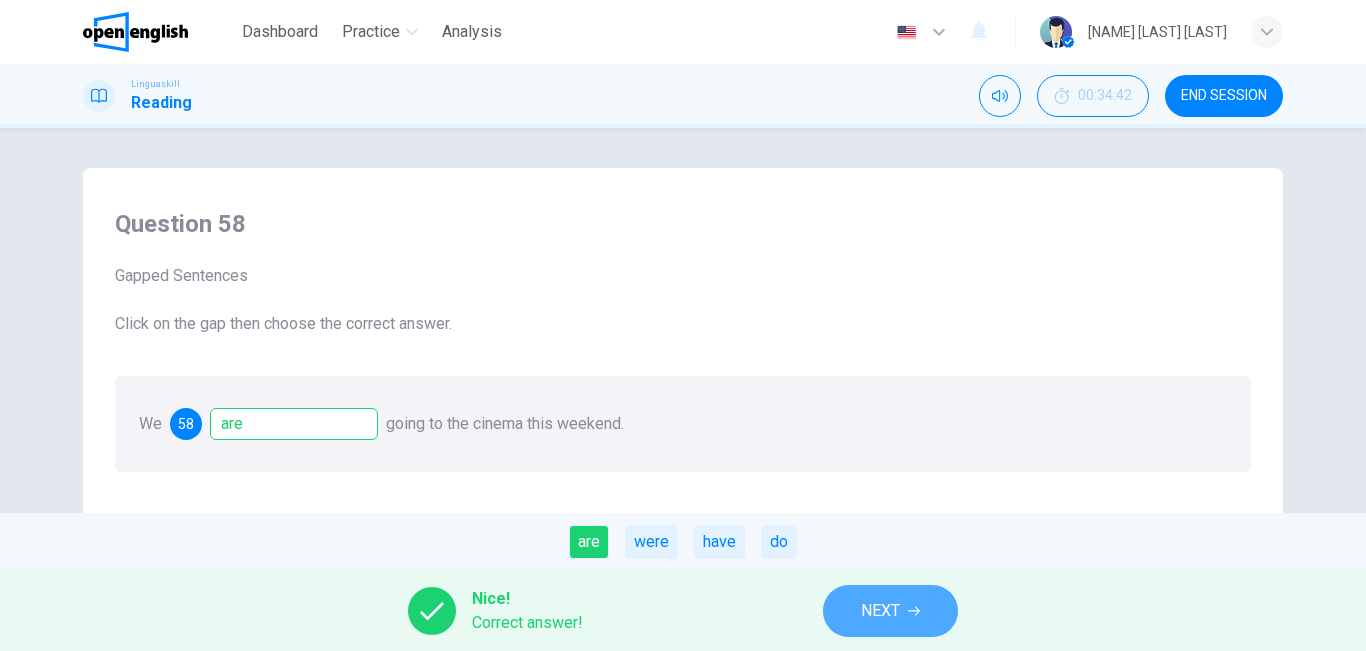 click on "NEXT" at bounding box center [890, 611] 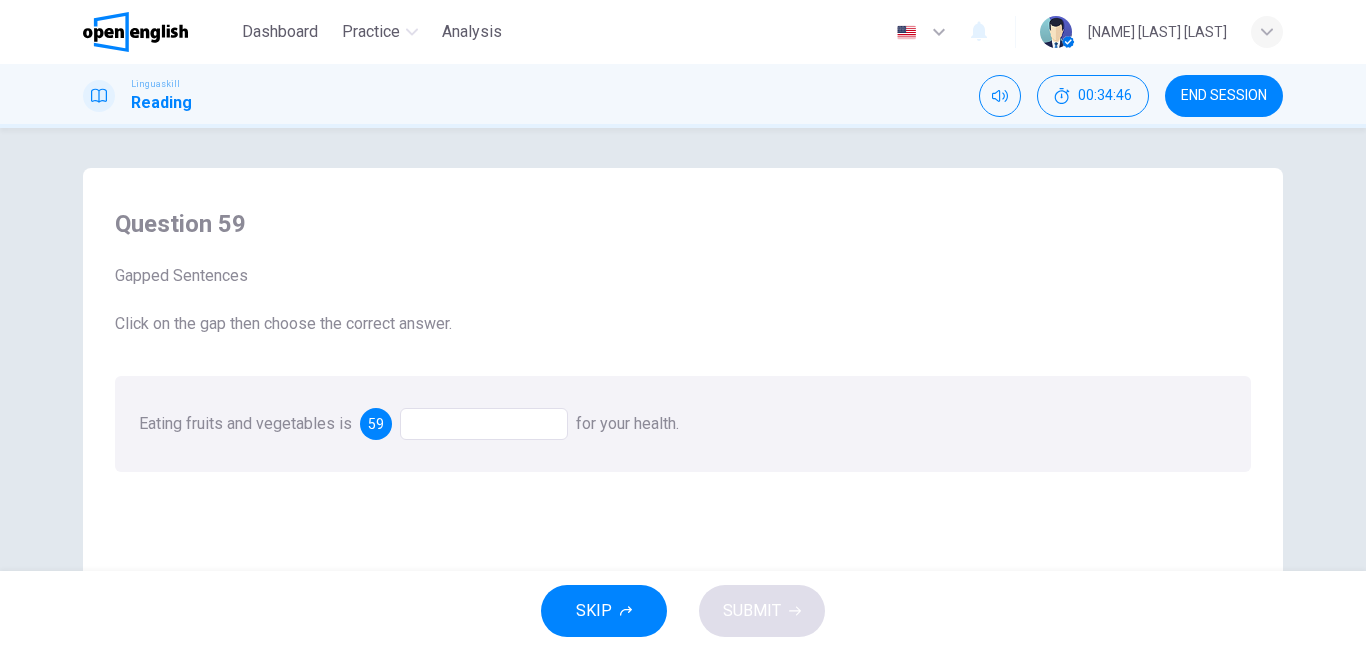 click at bounding box center [484, 424] 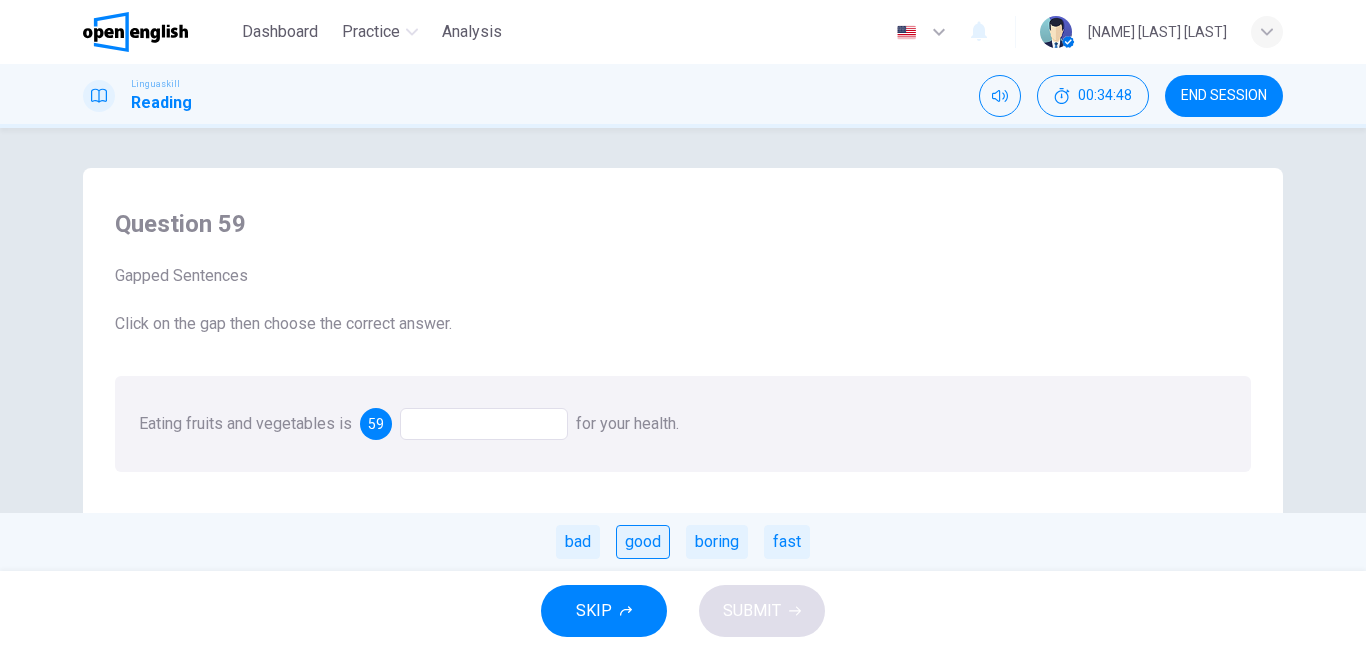 click on "good" at bounding box center [643, 542] 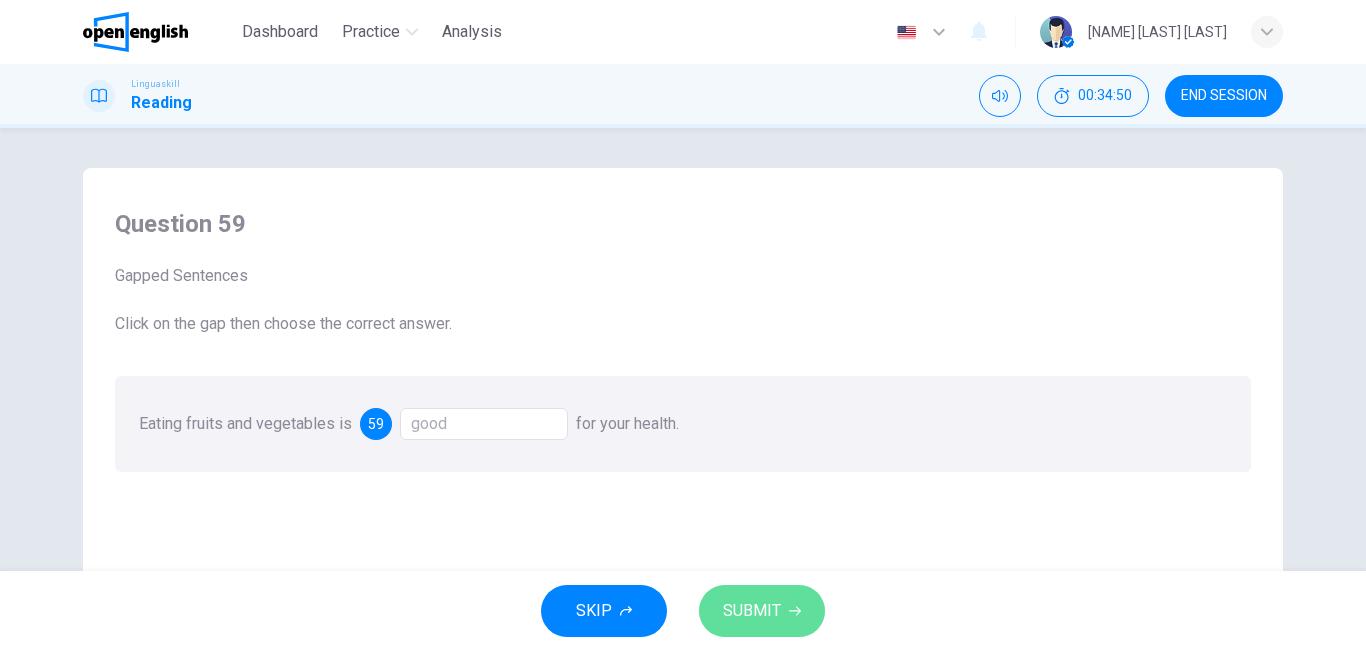 click on "SUBMIT" at bounding box center (752, 611) 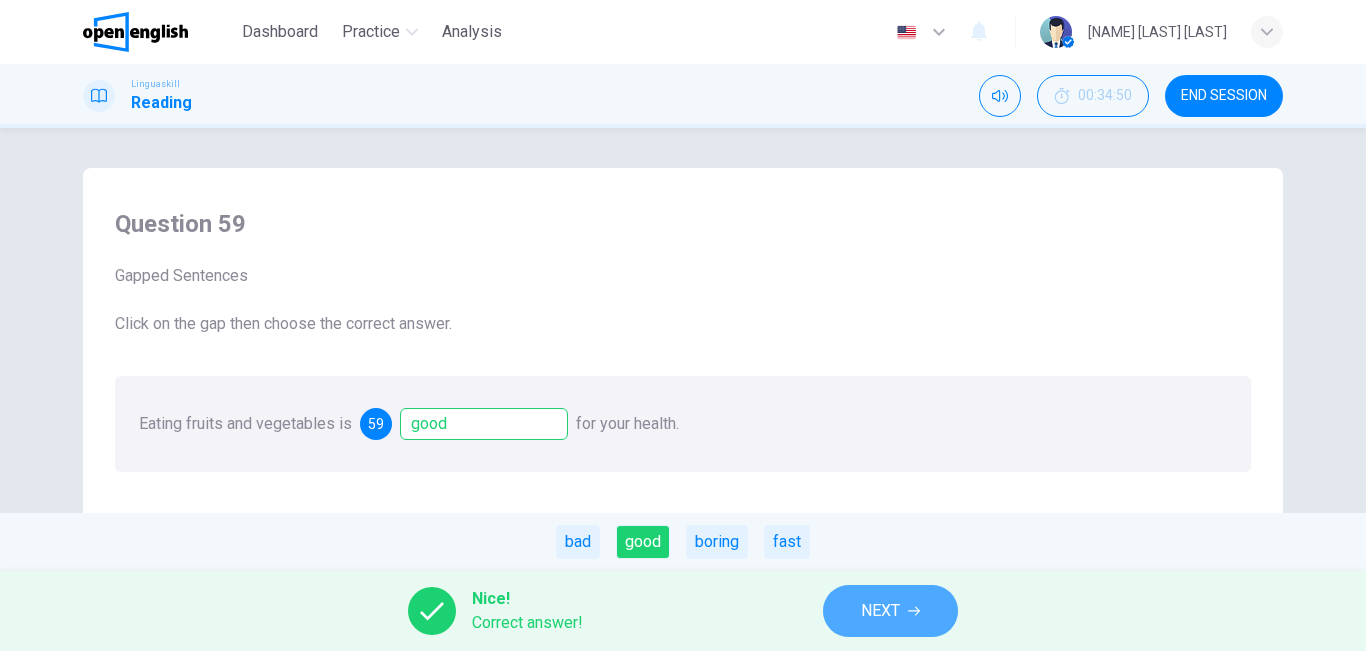 click on "NEXT" at bounding box center [880, 611] 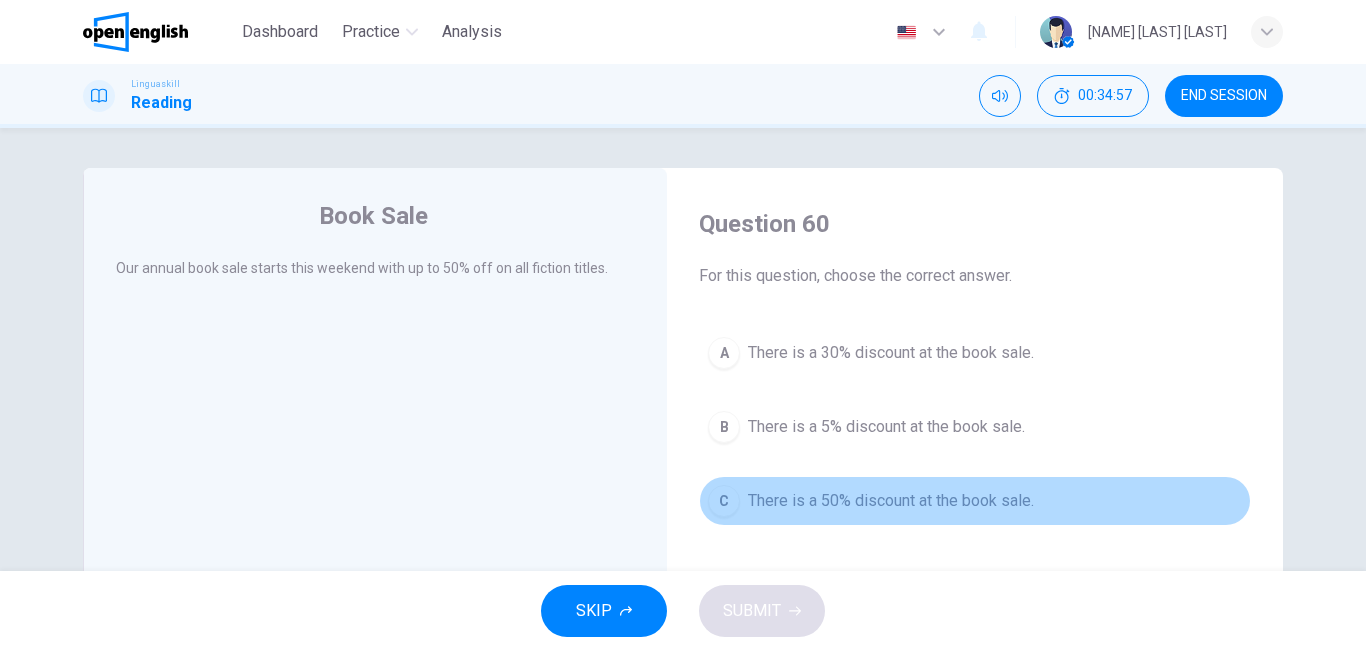click on "There is a 50% discount at the book sale." at bounding box center [891, 501] 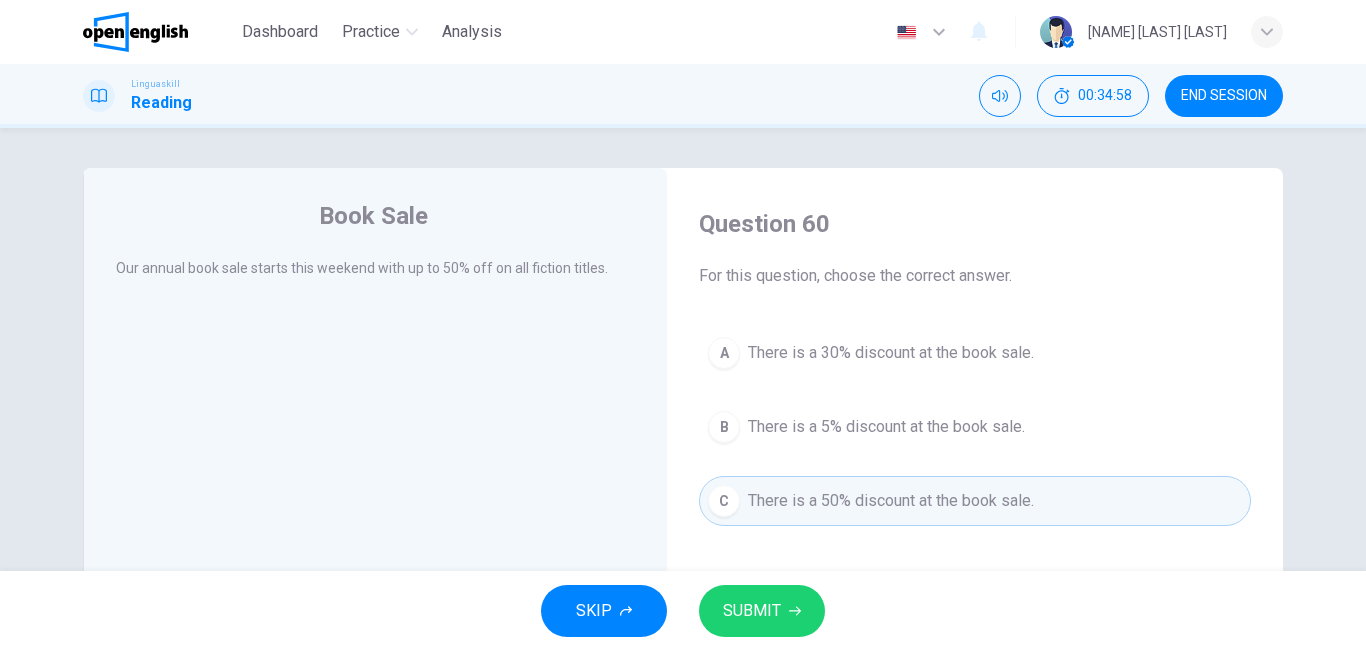 click on "SUBMIT" at bounding box center [752, 611] 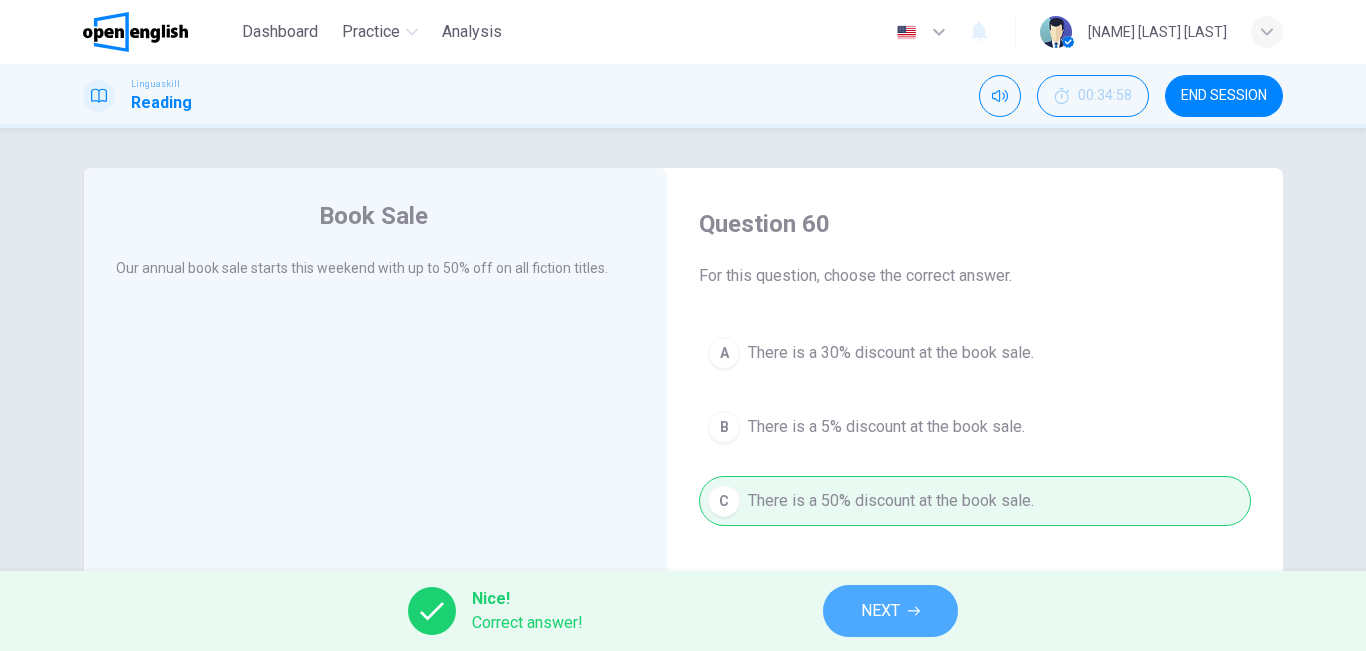 click on "NEXT" at bounding box center [890, 611] 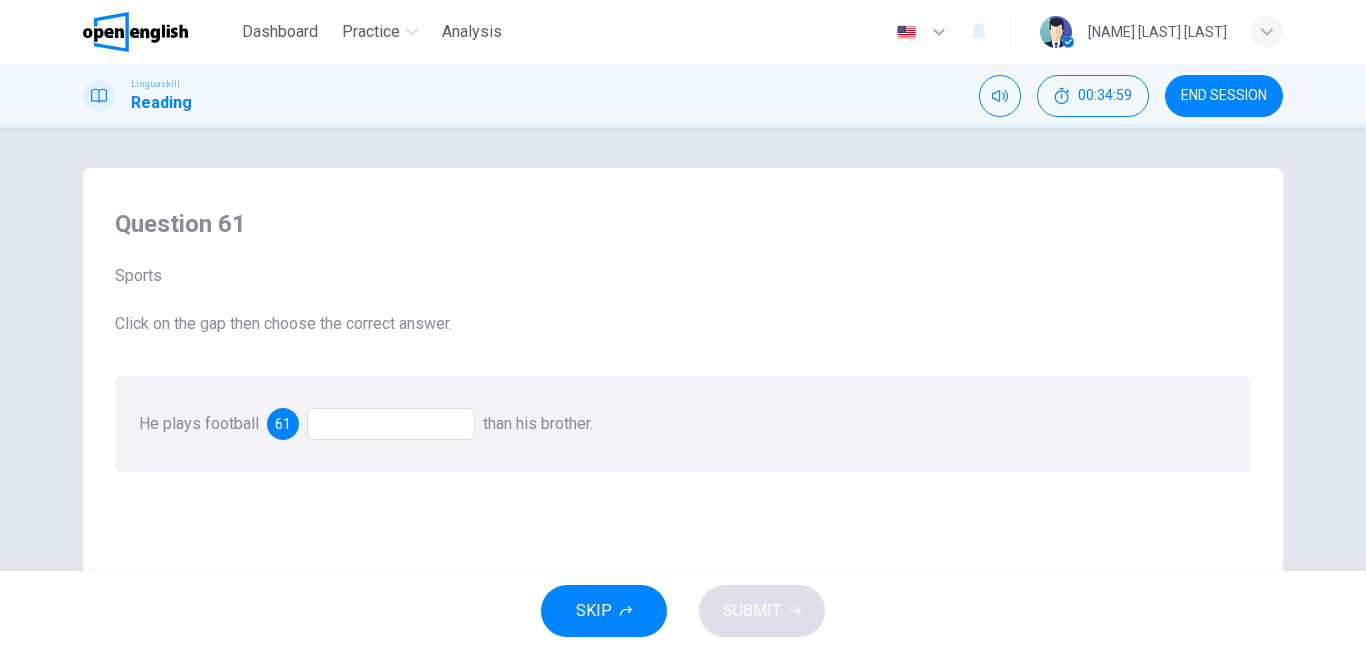 click on "END SESSION" at bounding box center (1224, 96) 